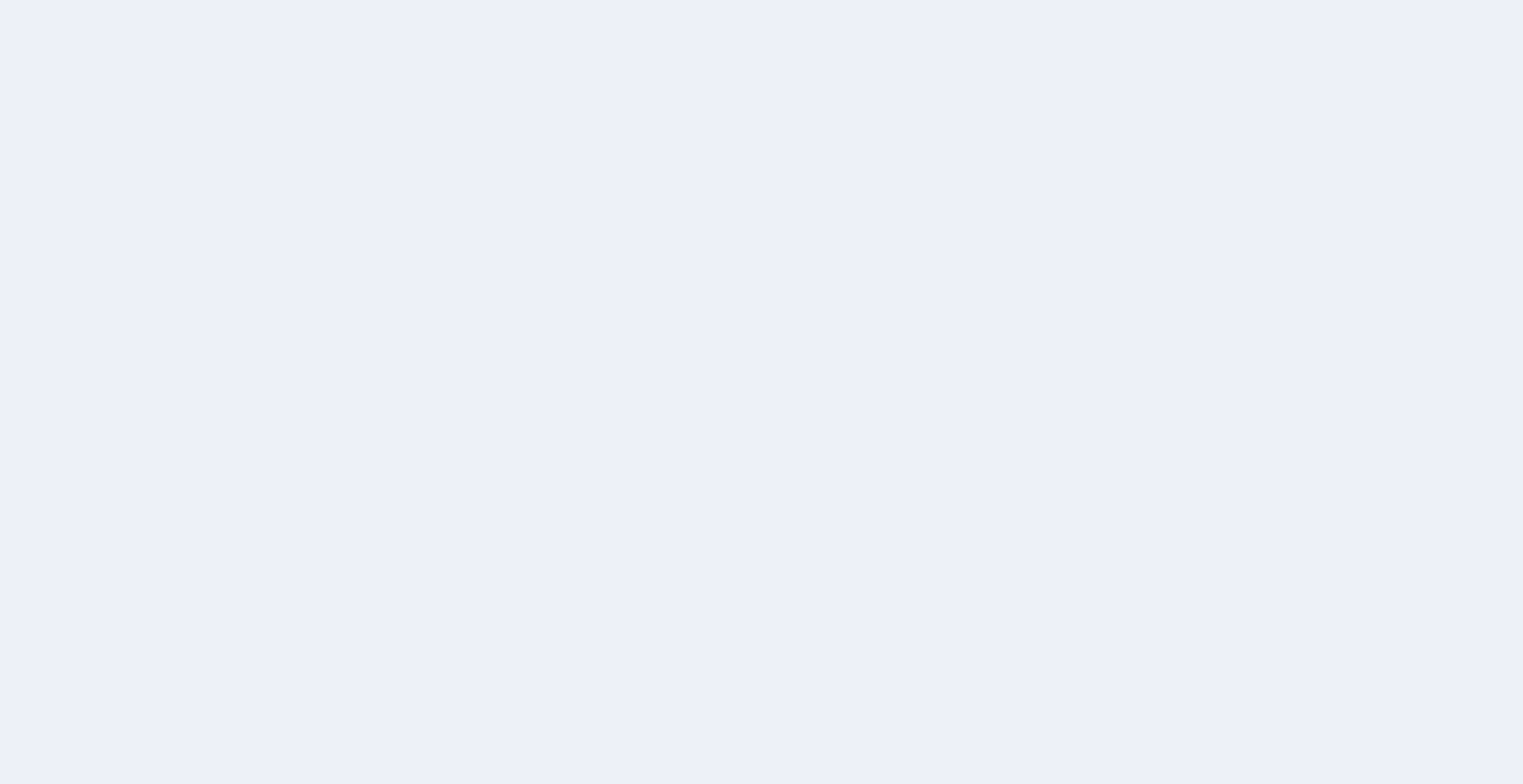 scroll, scrollTop: 0, scrollLeft: 0, axis: both 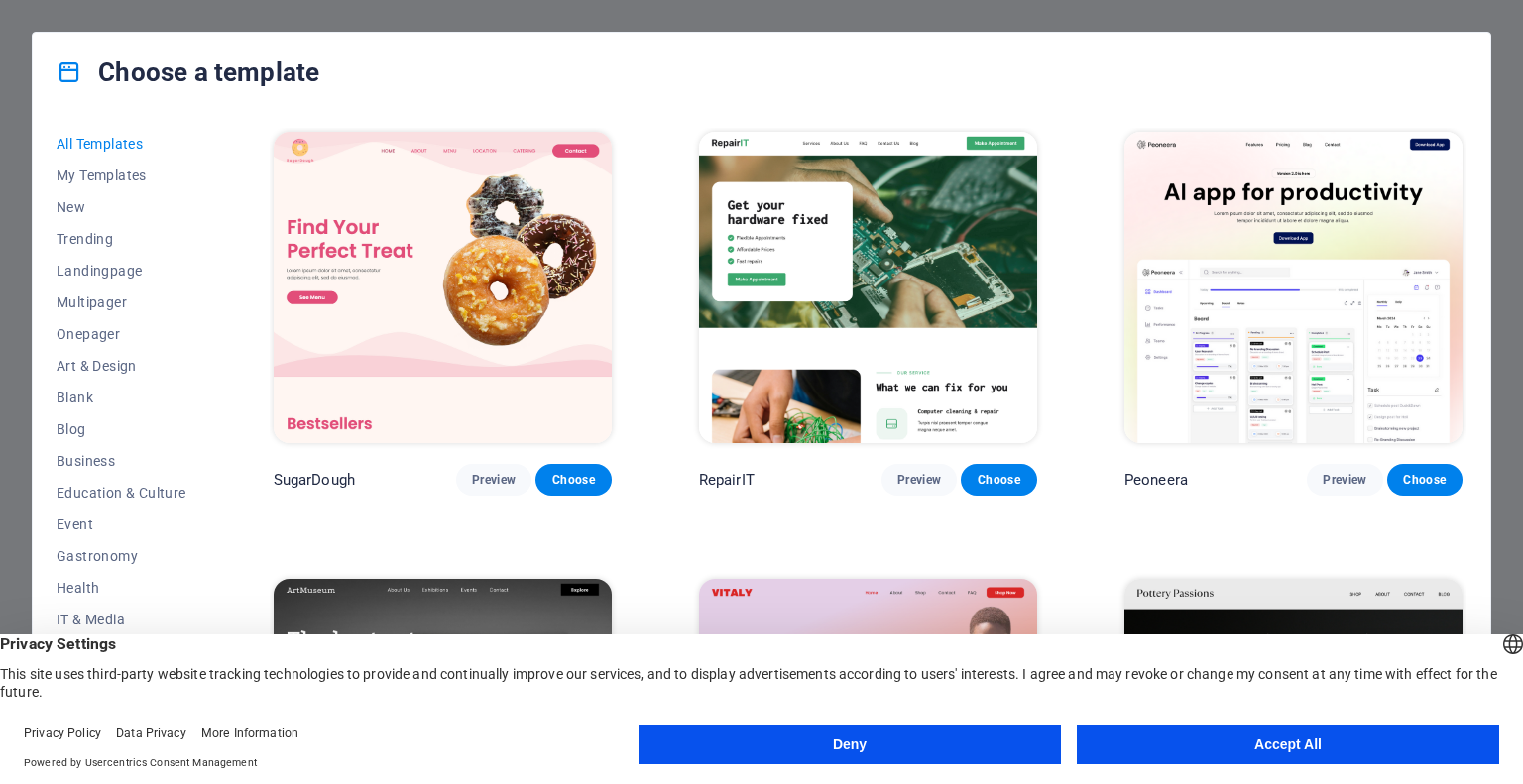 click on "Accept All" at bounding box center (1288, 744) 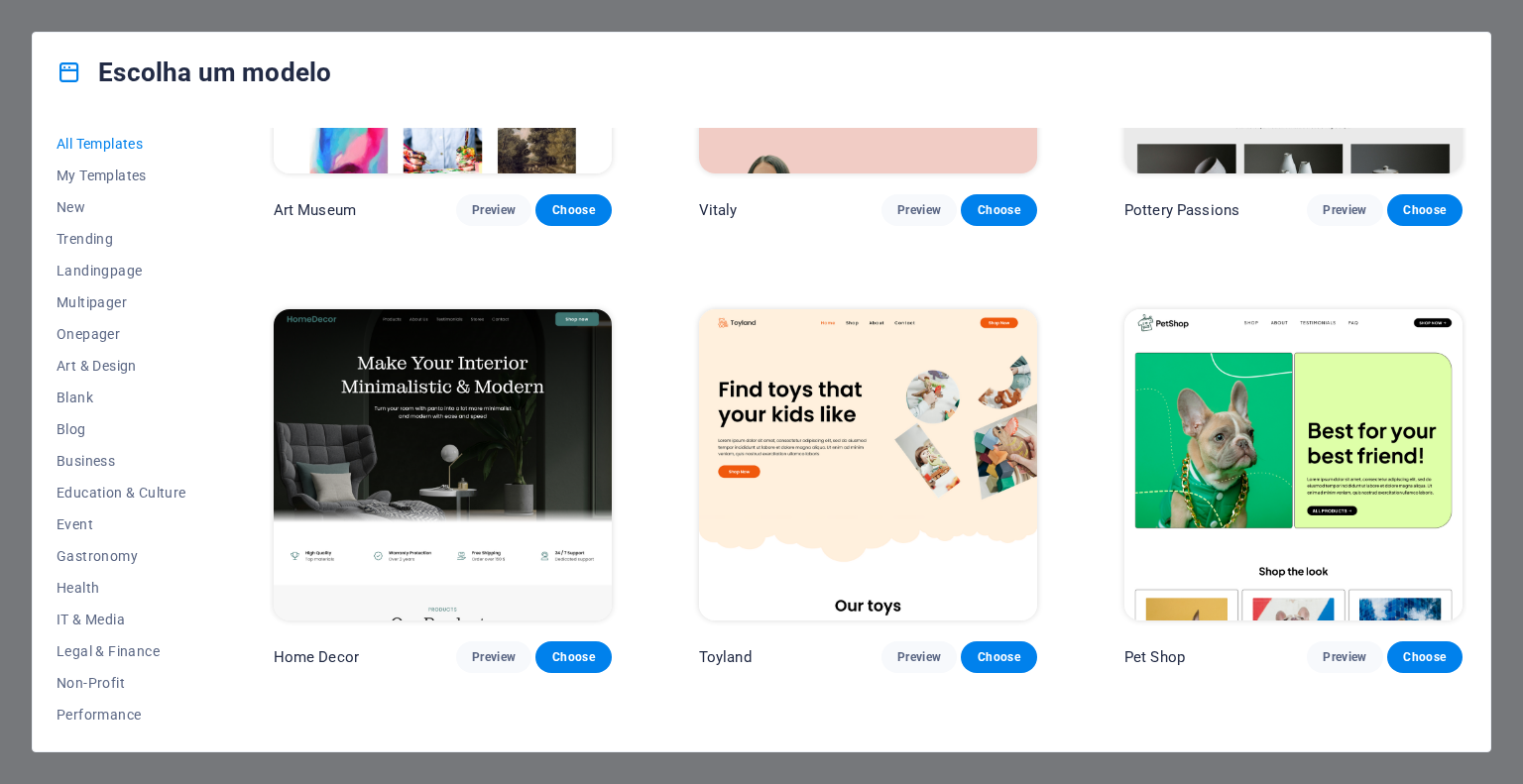 scroll, scrollTop: 892, scrollLeft: 0, axis: vertical 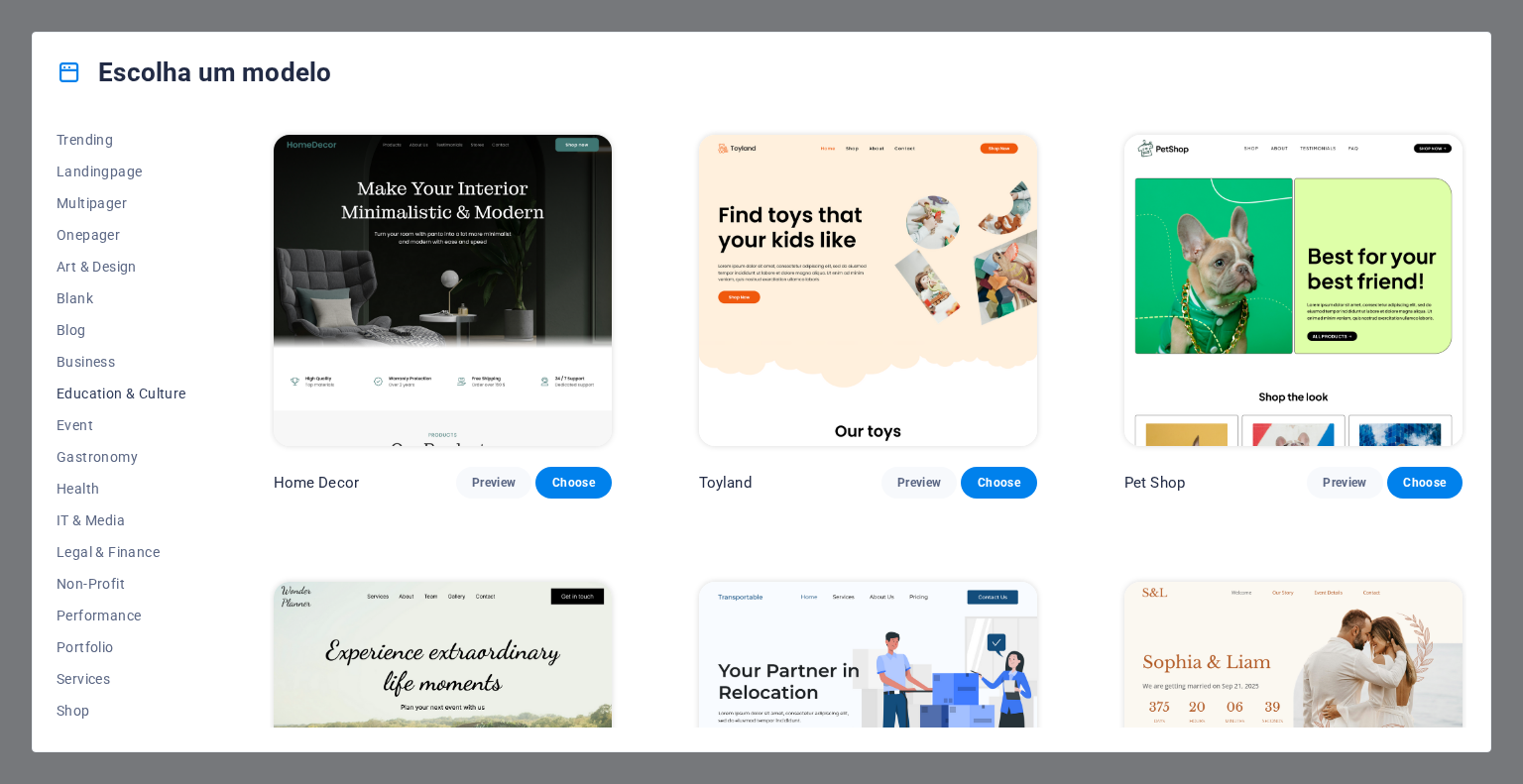 click on "Education & Culture" at bounding box center [121, 393] 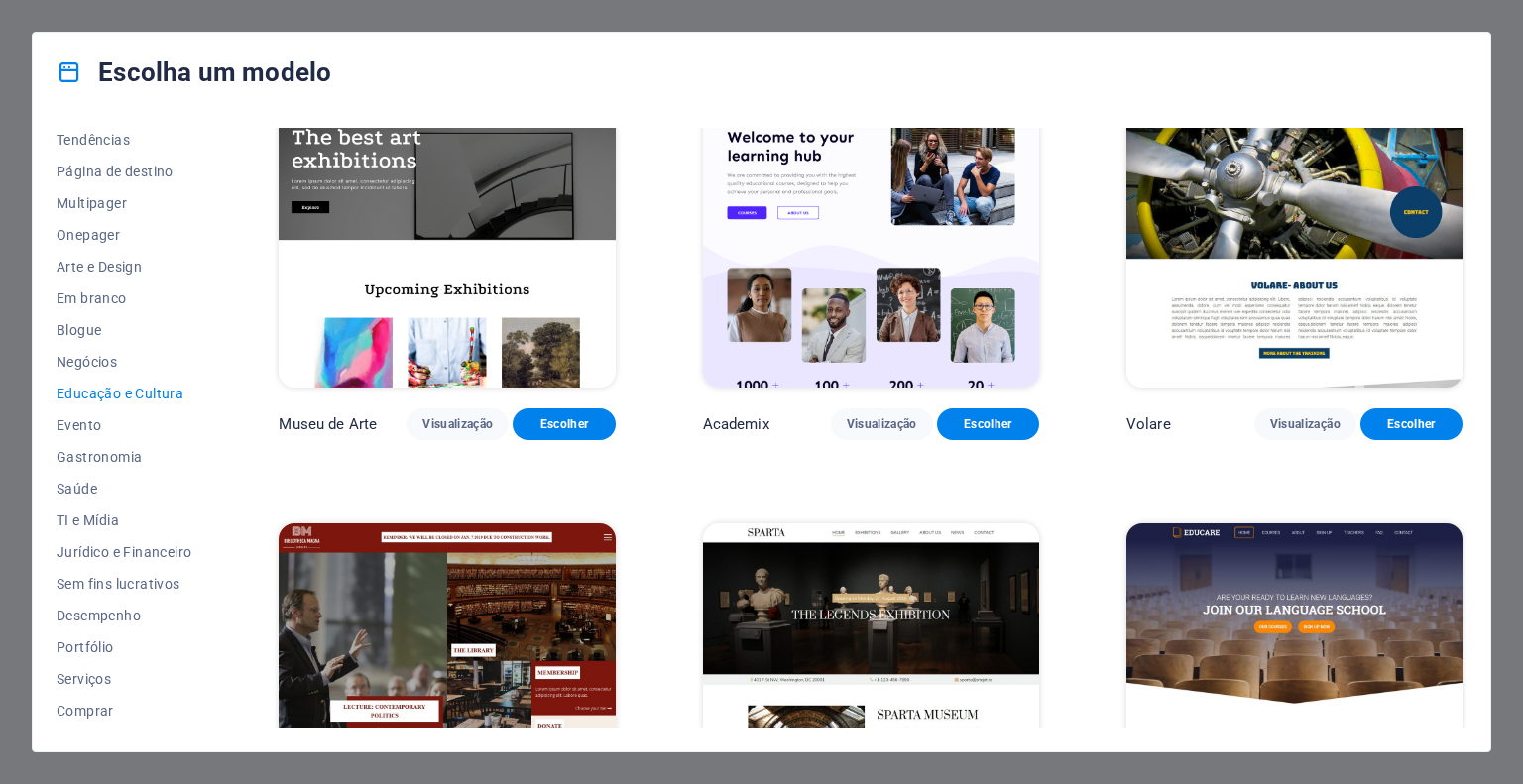 scroll, scrollTop: 0, scrollLeft: 0, axis: both 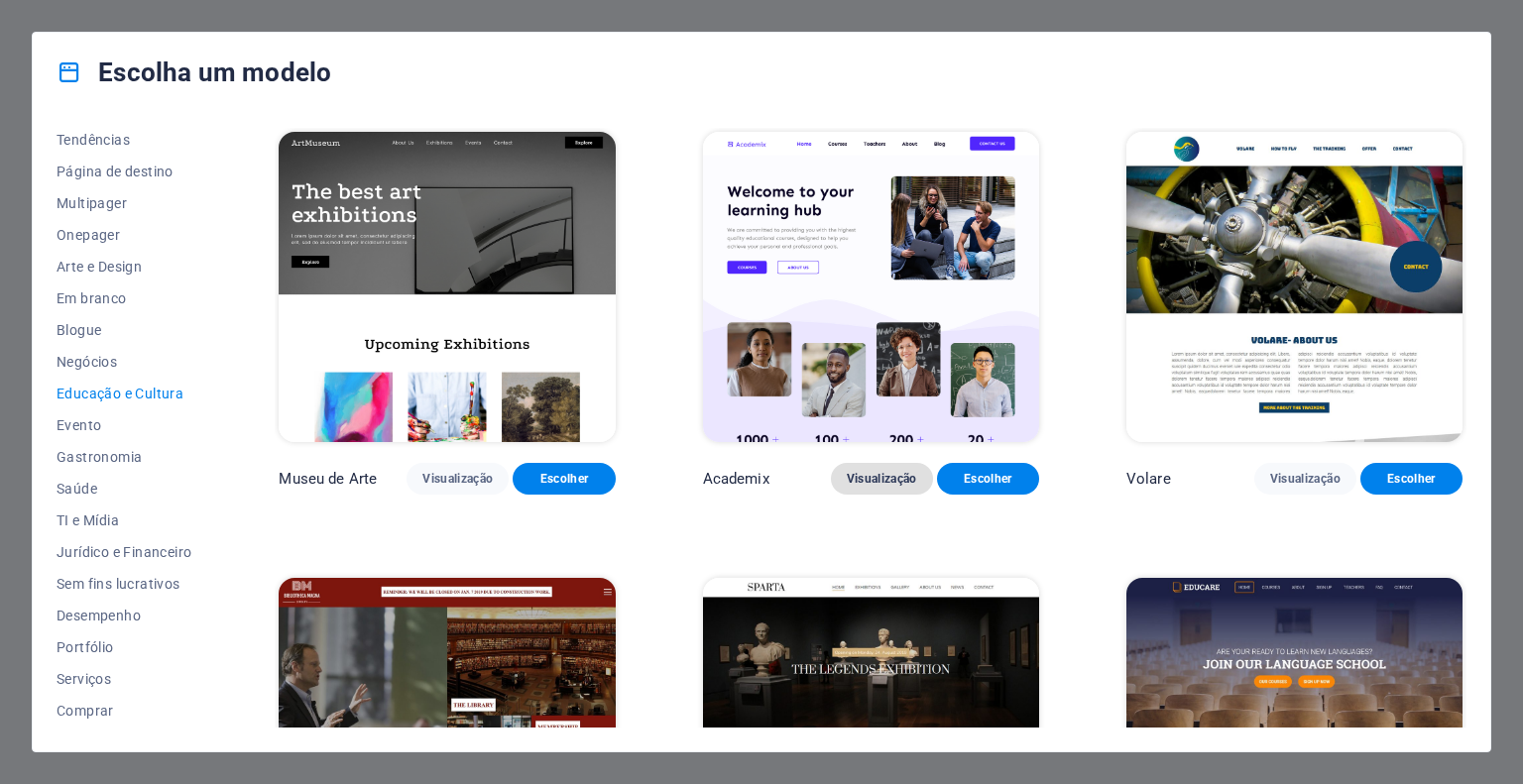 click on "Visualização" at bounding box center [881, 479] 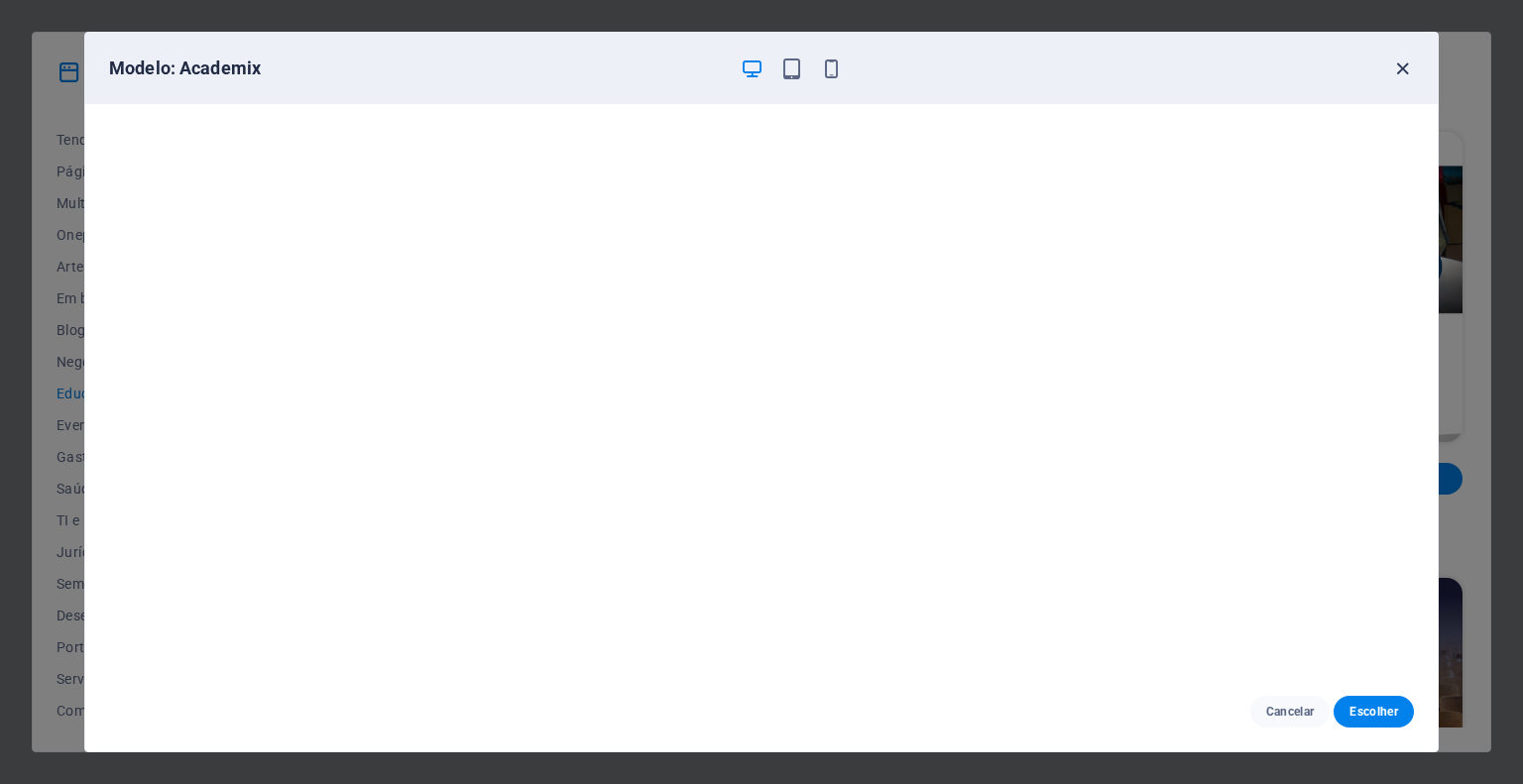 click at bounding box center (1402, 68) 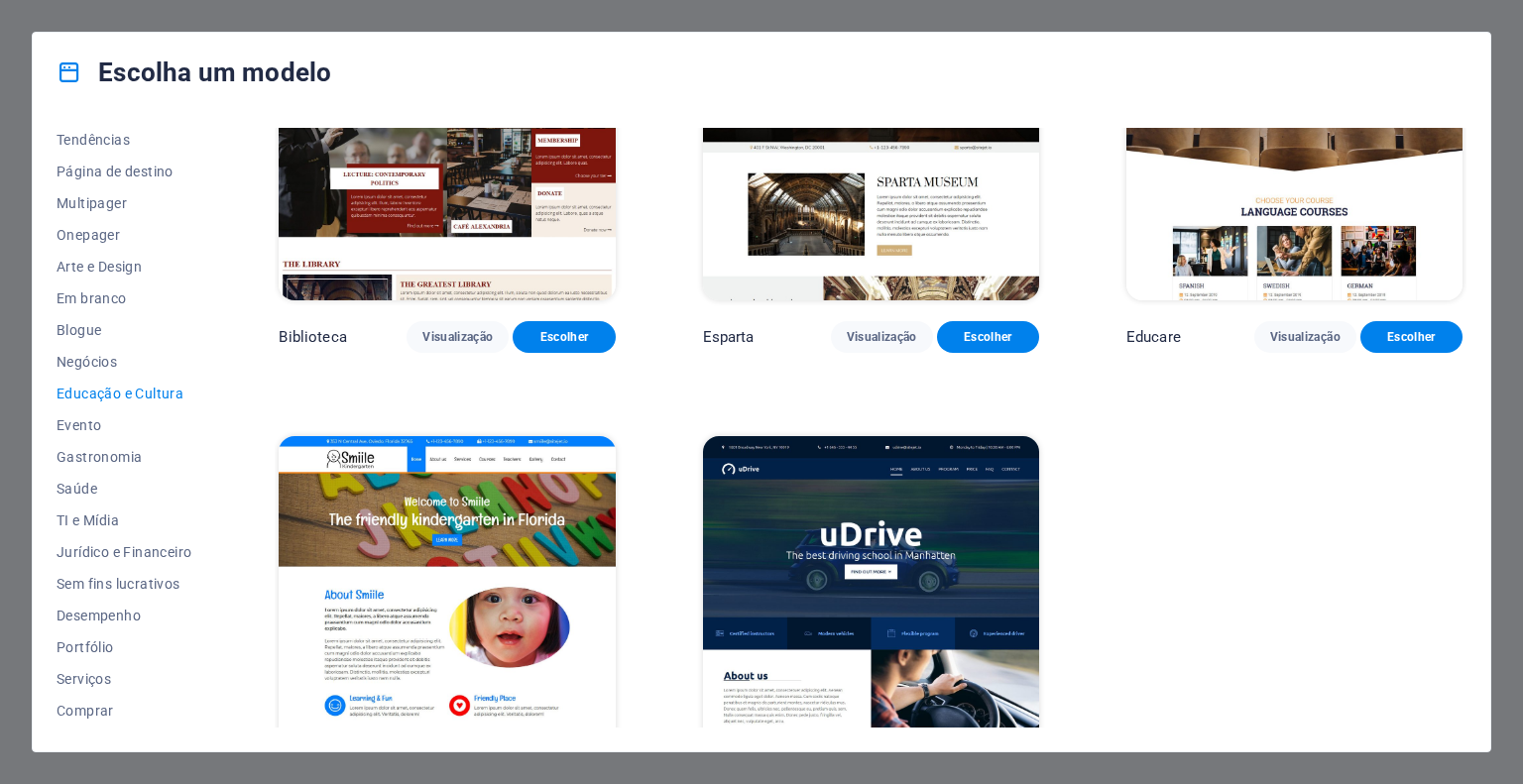 scroll, scrollTop: 649, scrollLeft: 0, axis: vertical 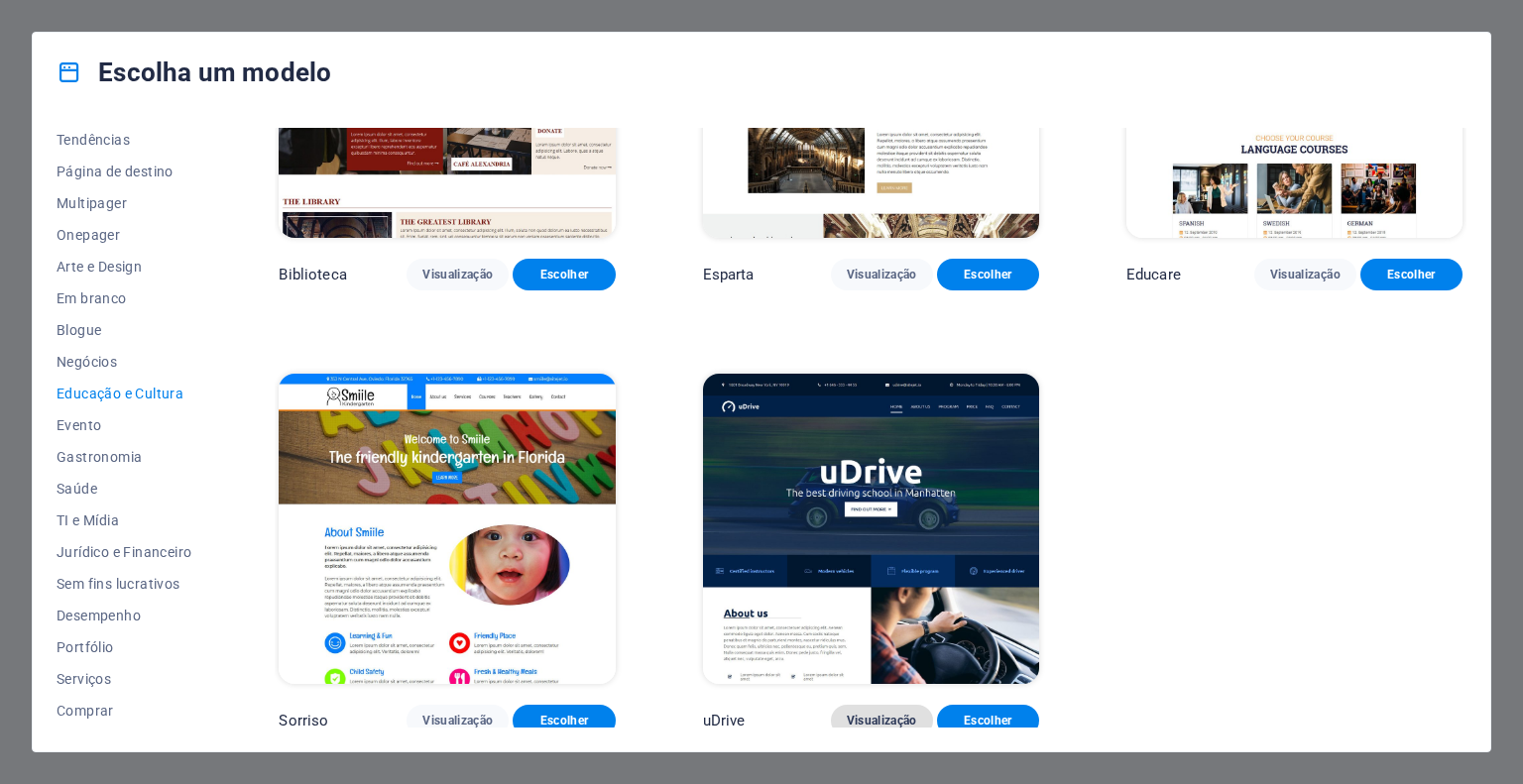 click on "Visualização" at bounding box center [881, 721] 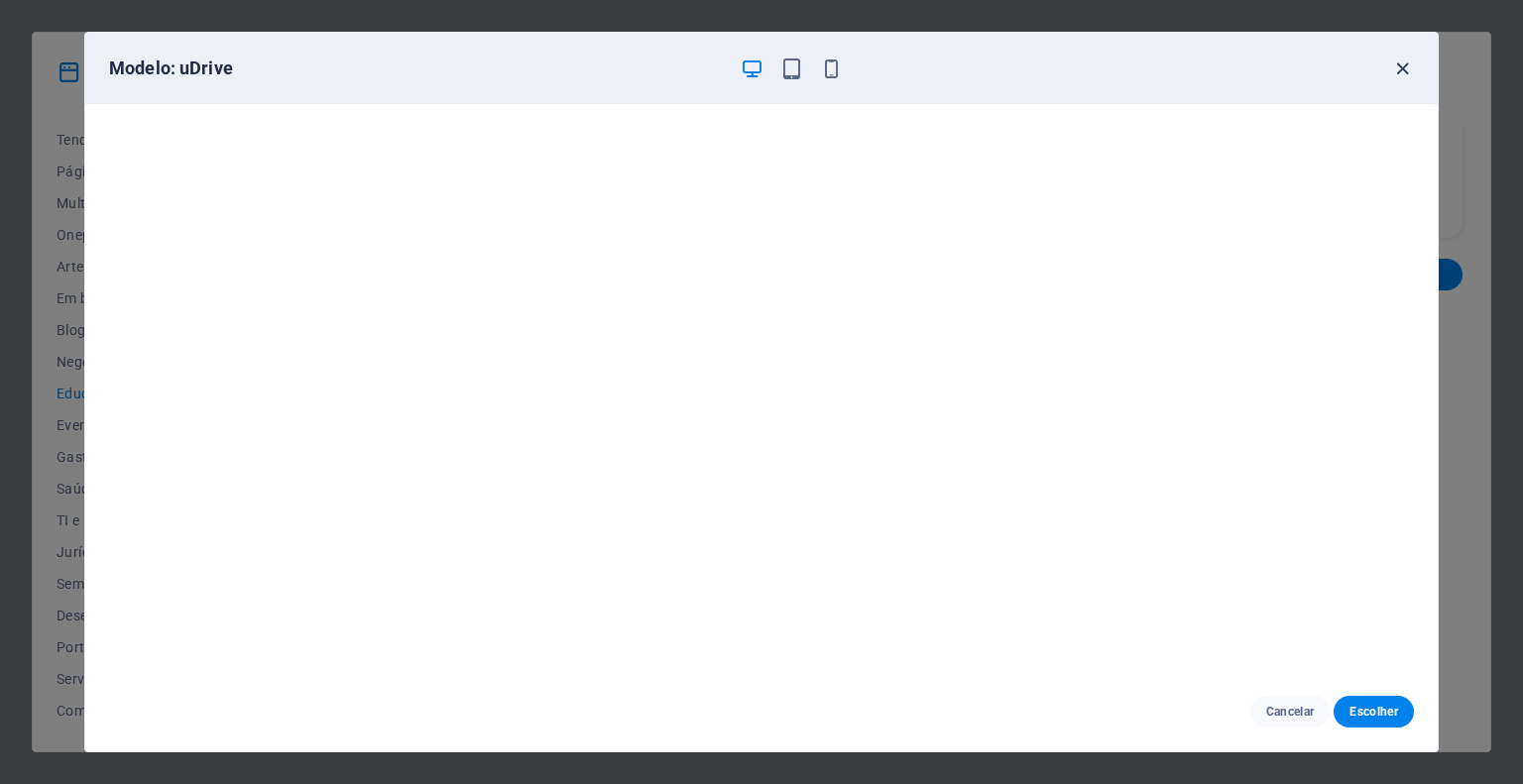 click at bounding box center [1402, 68] 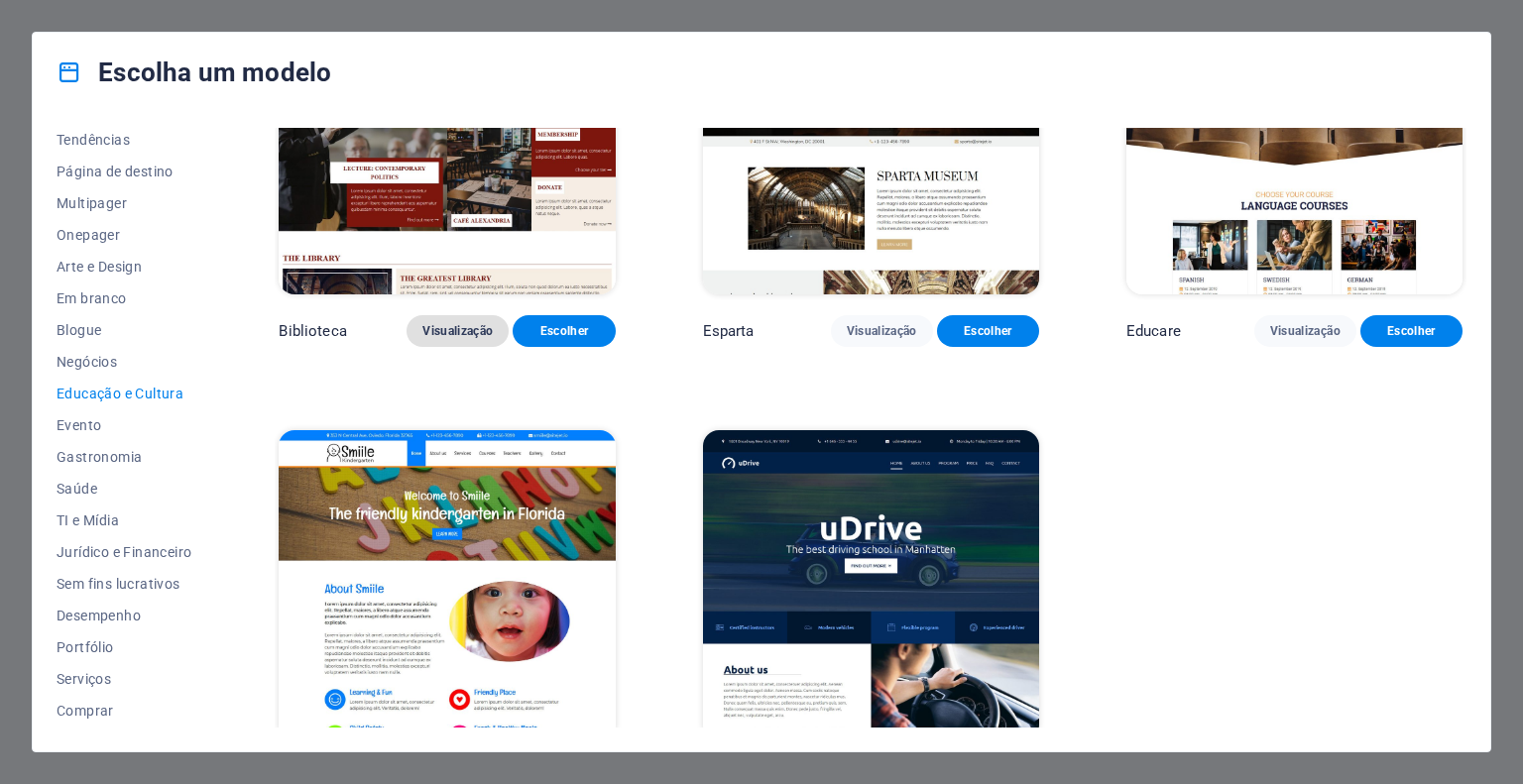 scroll, scrollTop: 649, scrollLeft: 0, axis: vertical 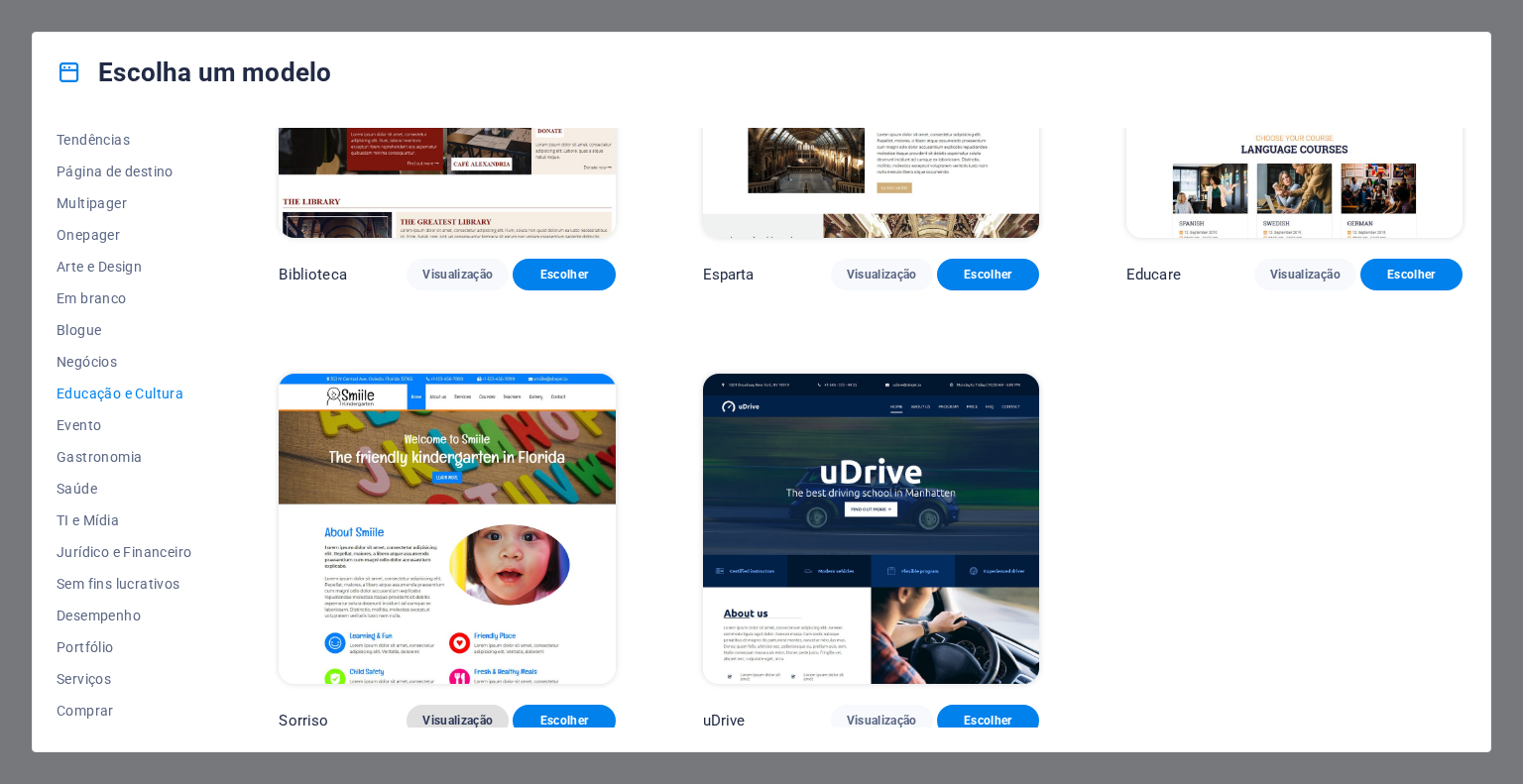 click on "Visualização" at bounding box center [457, 721] 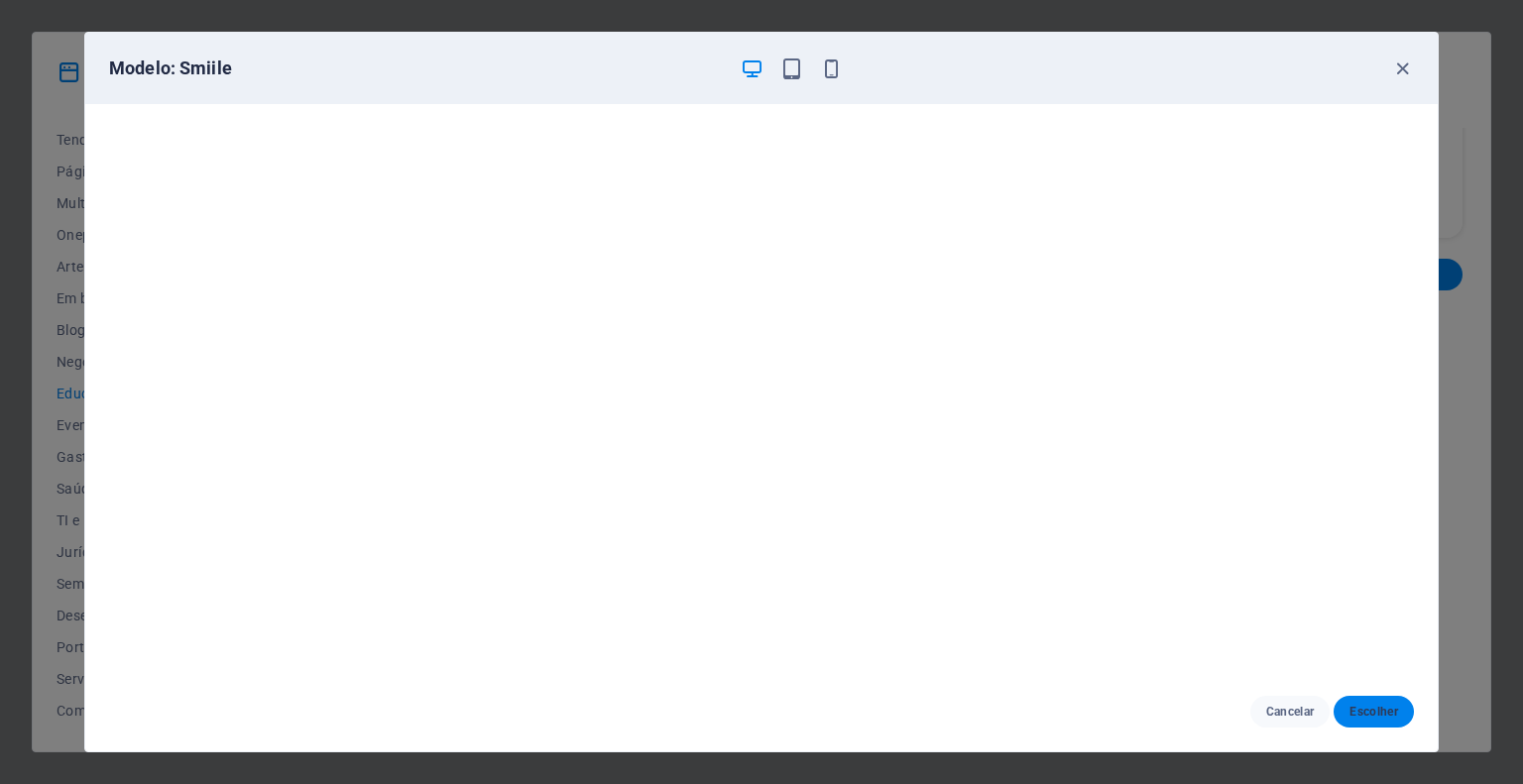 click on "Escolher" at bounding box center (1373, 712) 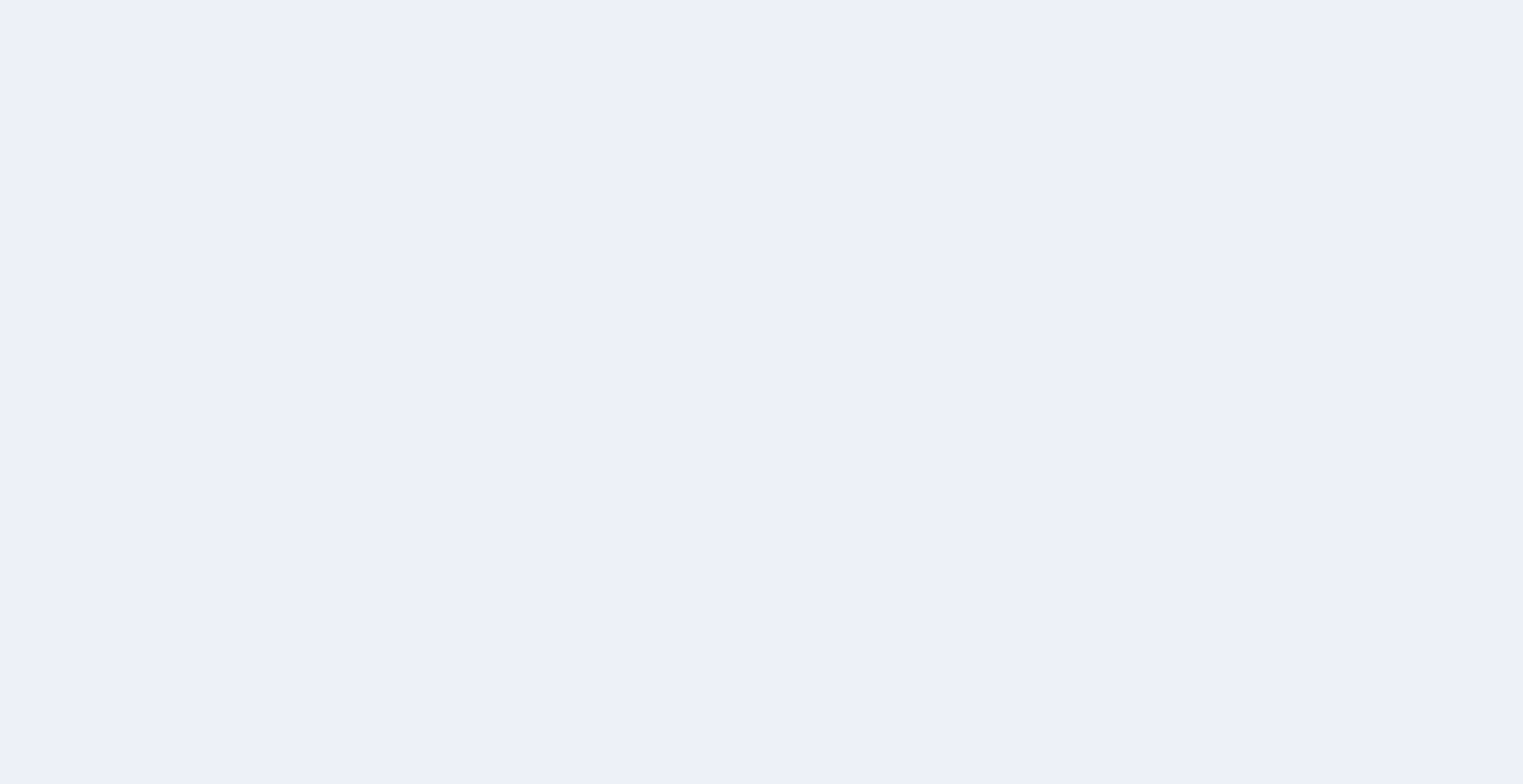 scroll, scrollTop: 0, scrollLeft: 0, axis: both 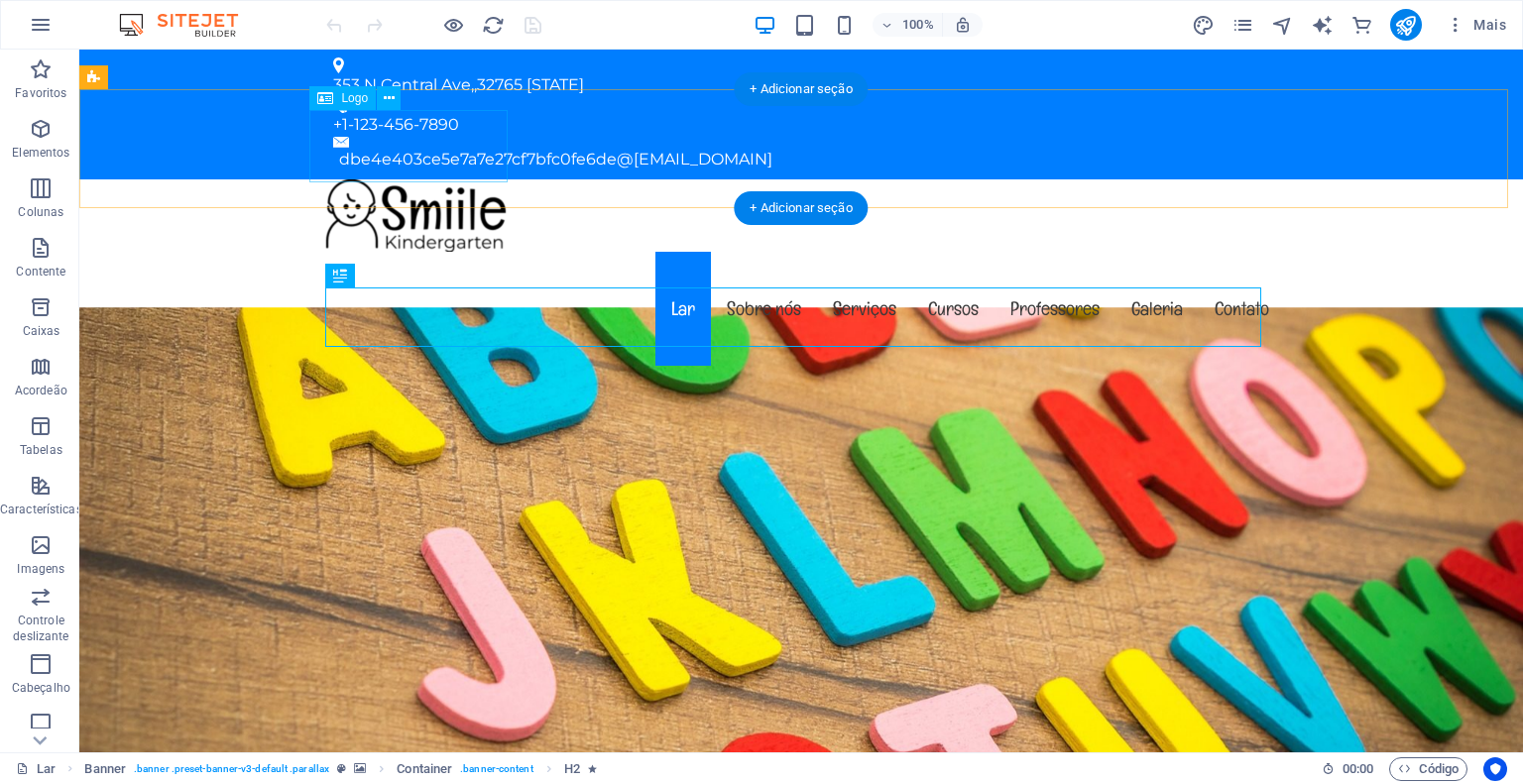 click at bounding box center (801, 215) 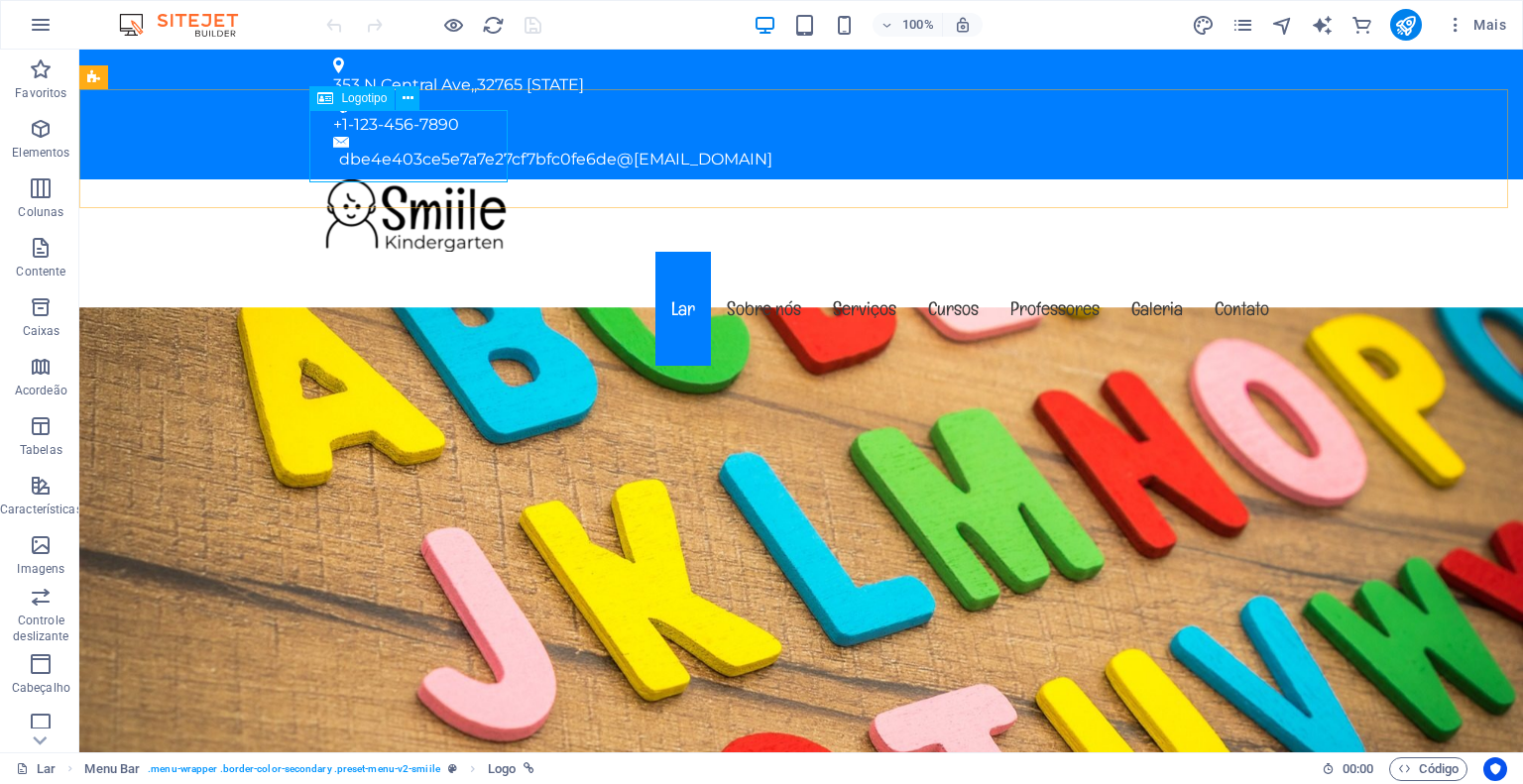 click on "Logotipo" at bounding box center (364, 98) 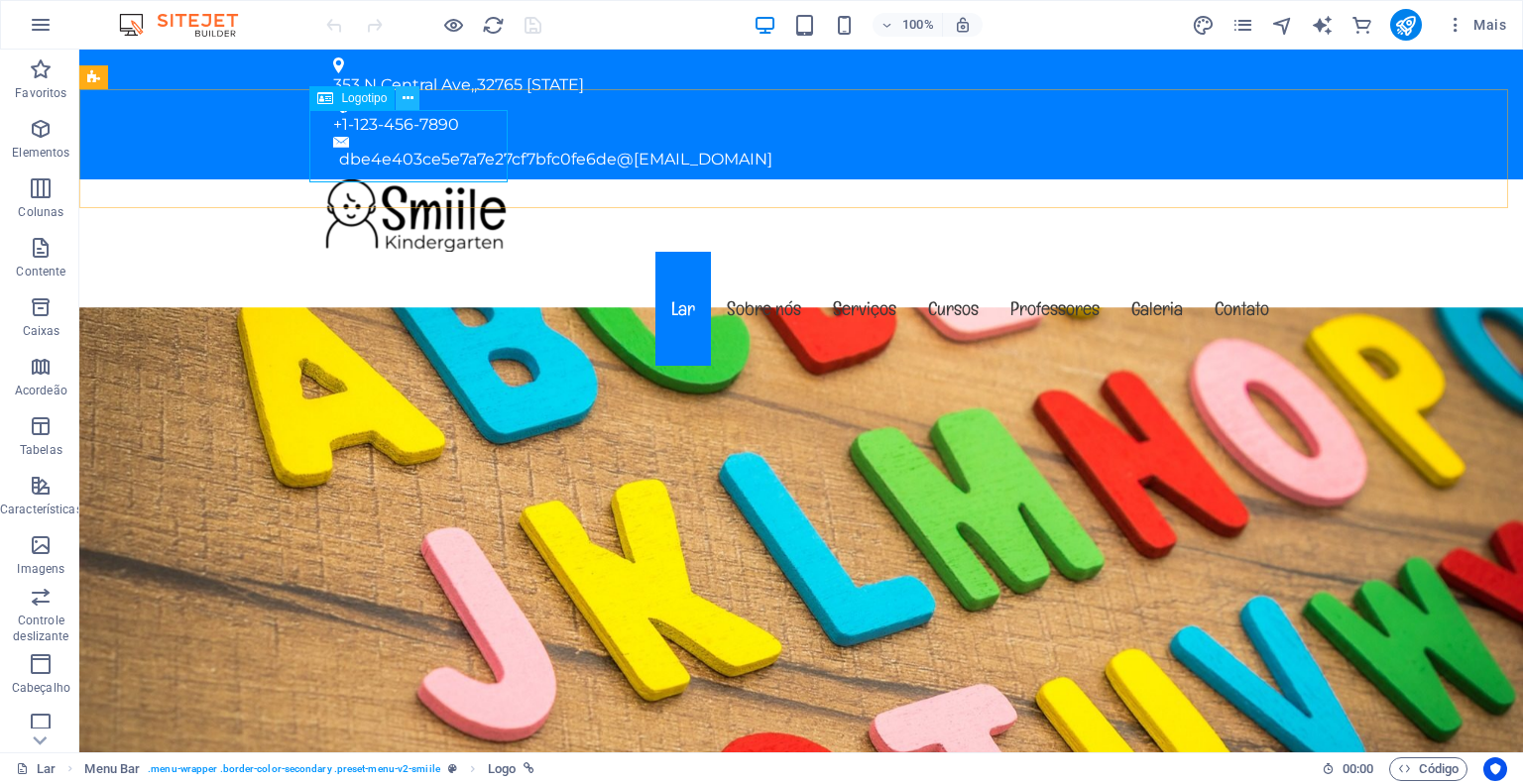 click at bounding box center [408, 98] 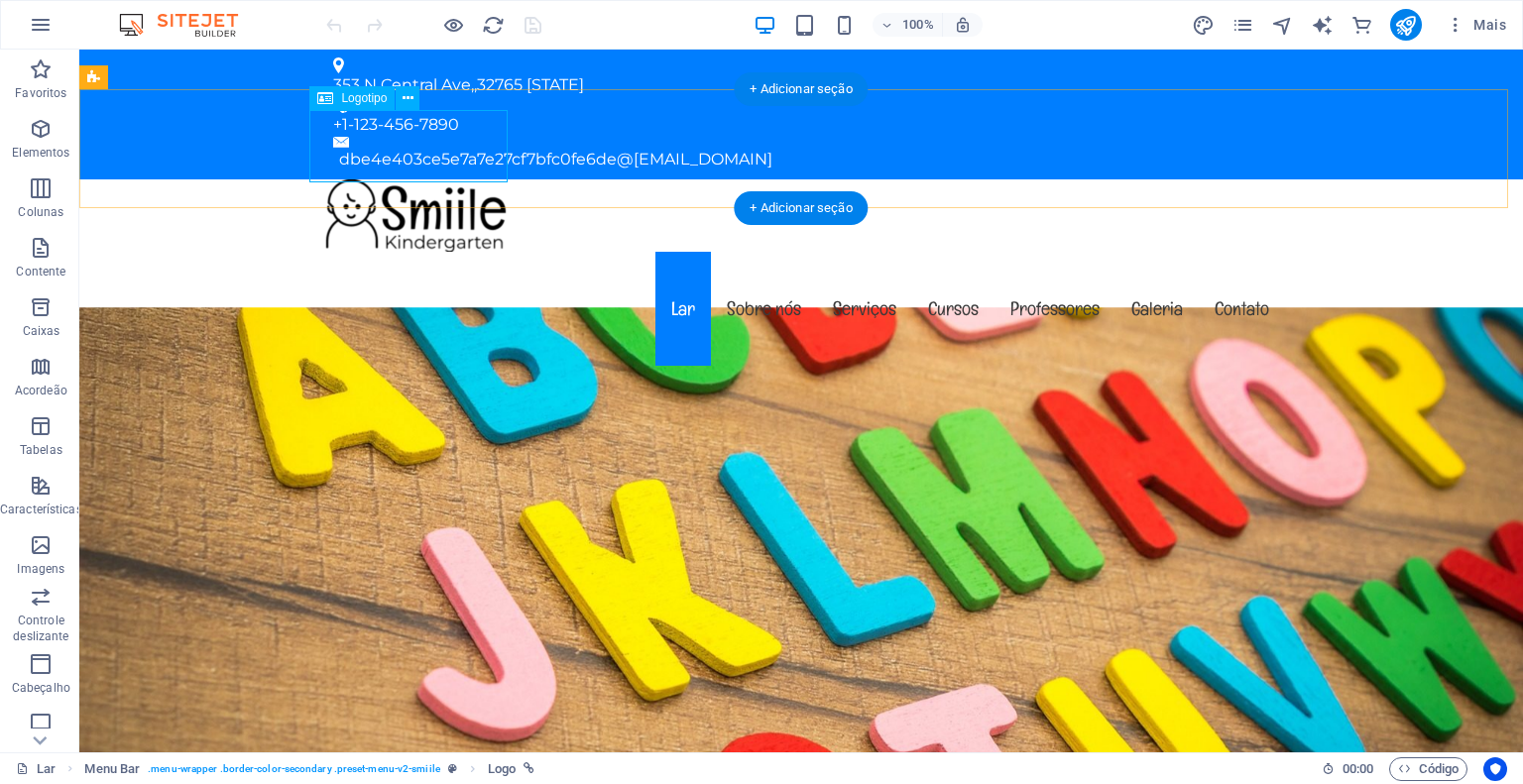 click at bounding box center (801, 215) 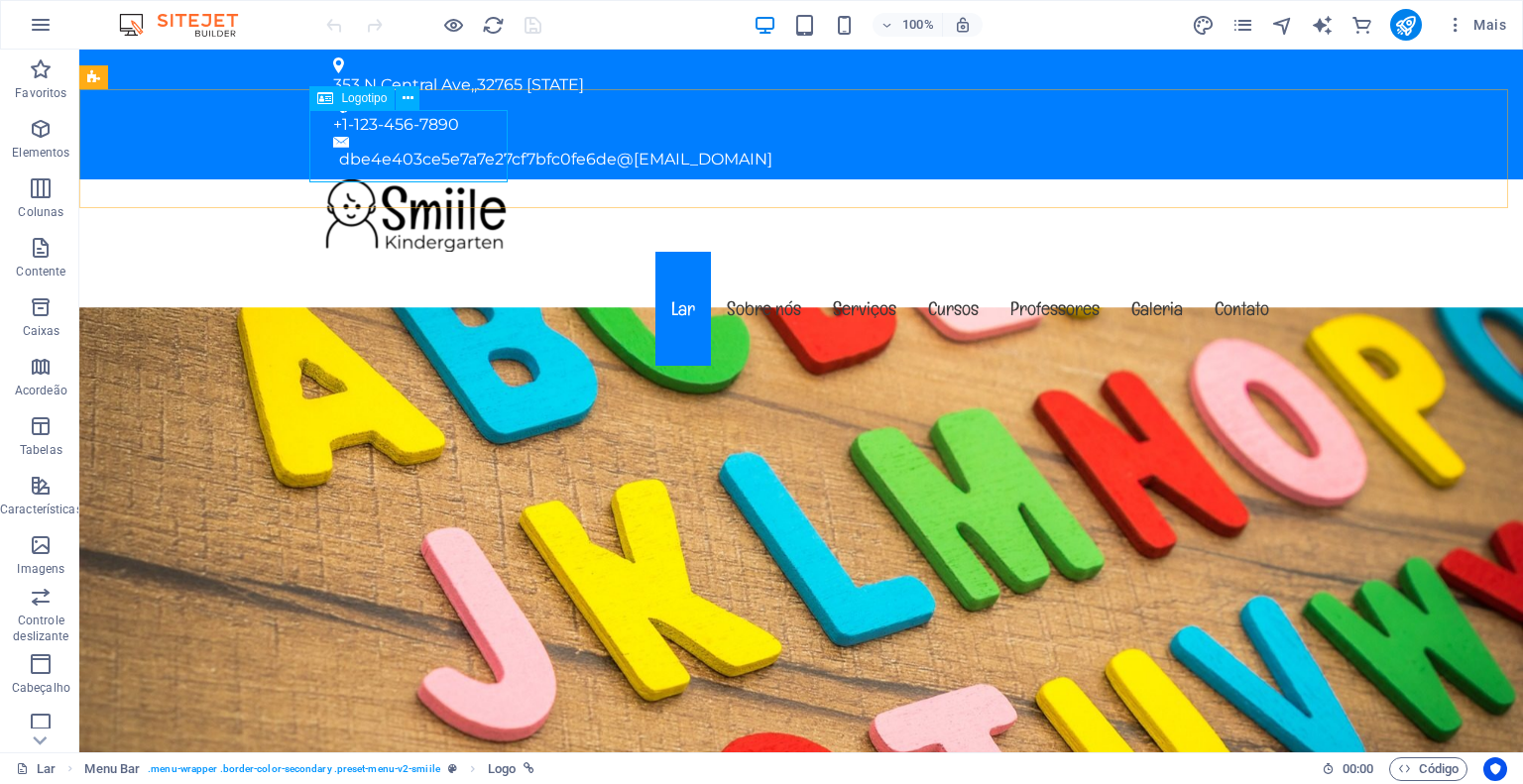 click on "Logotipo" at bounding box center (364, 98) 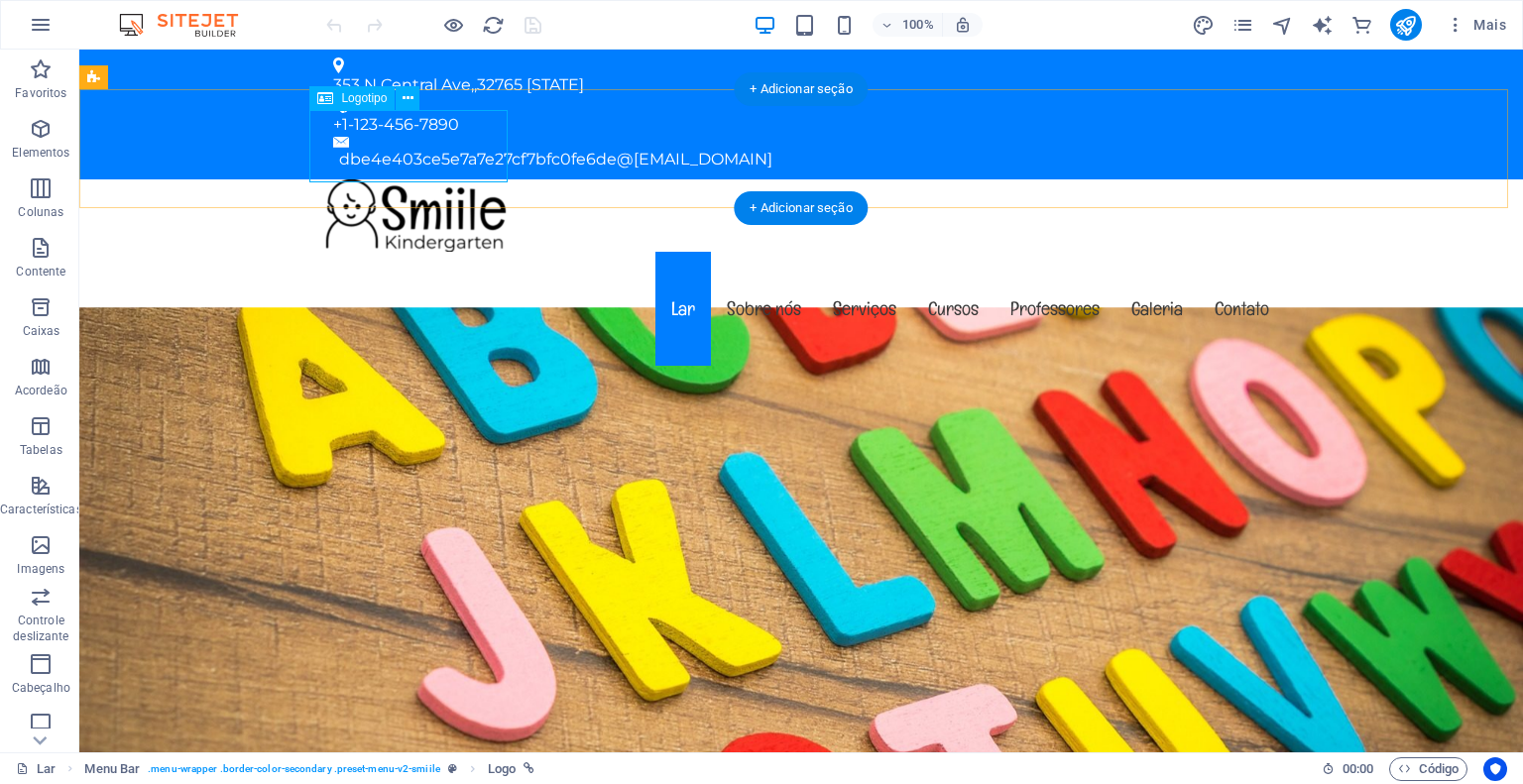 click at bounding box center (801, 215) 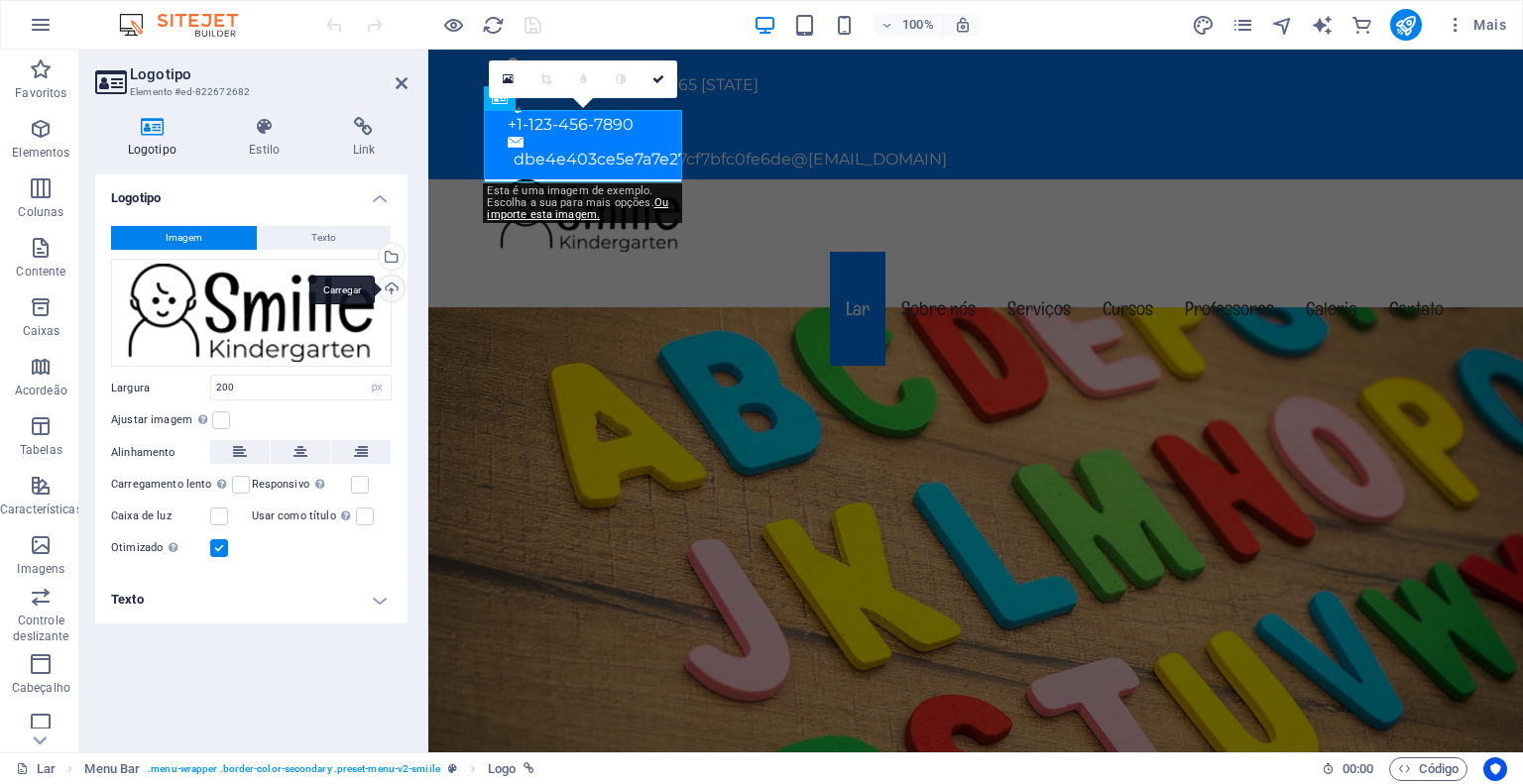 click on "Carregar" at bounding box center (390, 290) 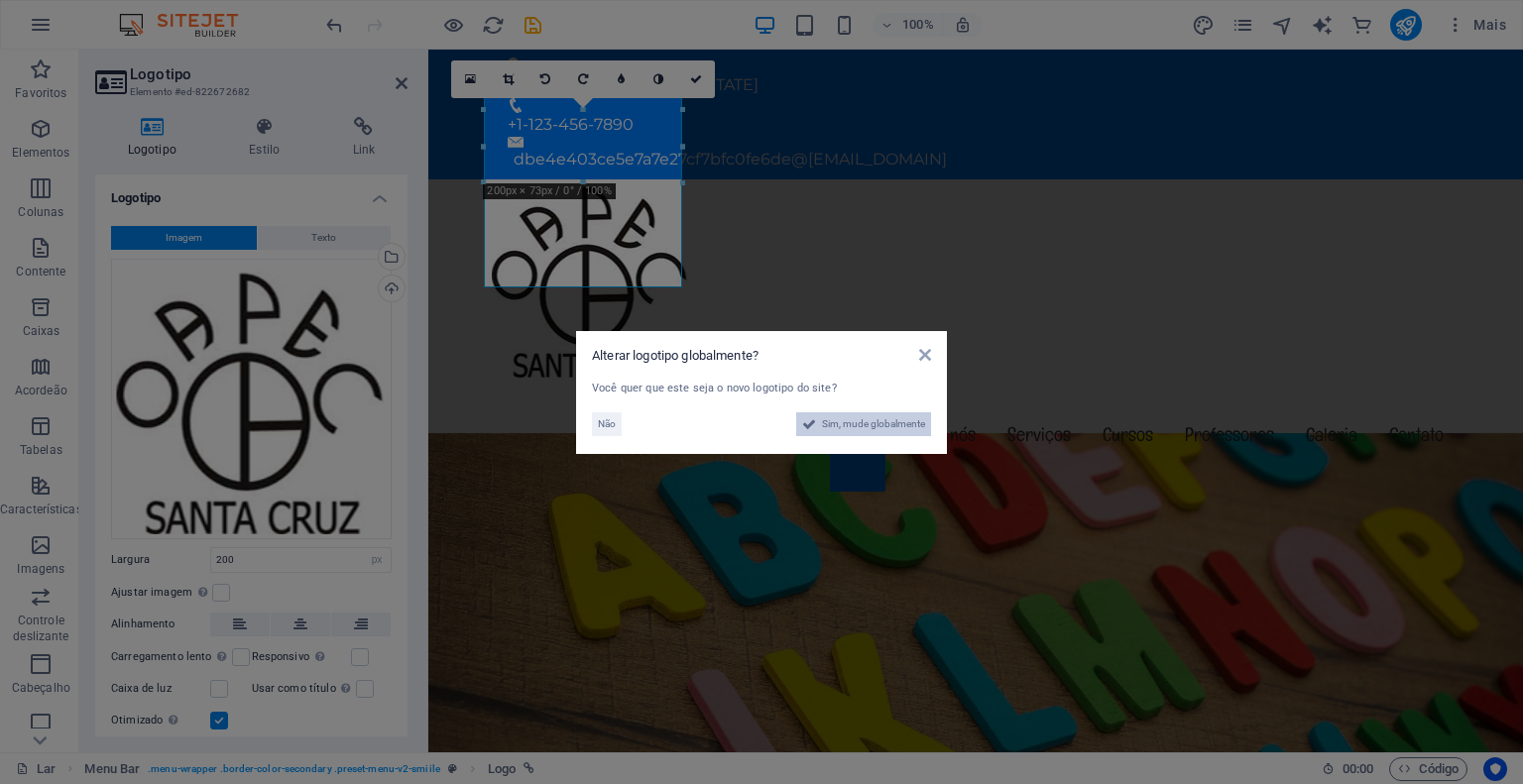 click on "Sim, mude globalmente" at bounding box center [874, 423] 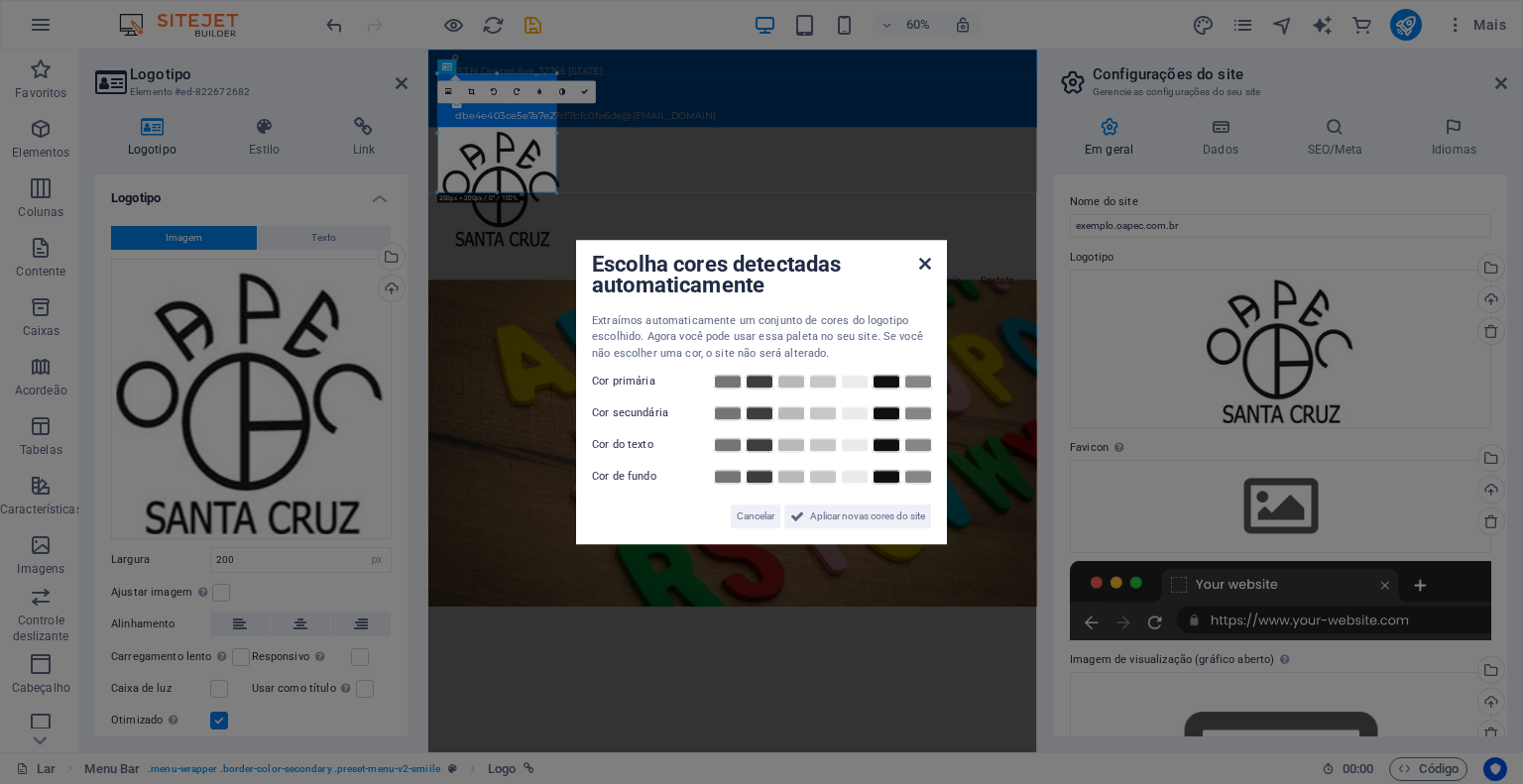 drag, startPoint x: 920, startPoint y: 260, endPoint x: 326, endPoint y: 681, distance: 728.06387 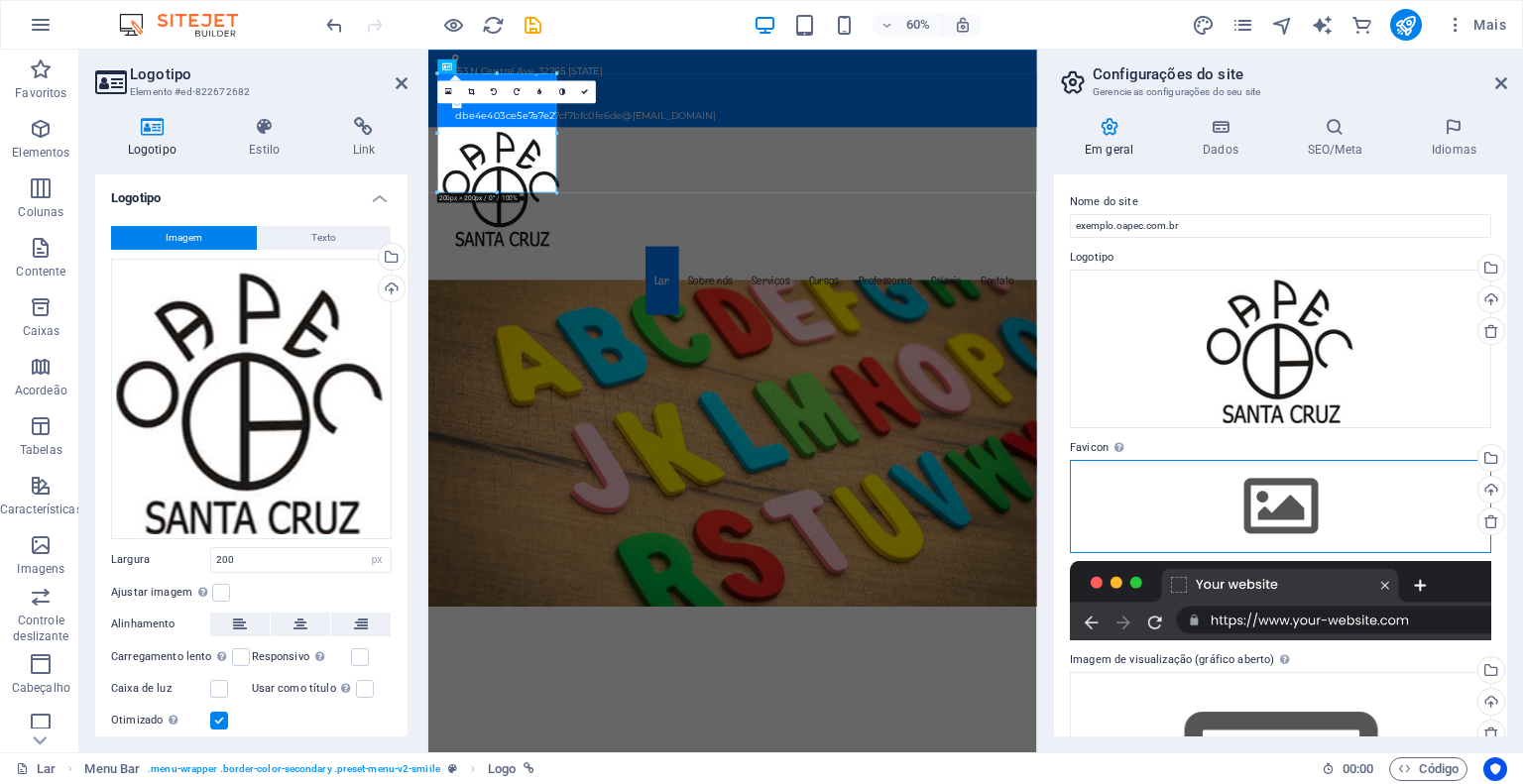 click on "Arraste os arquivos aqui, clique para escolher os arquivos ou  selecione-os em Arquivos ou em nossas fotos e vídeos de estoque gratuitos" at bounding box center (1280, 506) 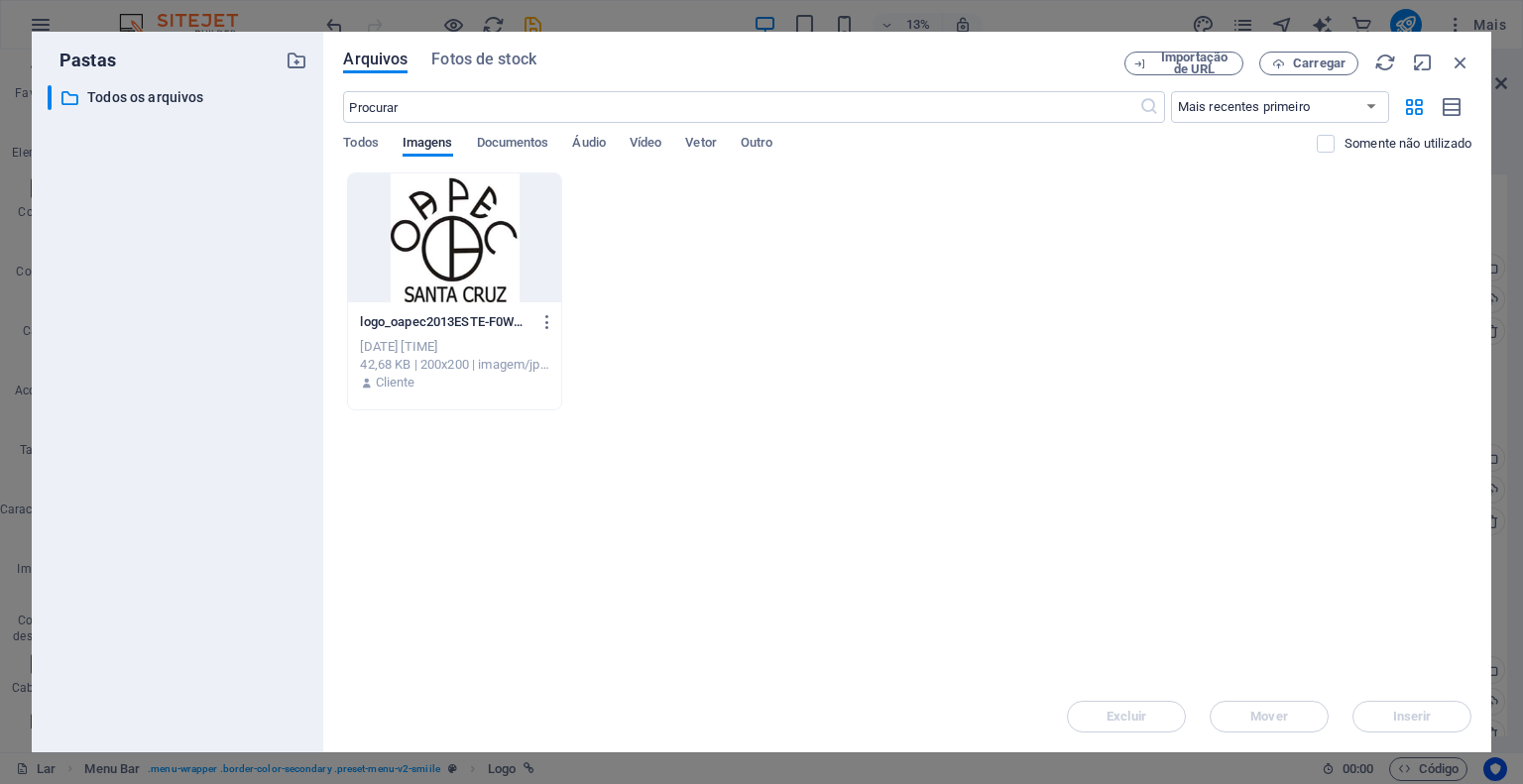 click at bounding box center [454, 238] 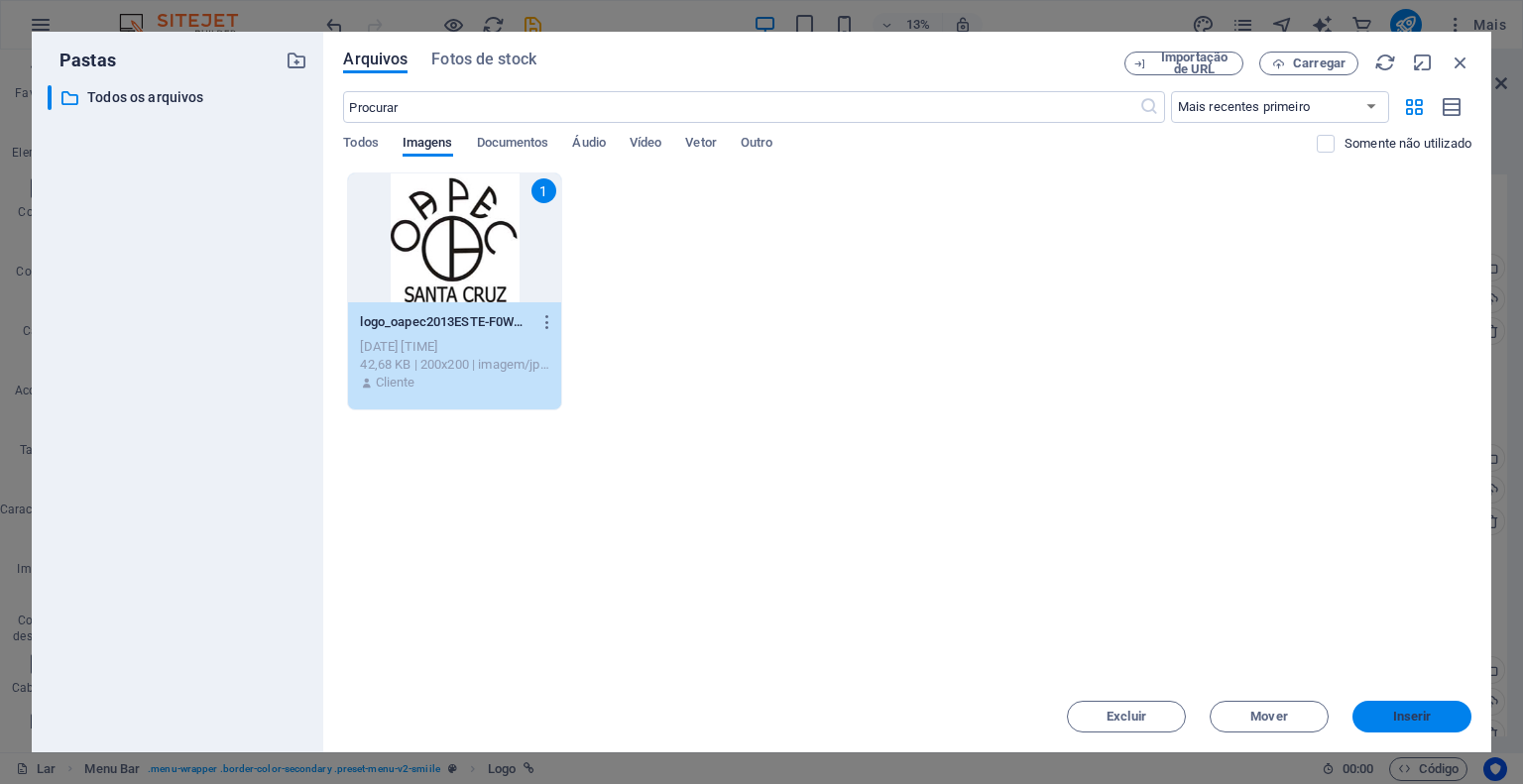 click on "Inserir" at bounding box center (1412, 717) 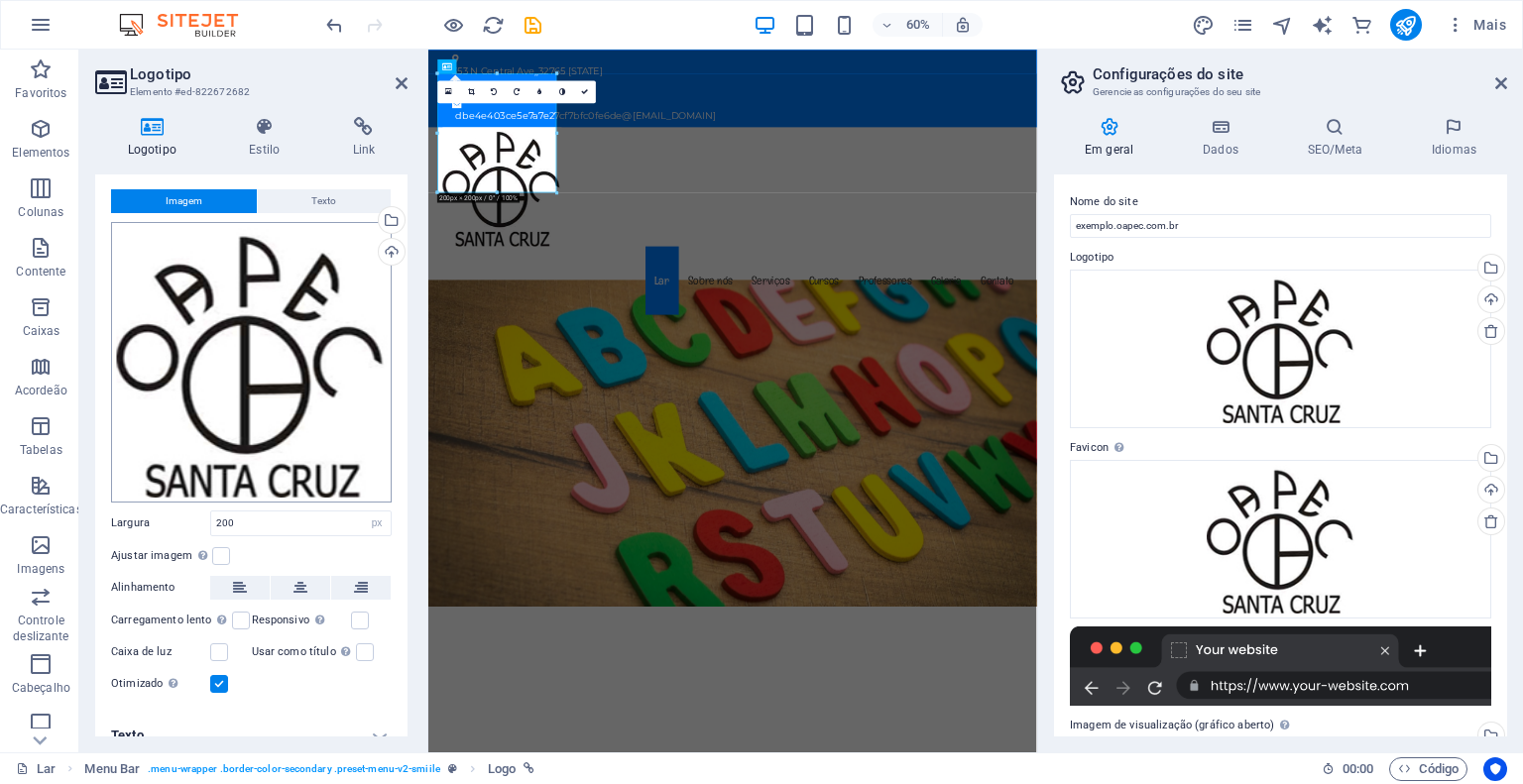 scroll, scrollTop: 55, scrollLeft: 0, axis: vertical 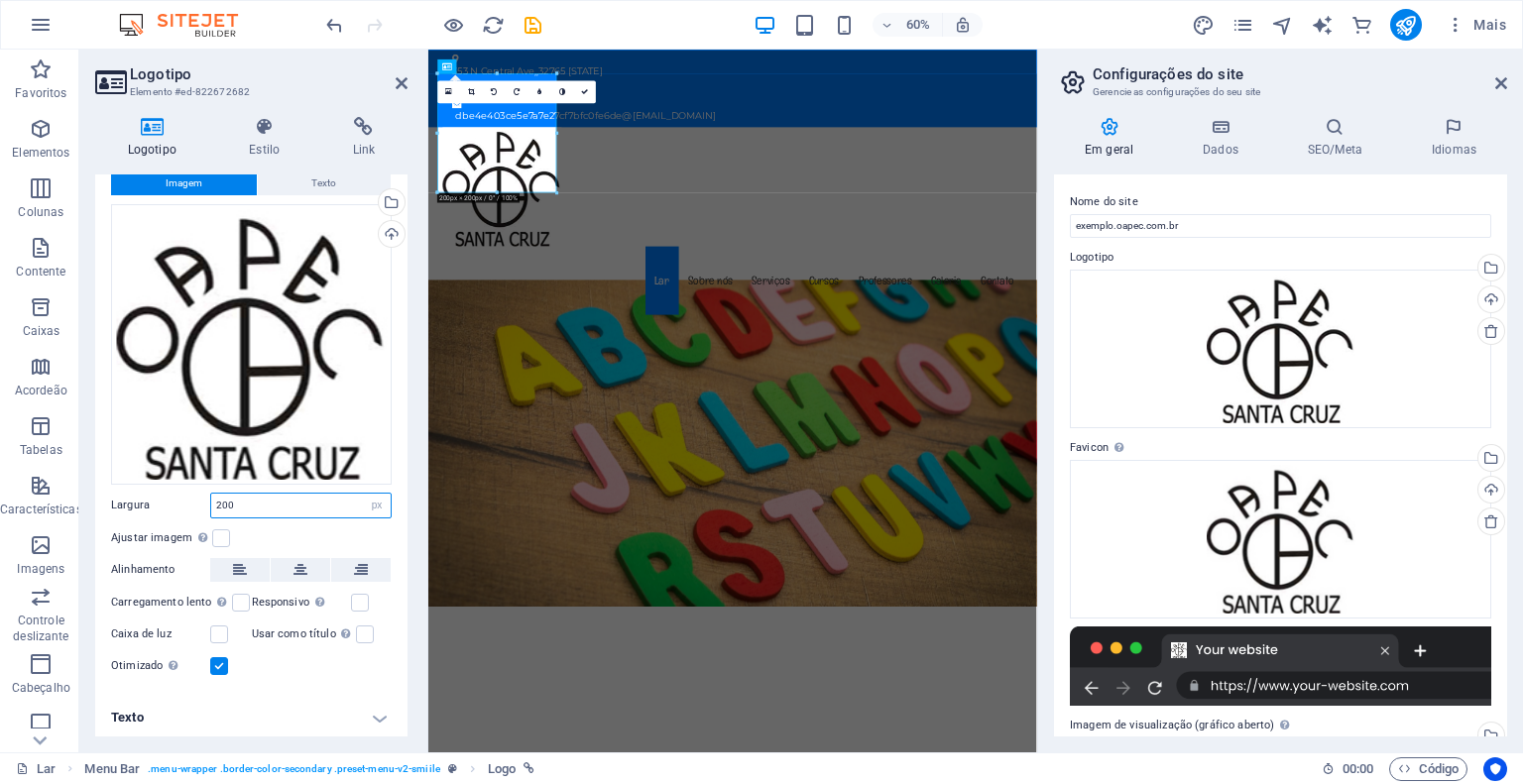 drag, startPoint x: 252, startPoint y: 500, endPoint x: 196, endPoint y: 495, distance: 56.22277 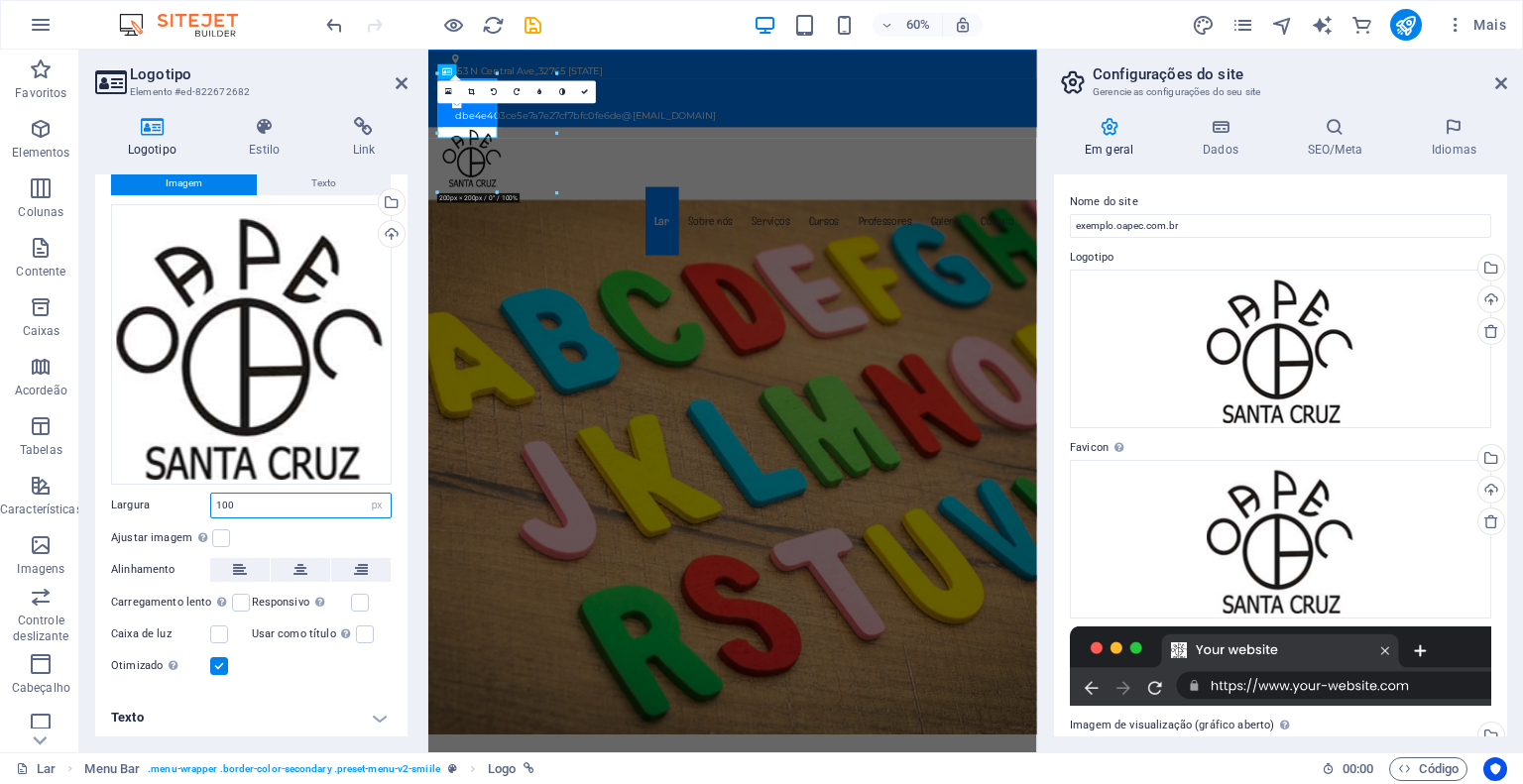 type on "100" 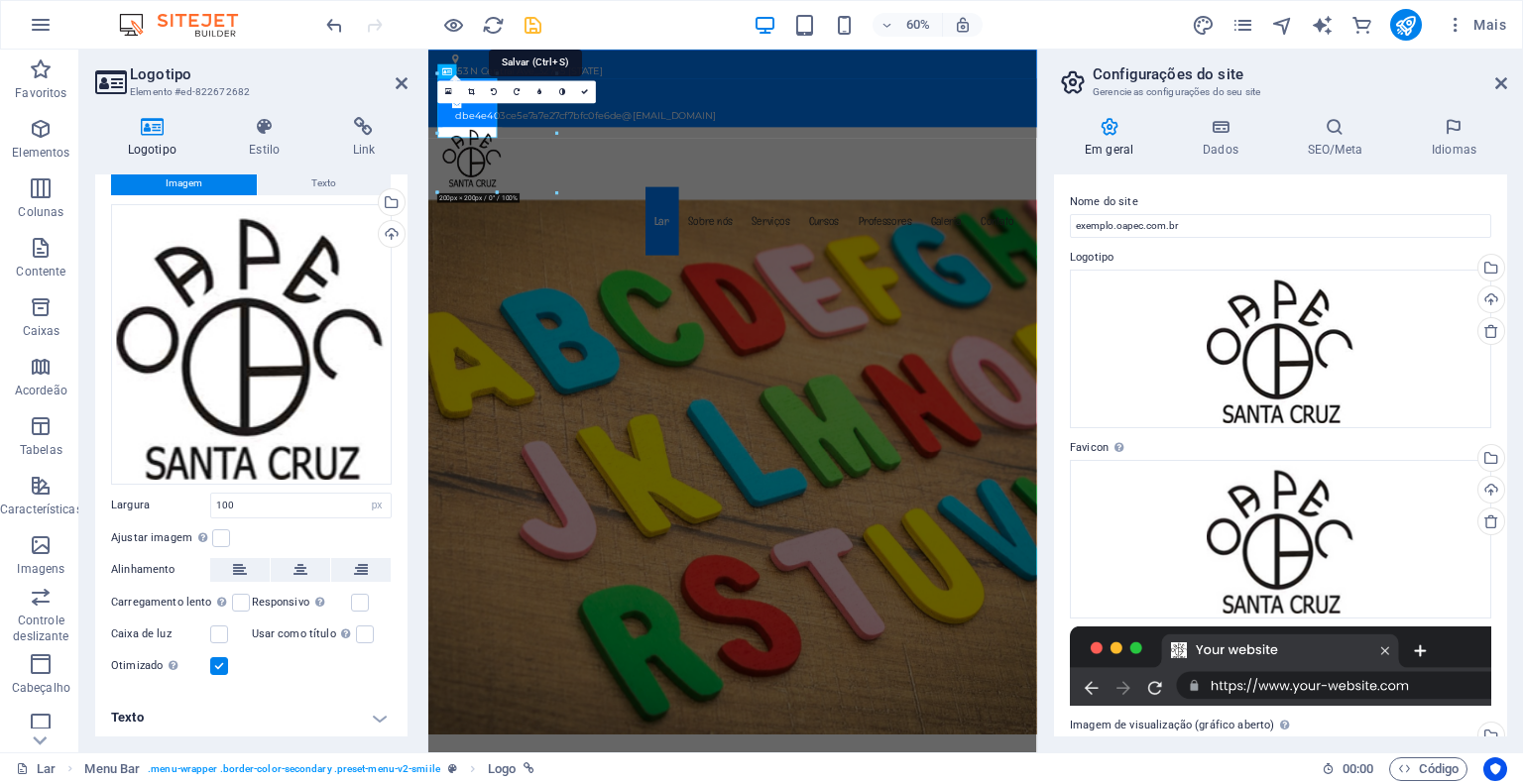 click at bounding box center [532, 25] 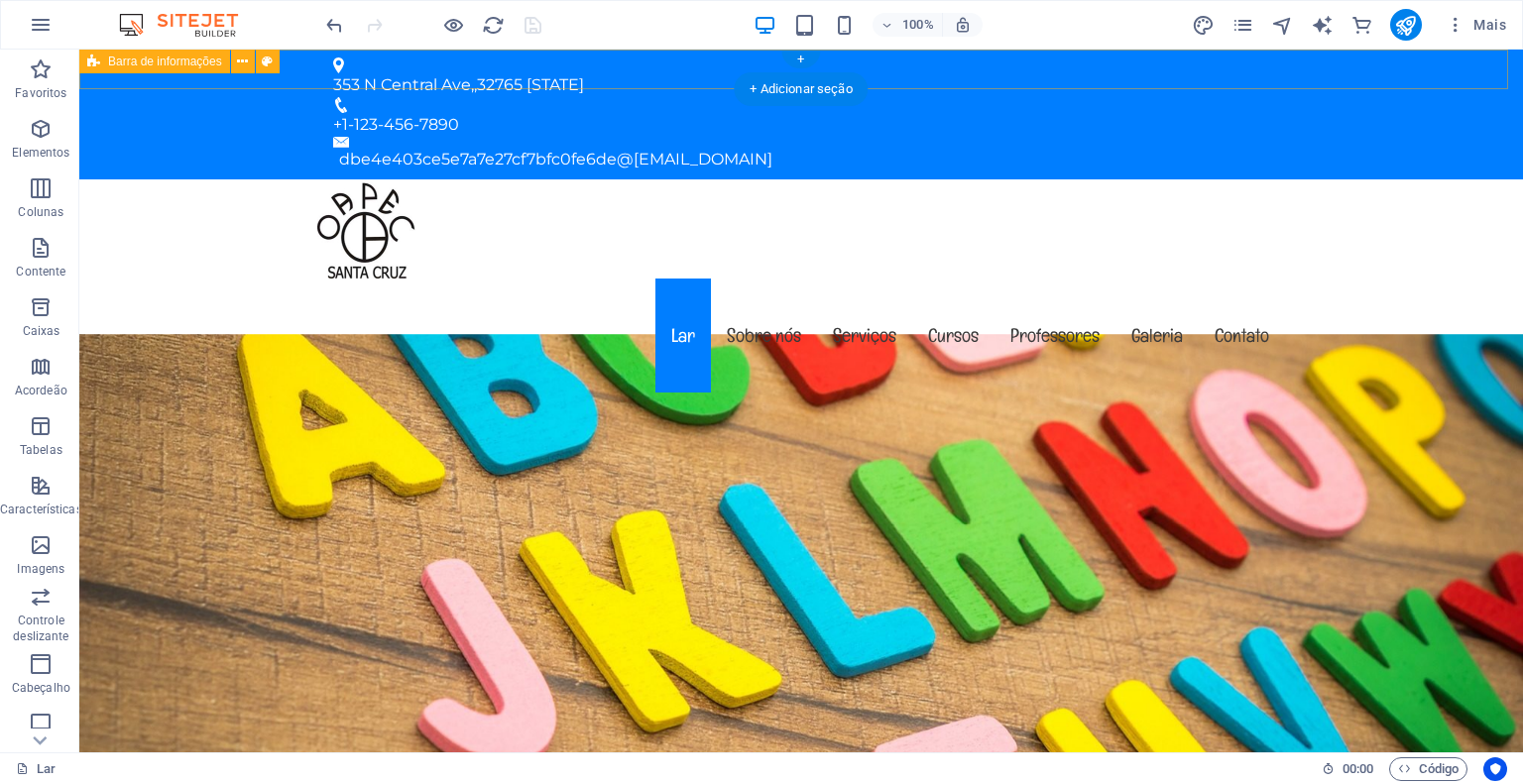 click on "[NUMBER] [STREET], , [ZIP_CODE] [STATE] +[COUNTRY_CODE]-[PHONE] dbe4e403ce5e7a7e27cf7bfc0fe6de@[EMAIL_DOMAIN]" at bounding box center (801, 114) 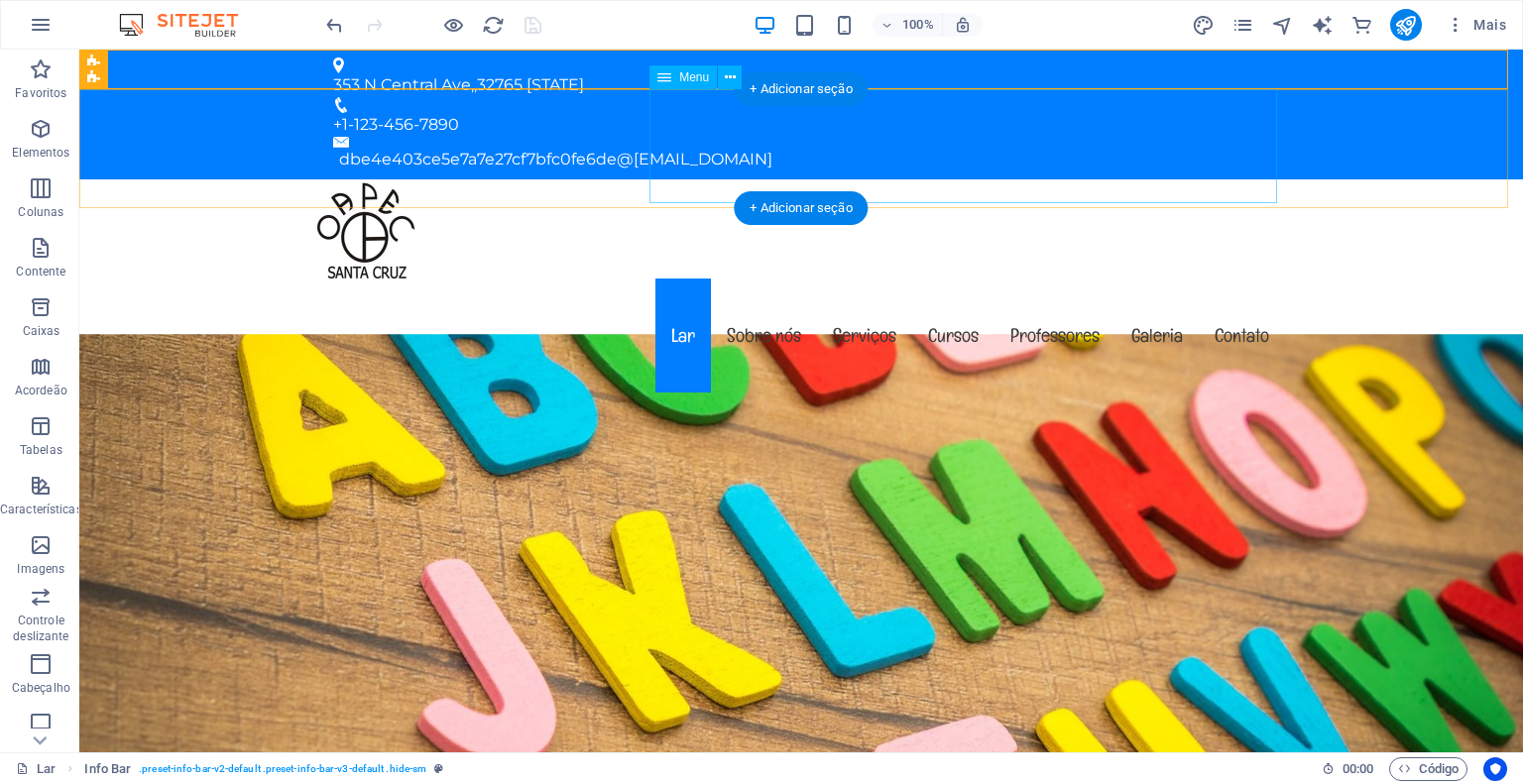 click on "Lar Sobre nós Serviços Cursos Professores Galeria Contato" at bounding box center (801, 335) 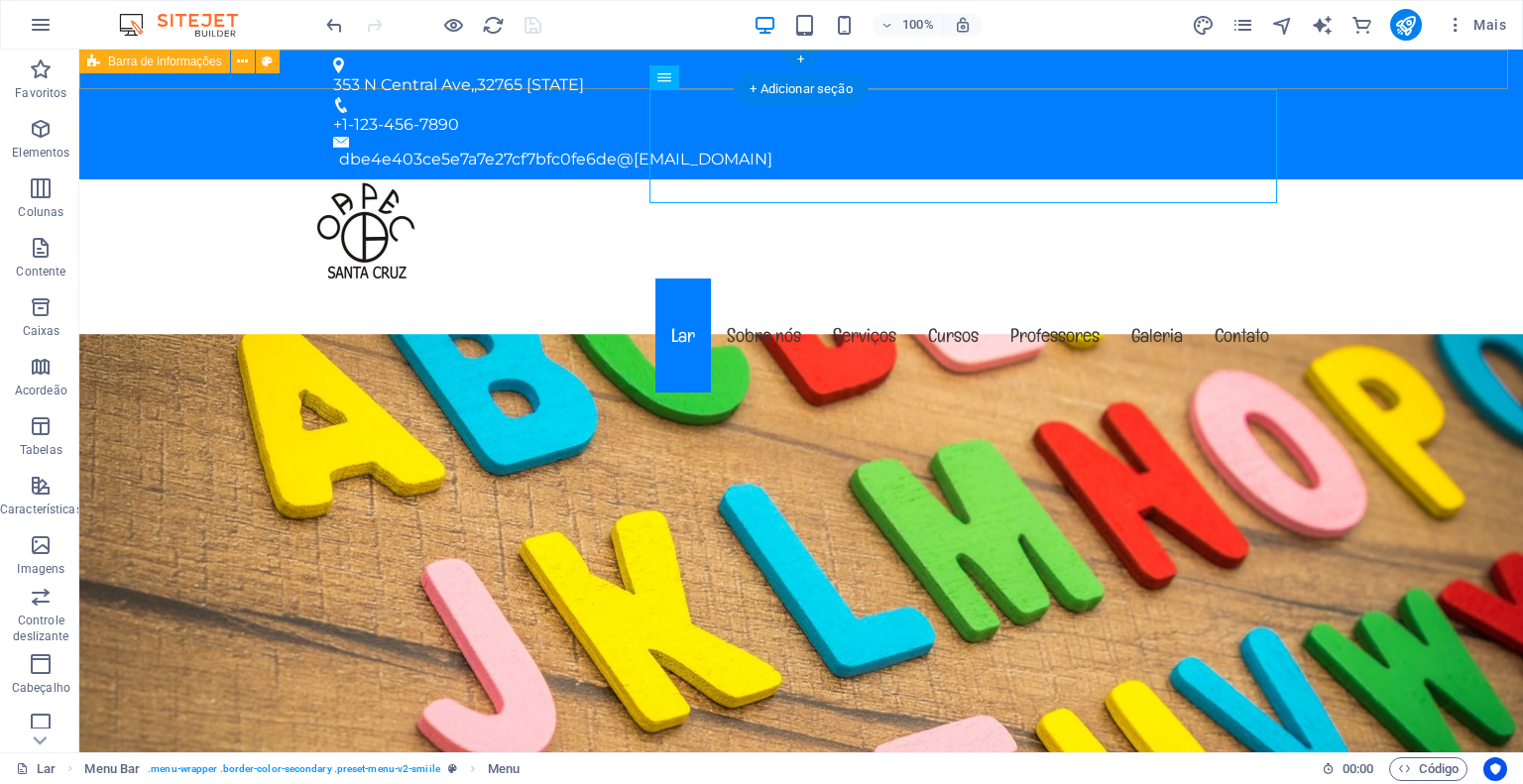 click on "[NUMBER] [STREET], , [ZIP_CODE] [STATE] +[COUNTRY_CODE]-[PHONE] dbe4e403ce5e7a7e27cf7bfc0fe6de@[EMAIL_DOMAIN]" at bounding box center (801, 114) 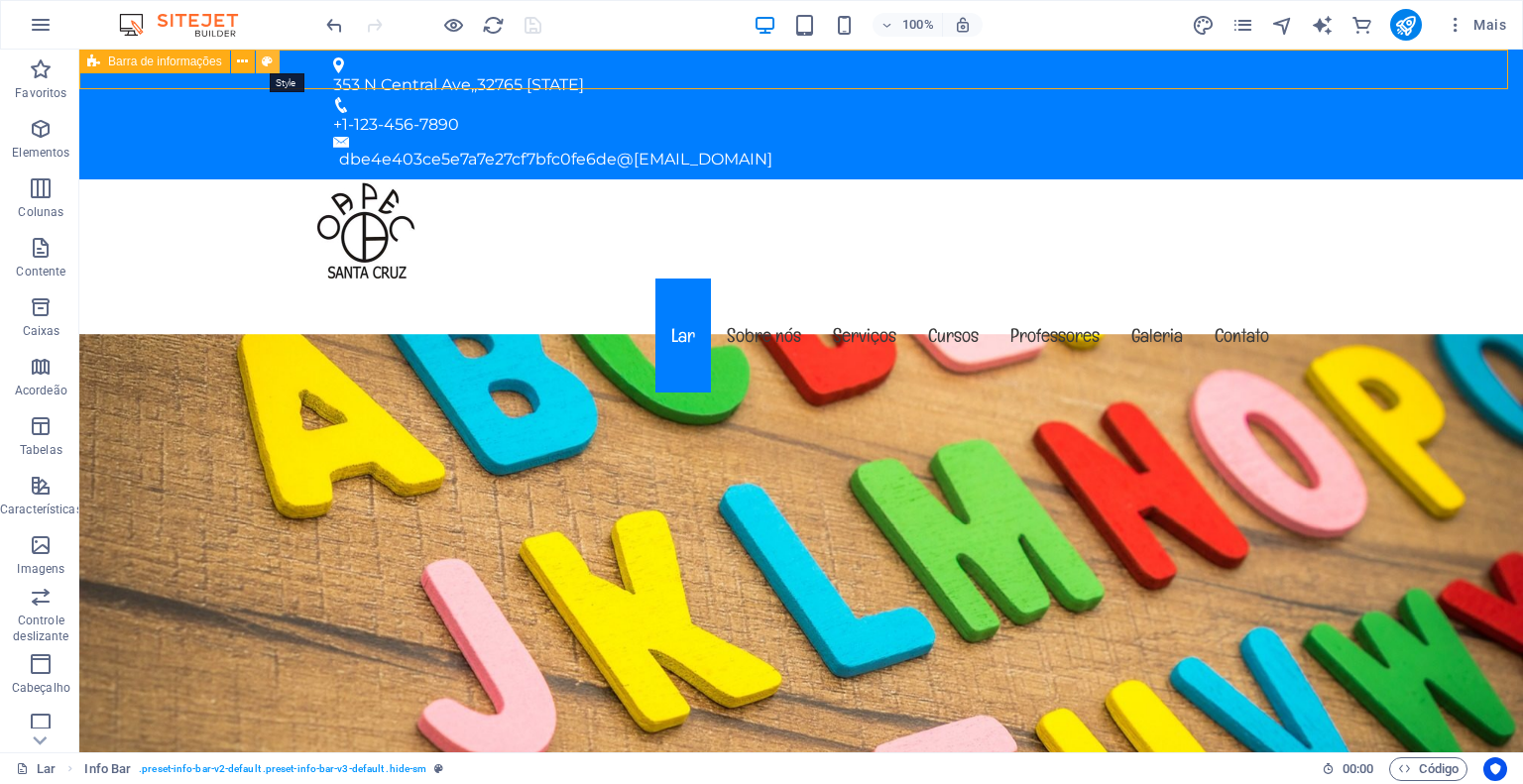 drag, startPoint x: 264, startPoint y: 58, endPoint x: 152, endPoint y: 390, distance: 350.3826 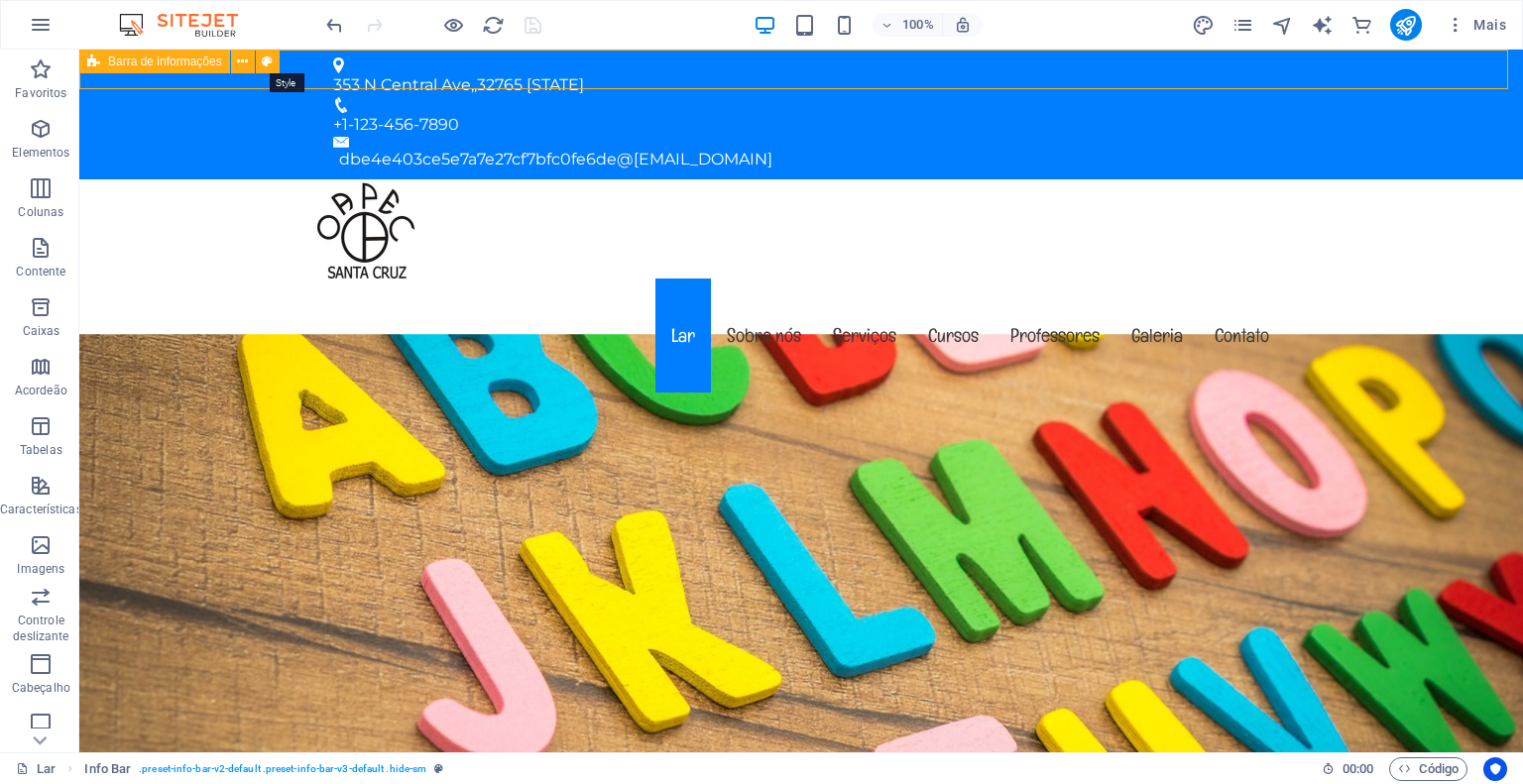 select on "rem" 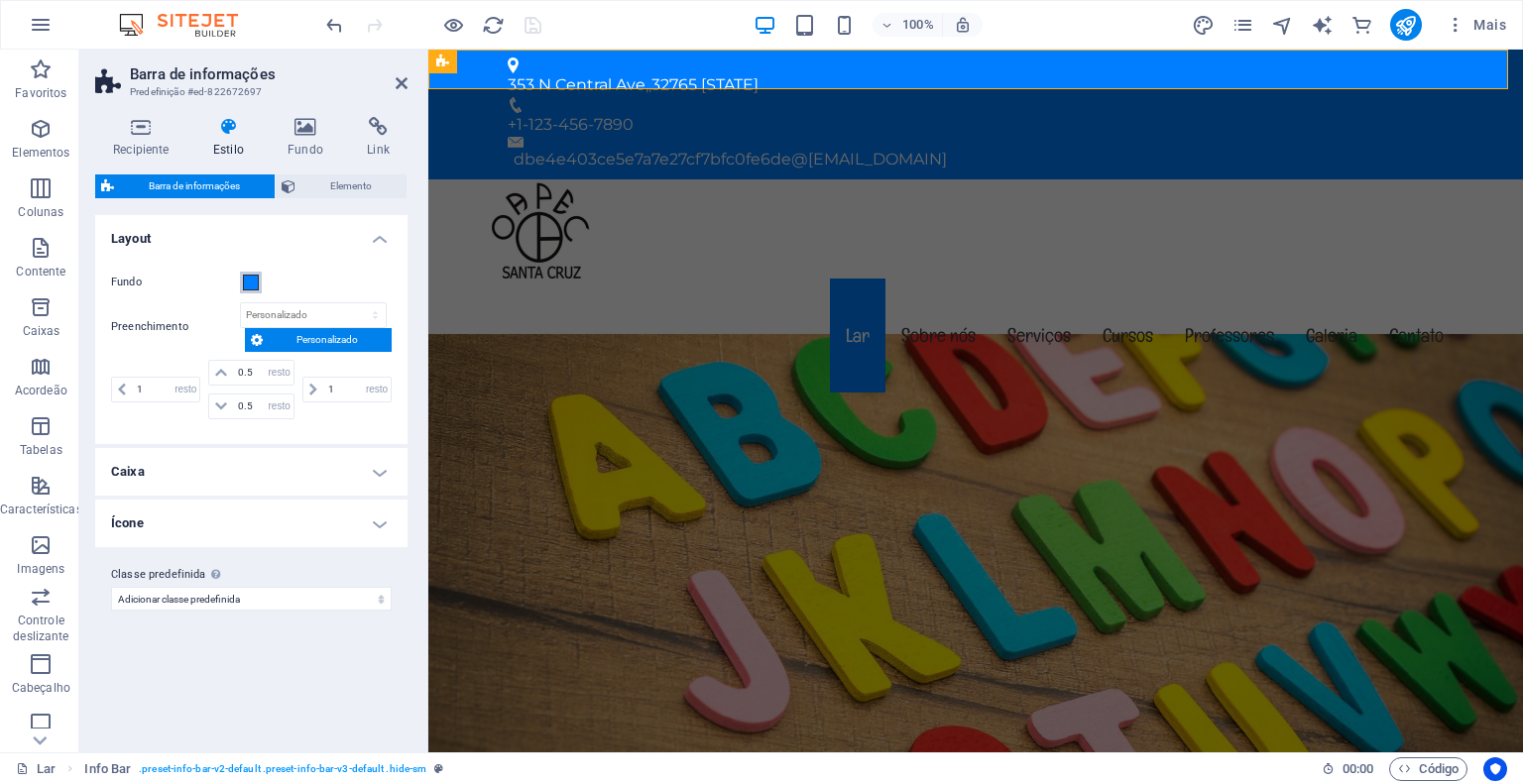 click at bounding box center [251, 282] 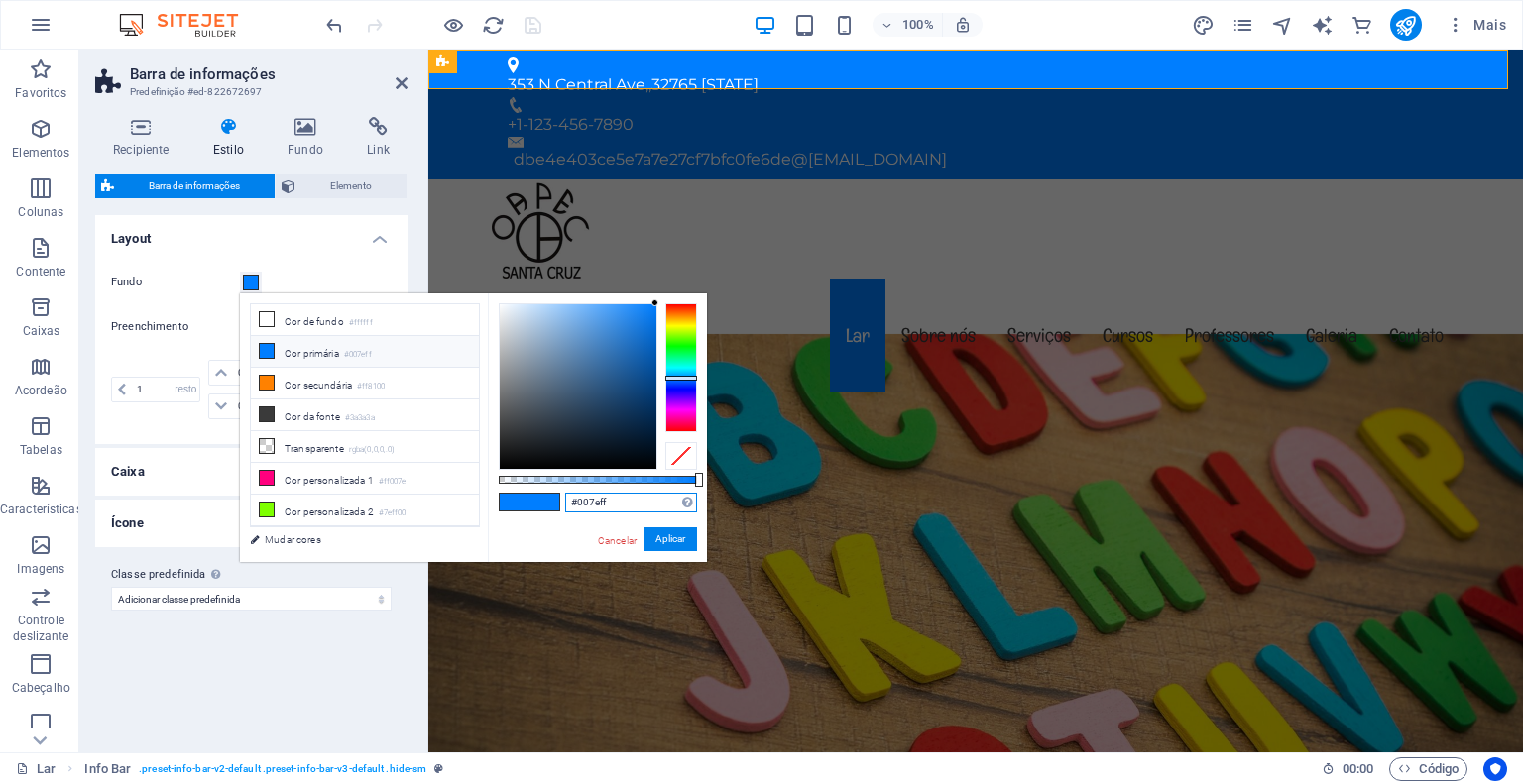 drag, startPoint x: 622, startPoint y: 495, endPoint x: 551, endPoint y: 500, distance: 71.17584 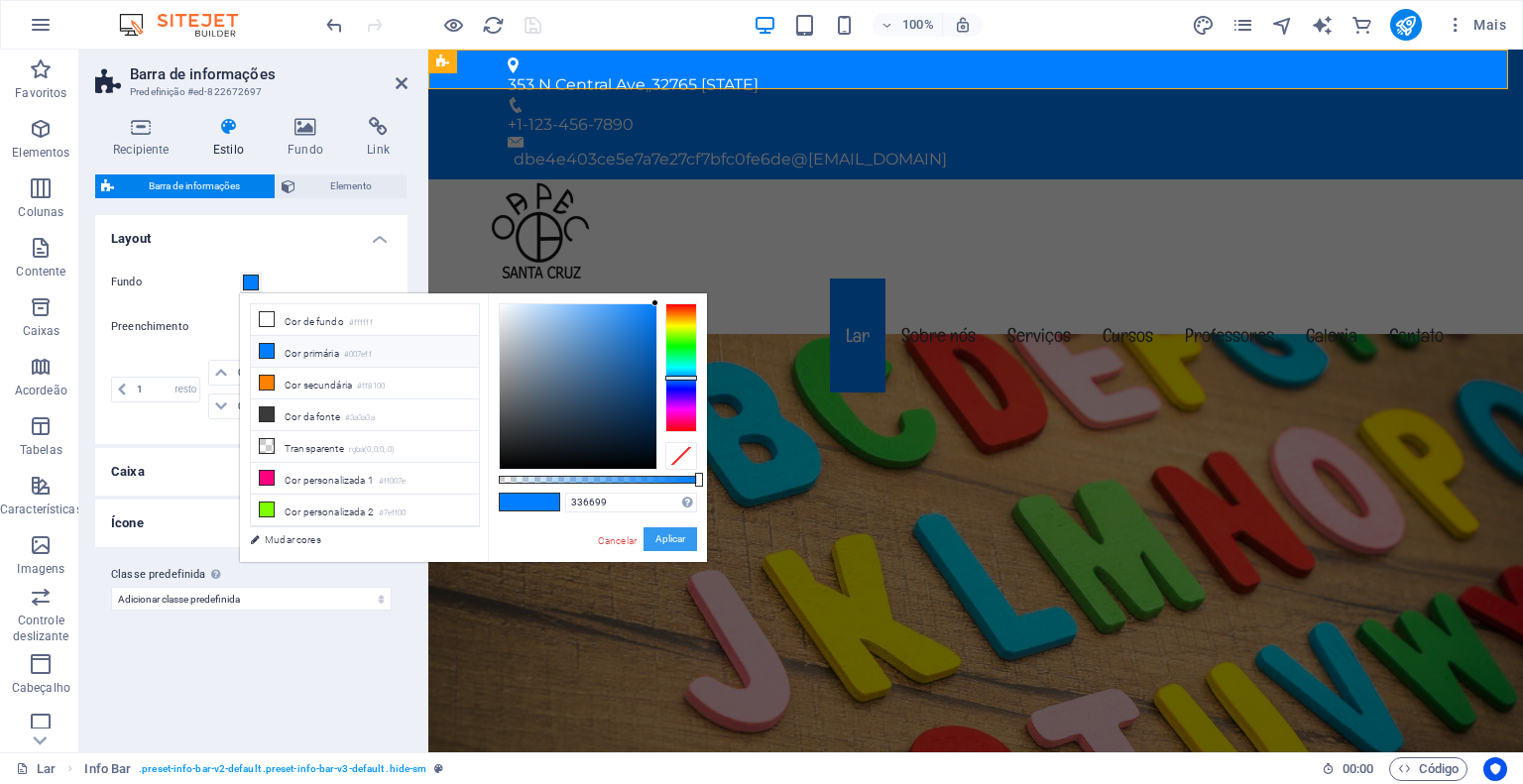 type on "#336699" 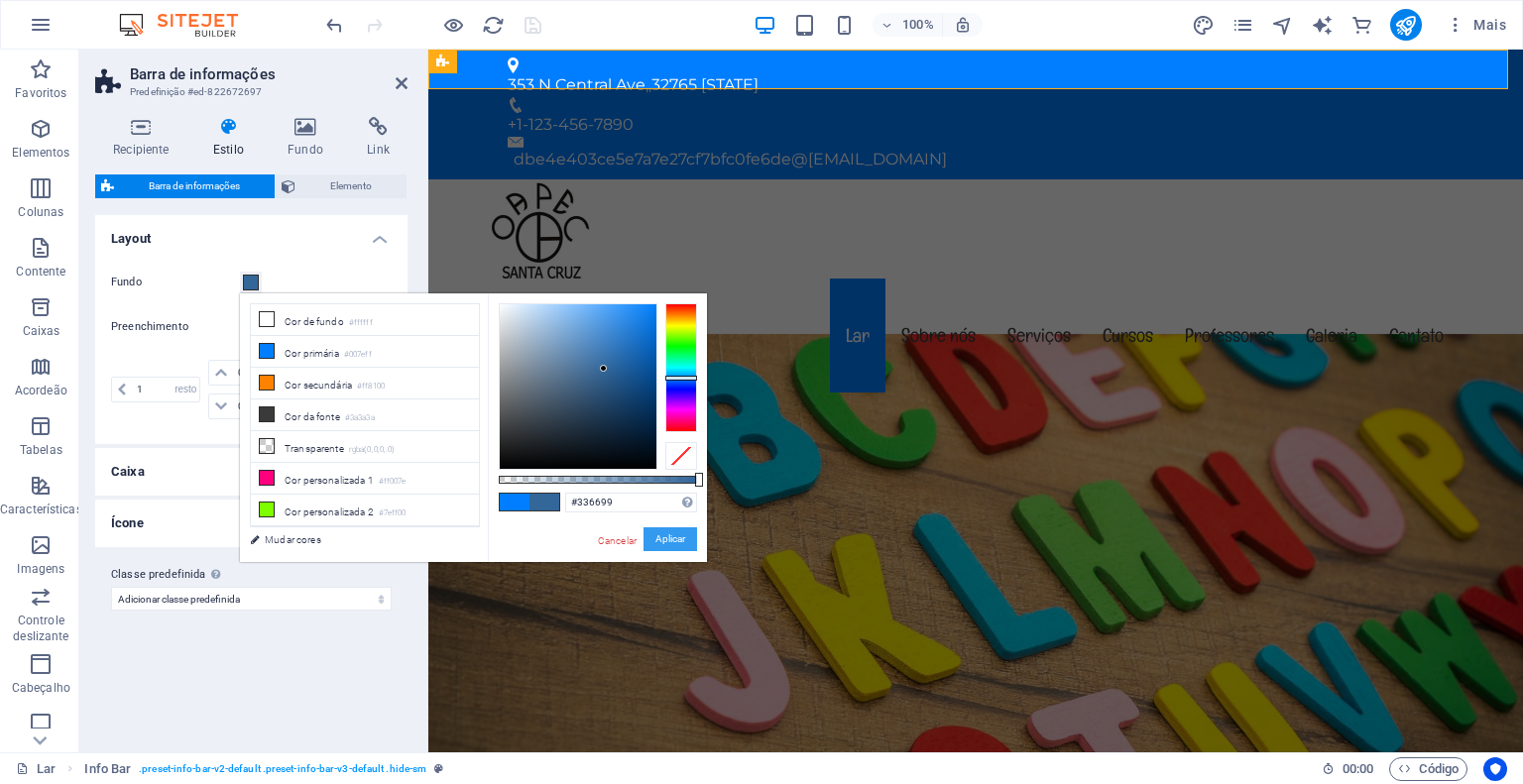 click on "Aplicar" at bounding box center [670, 539] 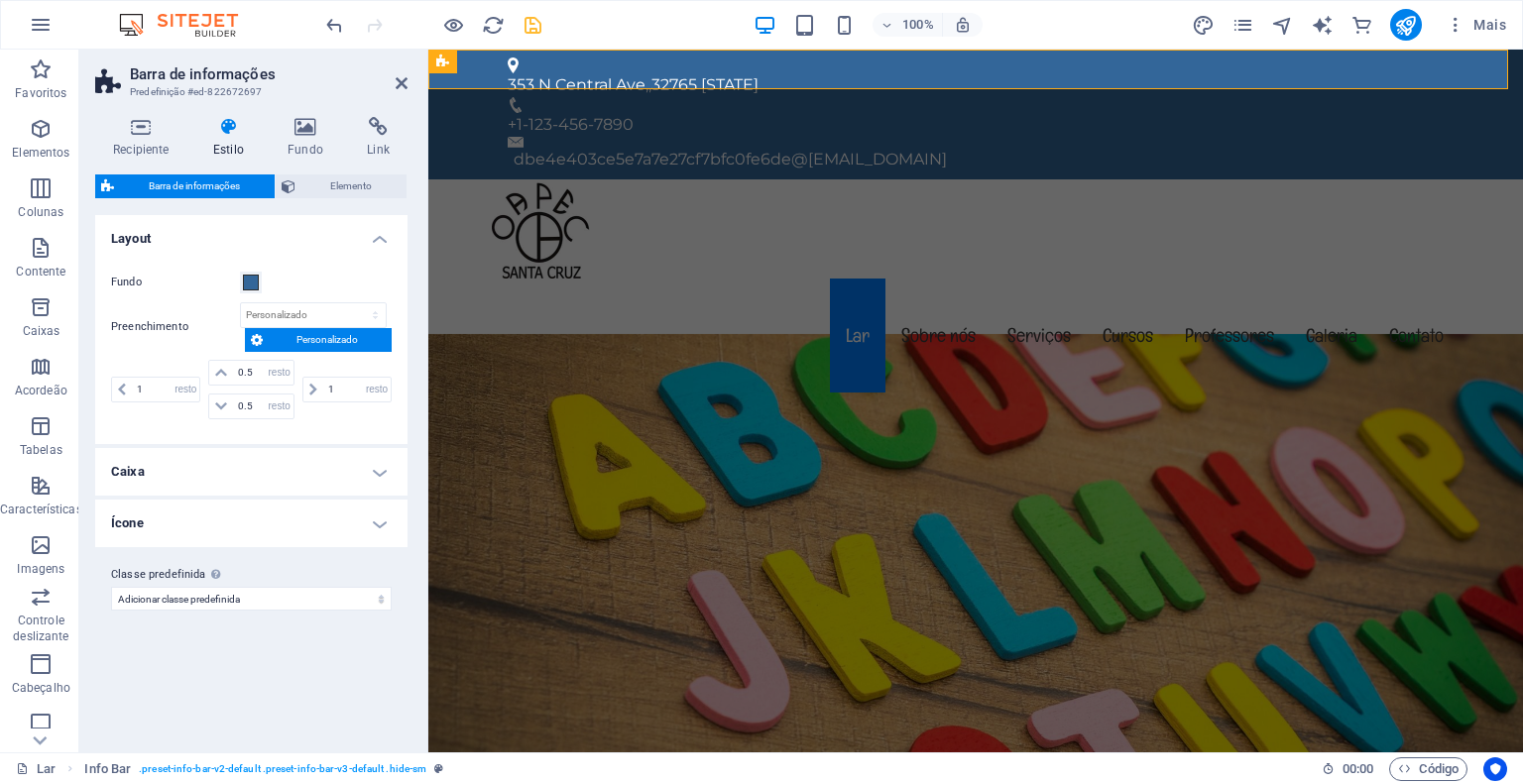 click on "Personalizado" at bounding box center (327, 339) 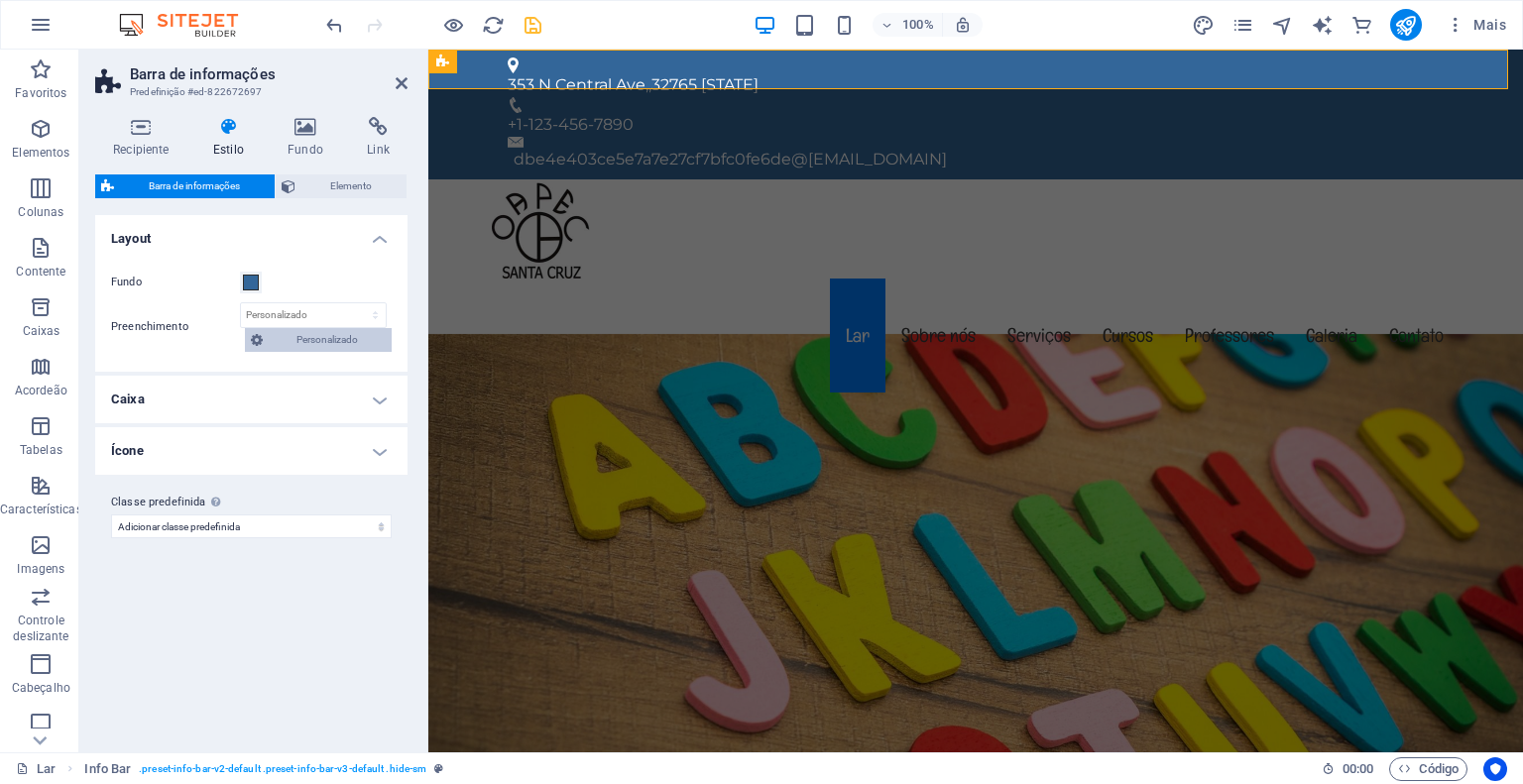 click on "Caixa" at bounding box center (251, 399) 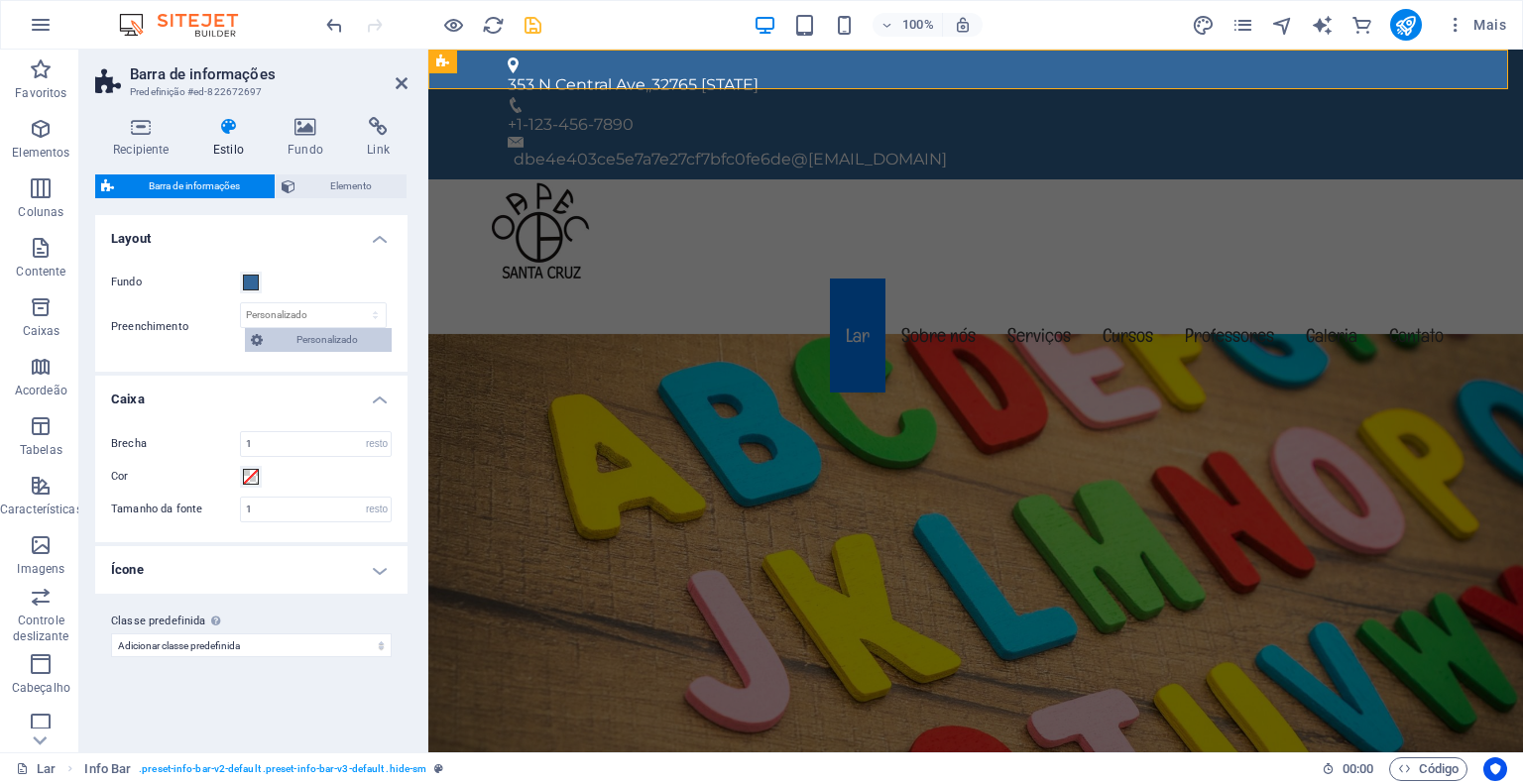 click on "Caixa" at bounding box center (251, 393) 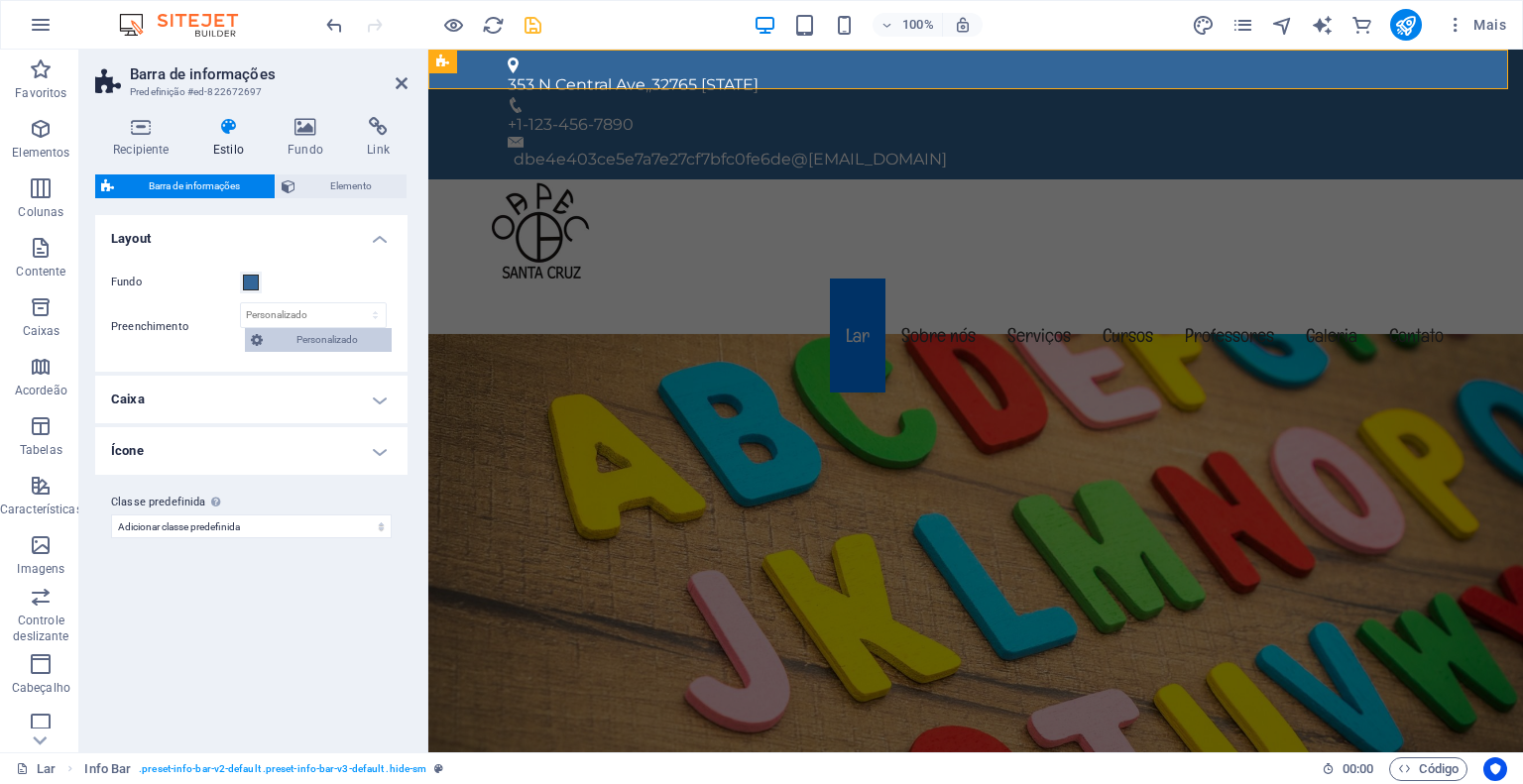 click on "Variantes Padrão Layout Fundo Preenchimento px resto % vh vw Personalizado Personalizado 1 px resto % vh vw 0.5 px resto % vh vw 0.5 px resto % vh vw 1 px resto % vh vw Caixa Brecha 1 px resto % vh vw Cor Tamanho da fonte 1 px resto % vh vw Ícone Cor do ícone Largura do ícone 1 px resto % vh vw Brecha 0.6 px resto % vh vw Classe predefinida A variante e as configurações escolhidas acima afetam todos os elementos que carregam esta classe predefinida. padrão Adicionar classe predefinida" at bounding box center [251, 476] 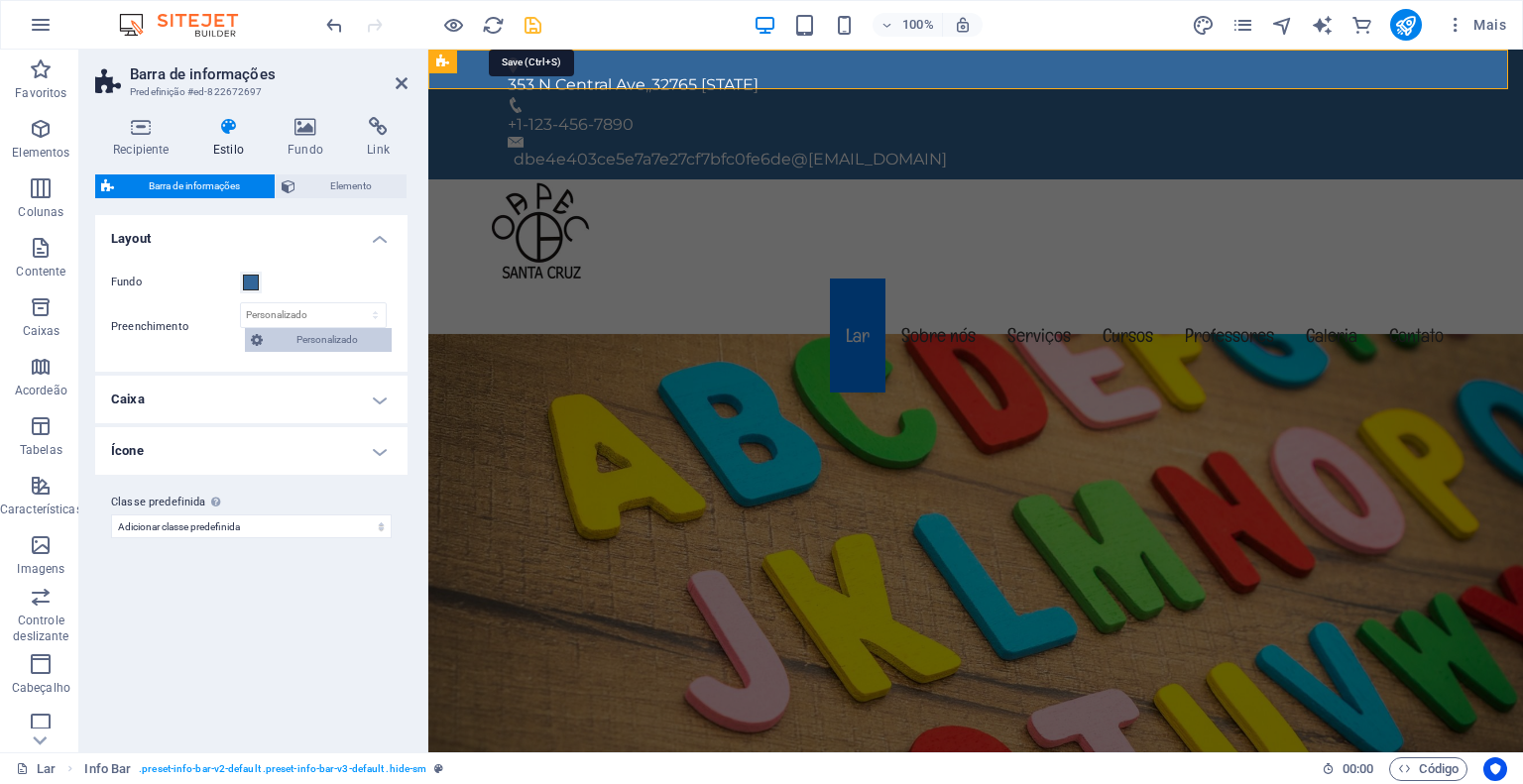 click at bounding box center (532, 25) 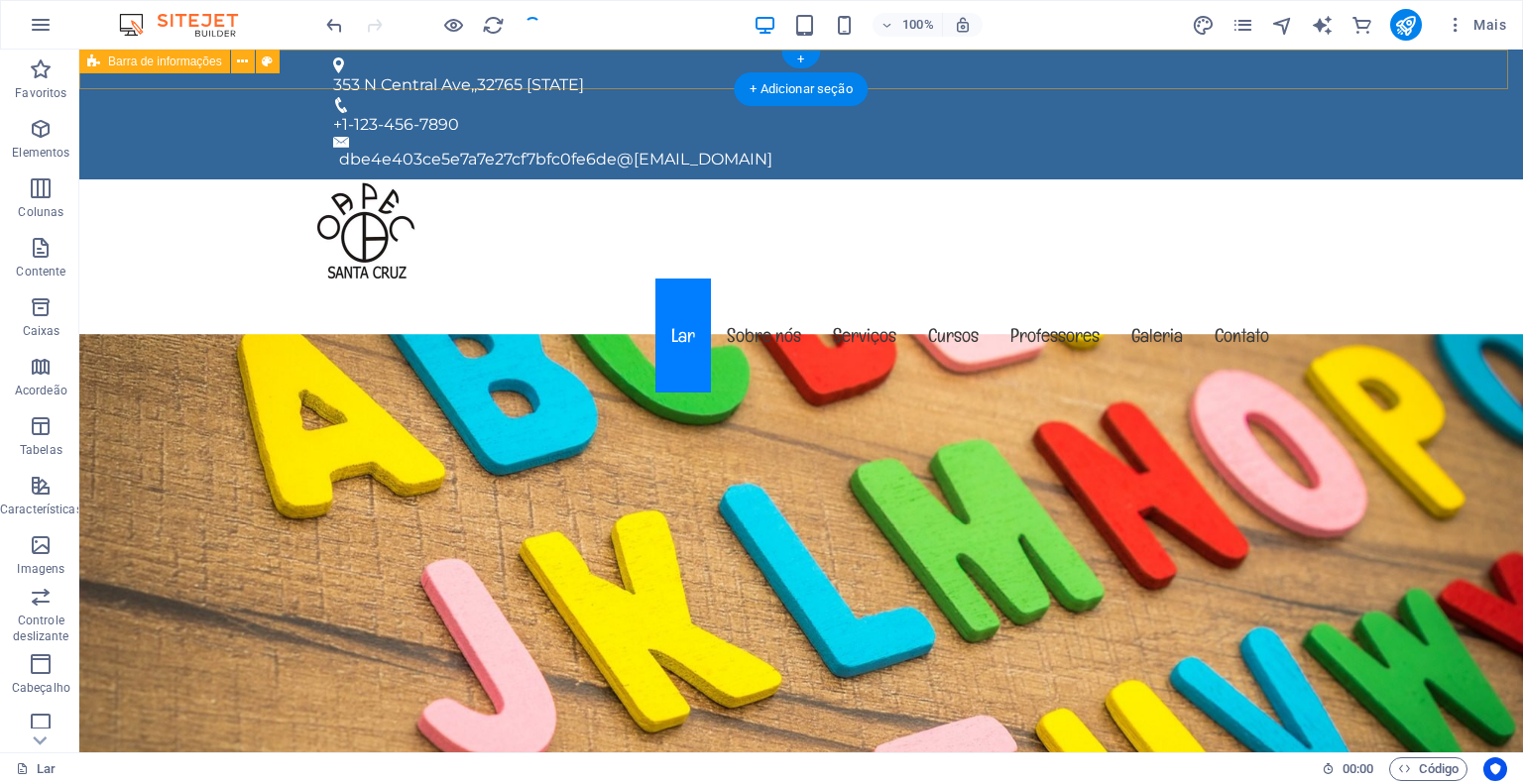 click on "[NUMBER] [STREET], , [ZIP_CODE] [STATE] +[COUNTRY_CODE]-[PHONE] dbe4e403ce5e7a7e27cf7bfc0fe6de@[EMAIL_DOMAIN]" at bounding box center (801, 114) 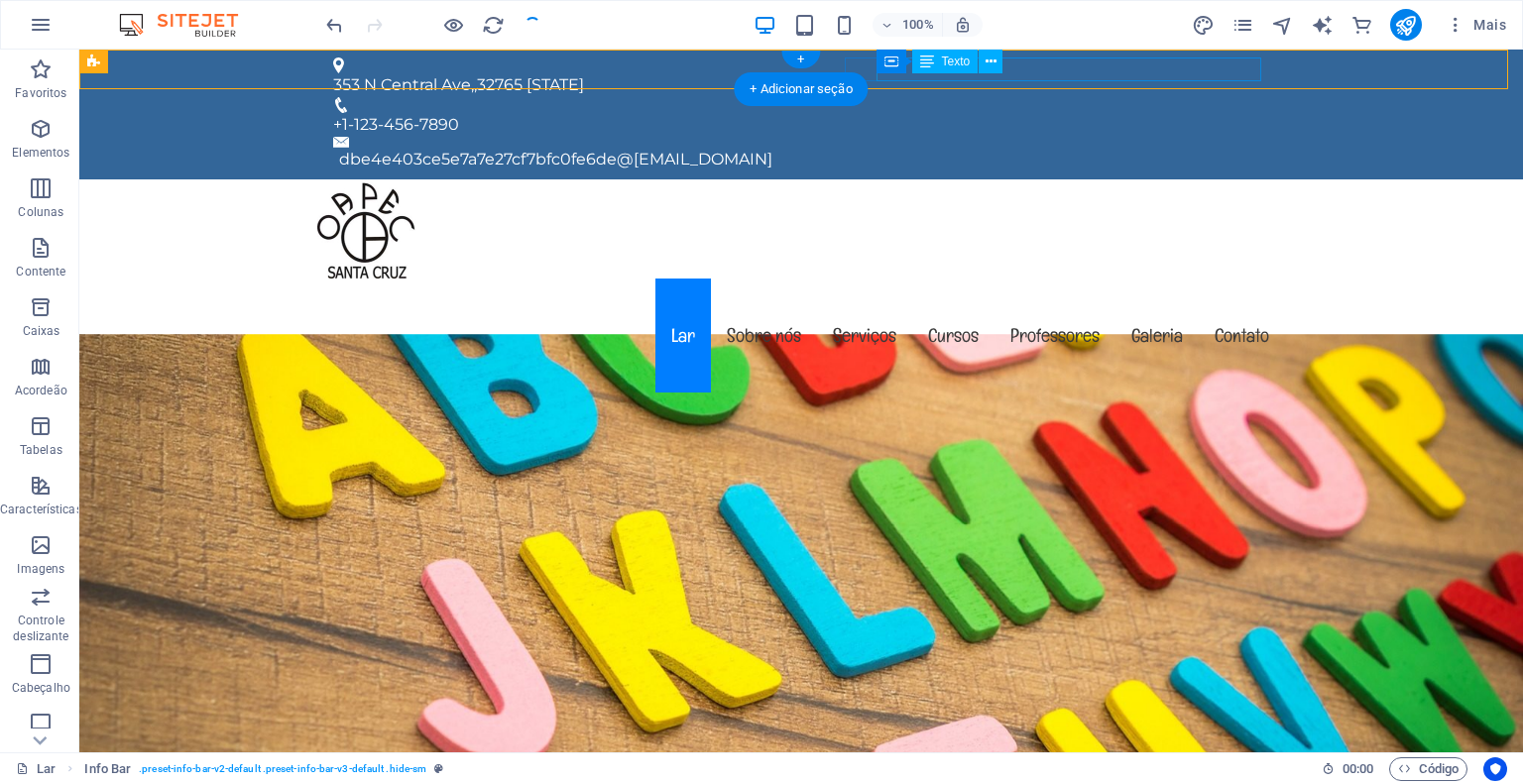 click on "dbe4e403ce5e7a7e27cf7bfc0fe6de@[EMAIL_DOMAIN]" at bounding box center (804, 160) 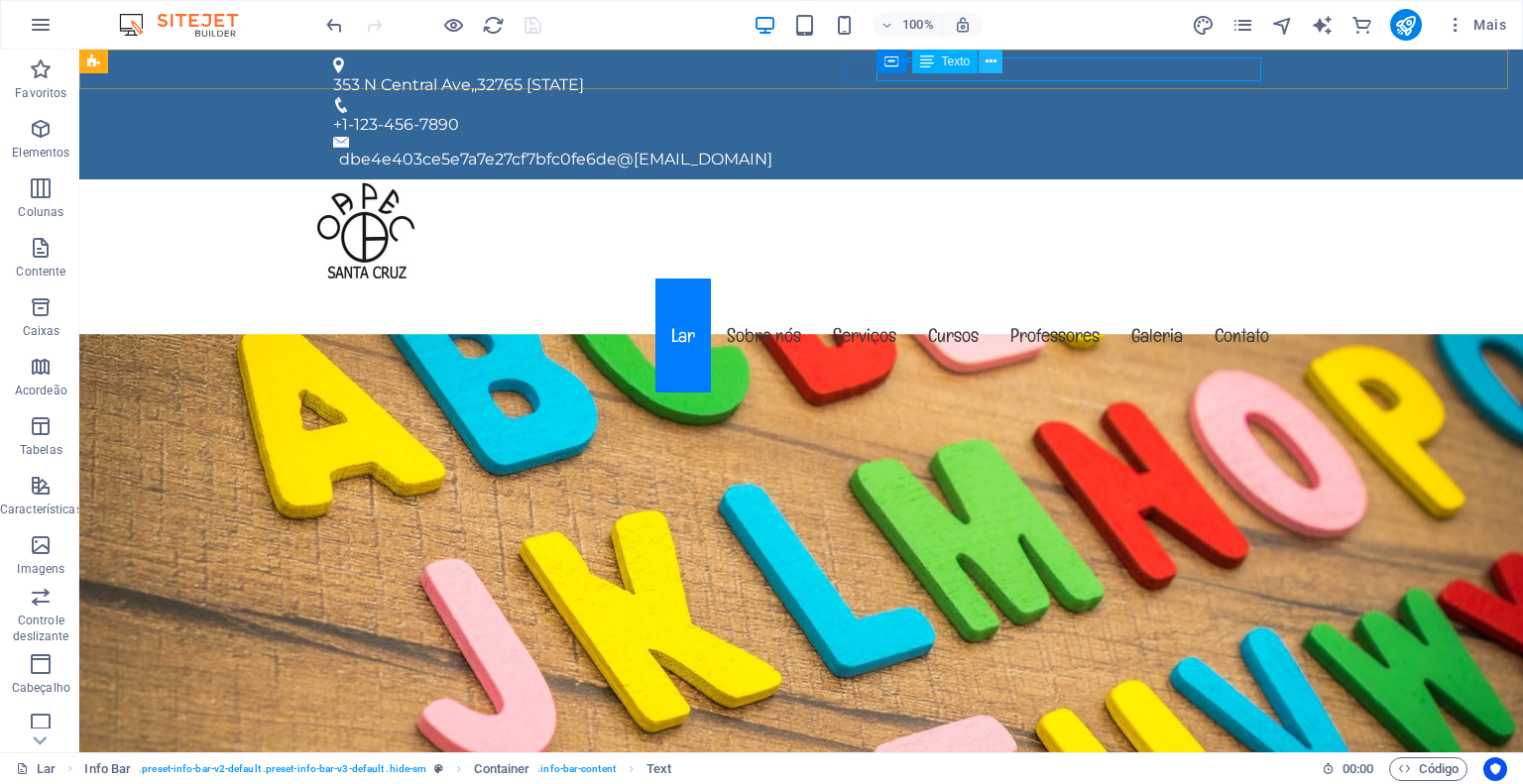 click at bounding box center (991, 61) 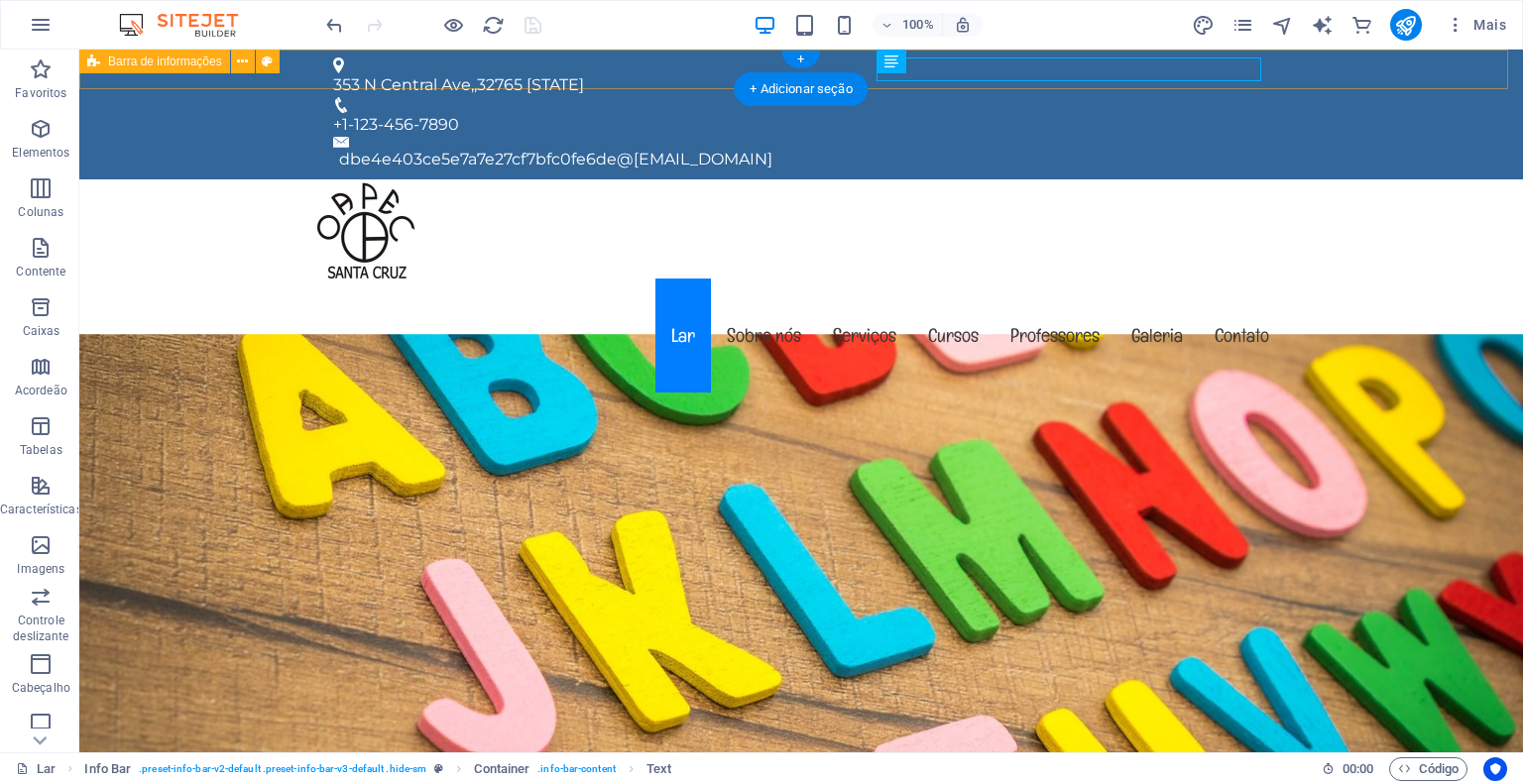 click on "[NUMBER] [STREET], , [ZIP_CODE] [STATE] +[COUNTRY_CODE]-[PHONE] dbe4e403ce5e7a7e27cf7bfc0fe6de@[EMAIL_DOMAIN]" at bounding box center [801, 114] 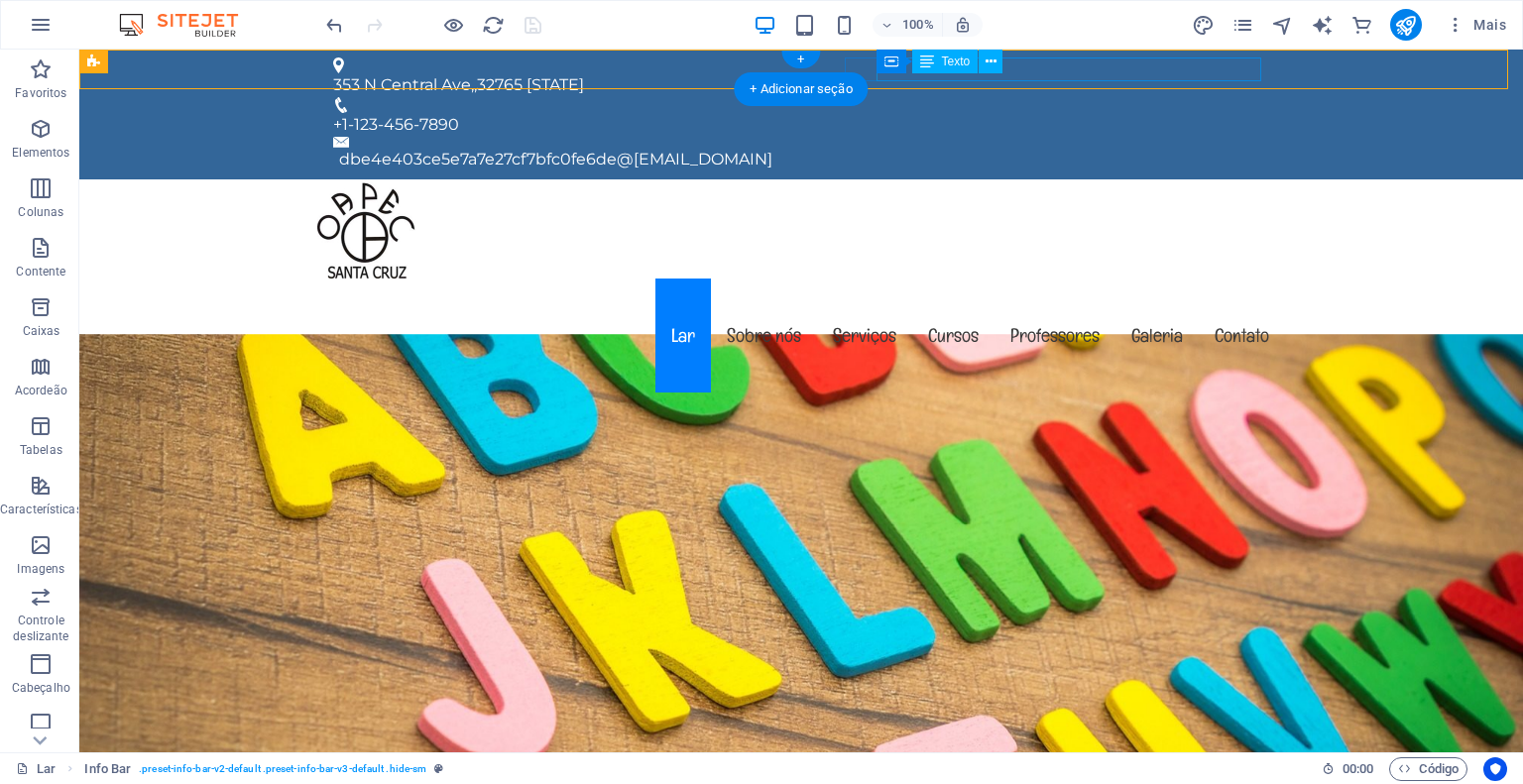 click on "dbe4e403ce5e7a7e27cf7bfc0fe6de@[EMAIL_DOMAIN]" at bounding box center (804, 160) 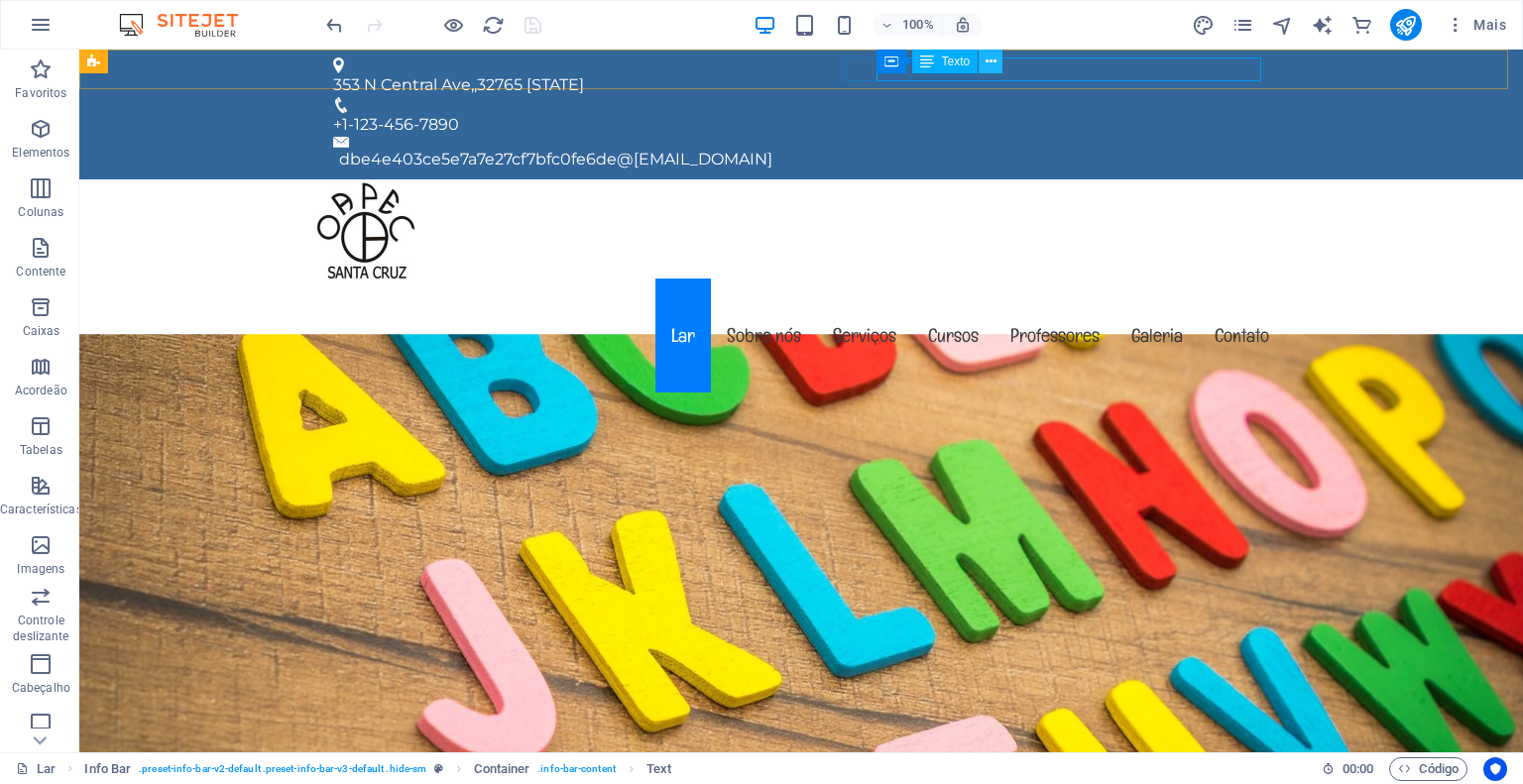 click at bounding box center (991, 61) 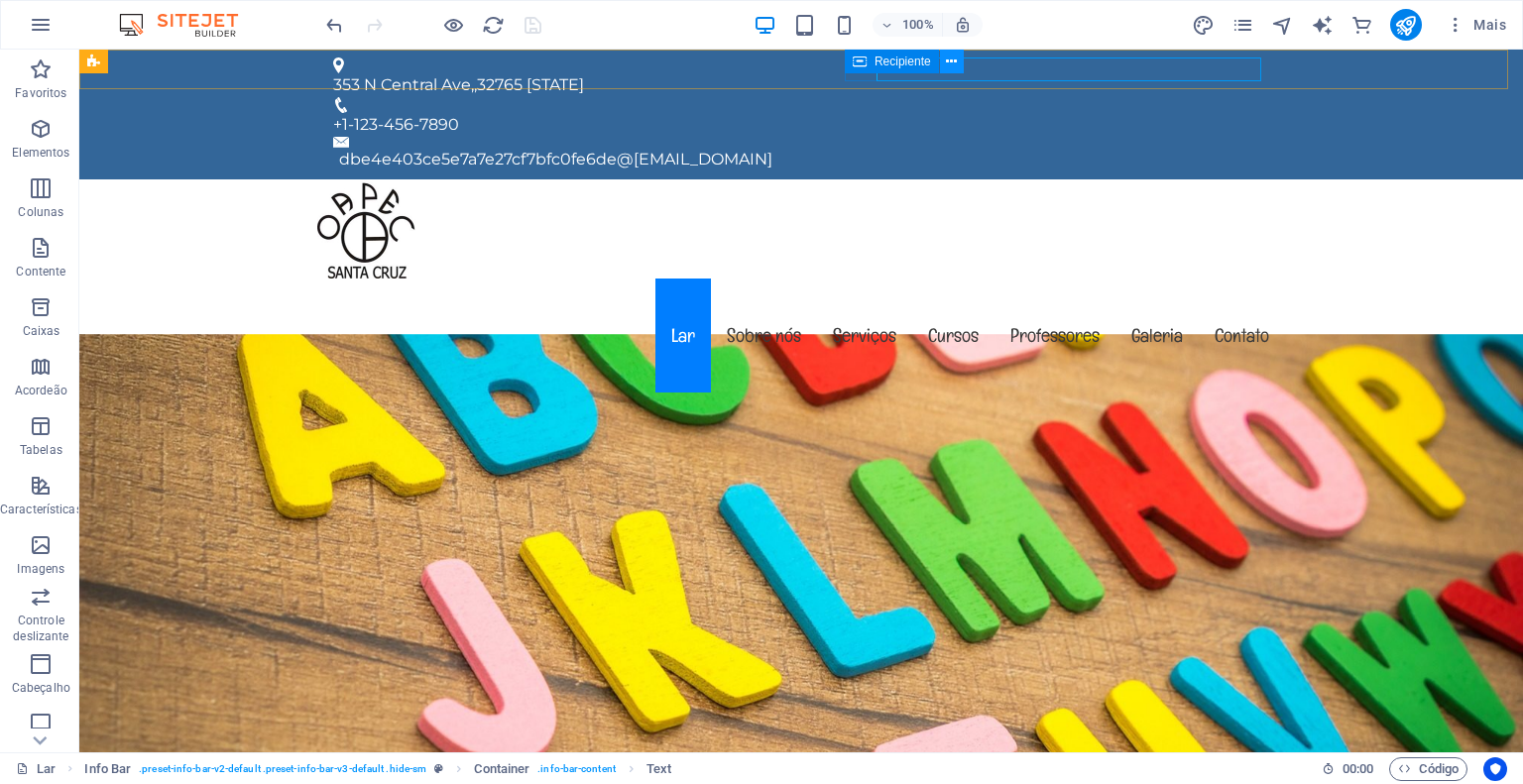 click at bounding box center (951, 61) 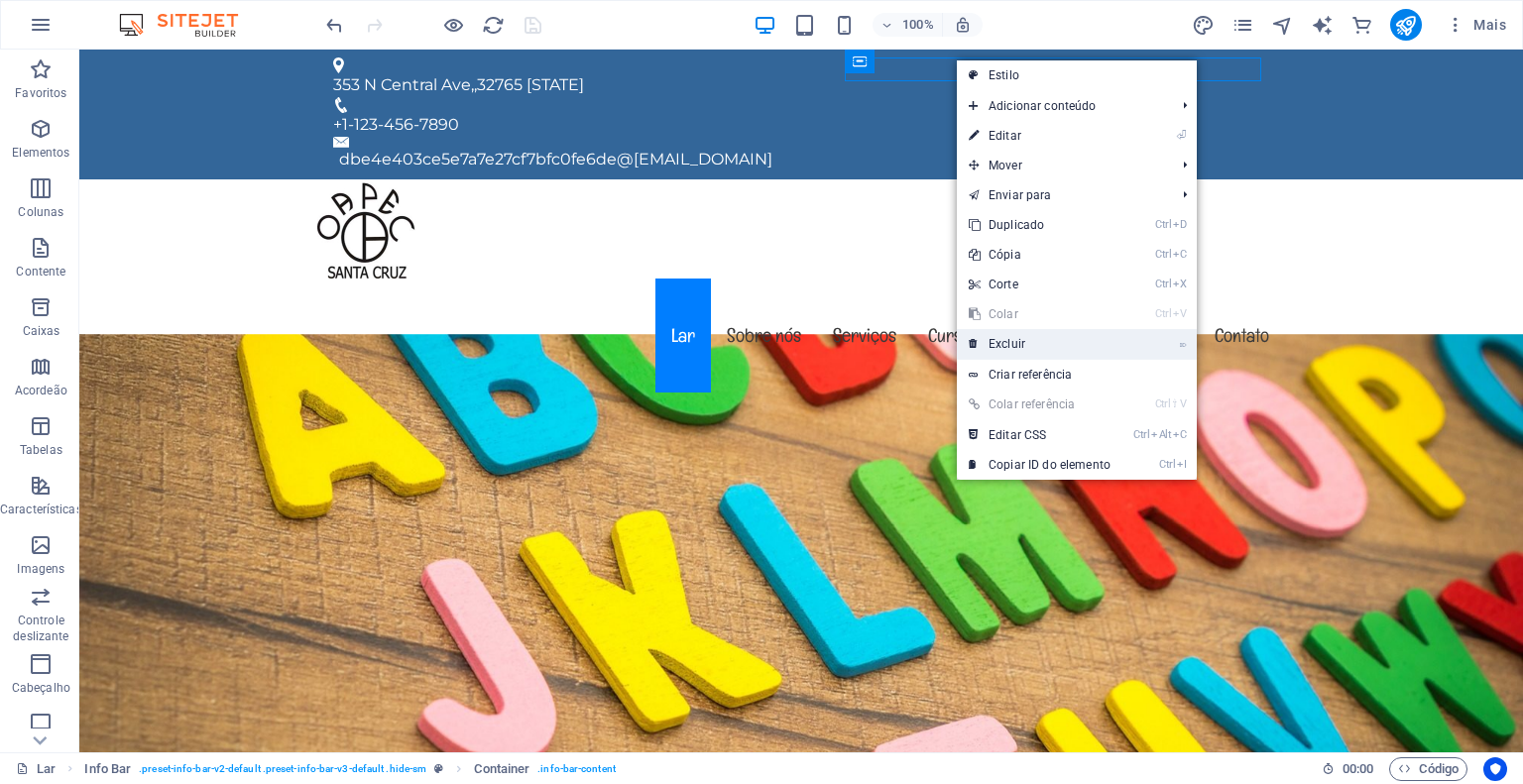 click on "Excluir" at bounding box center [1006, 344] 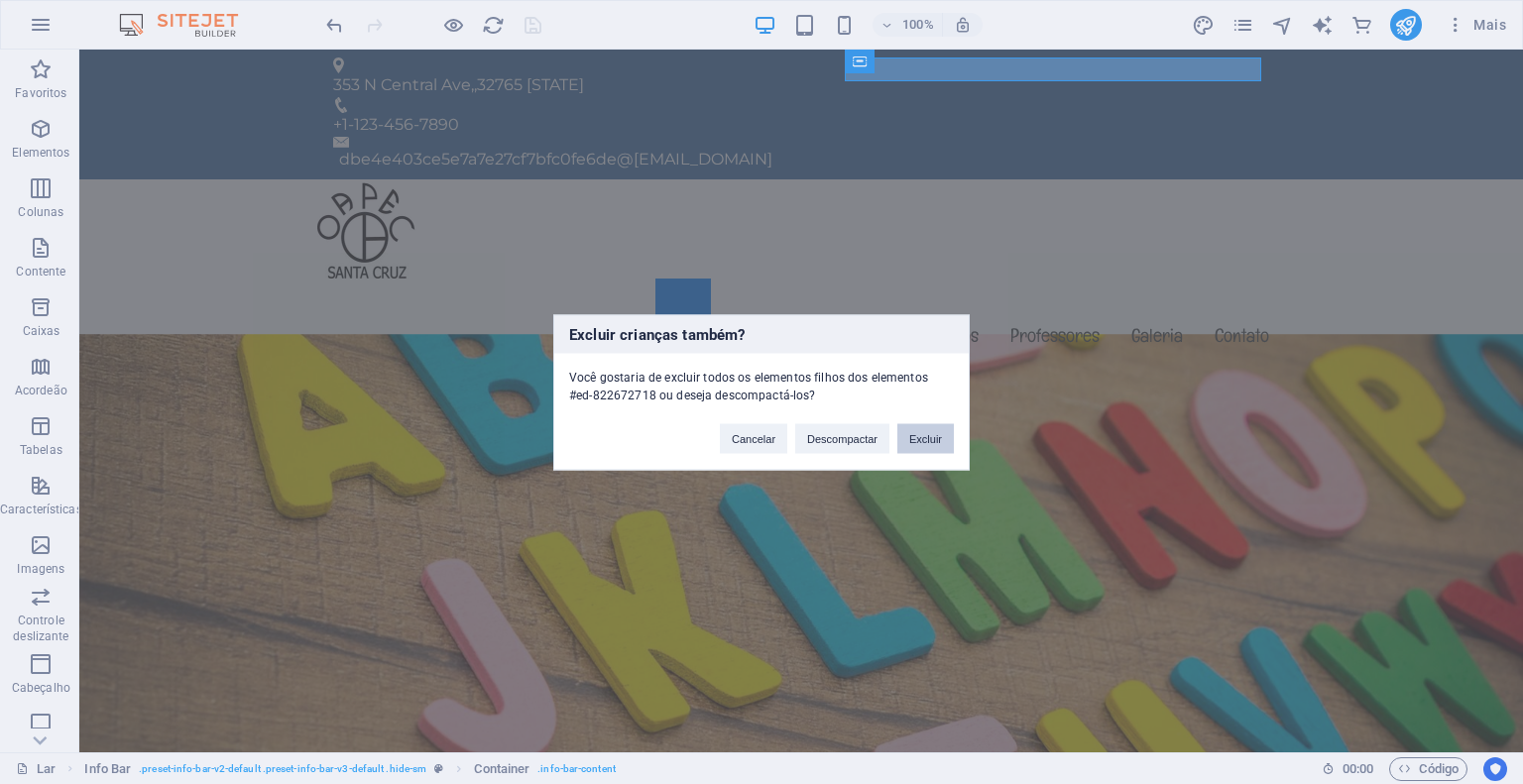 click on "Excluir" at bounding box center [925, 438] 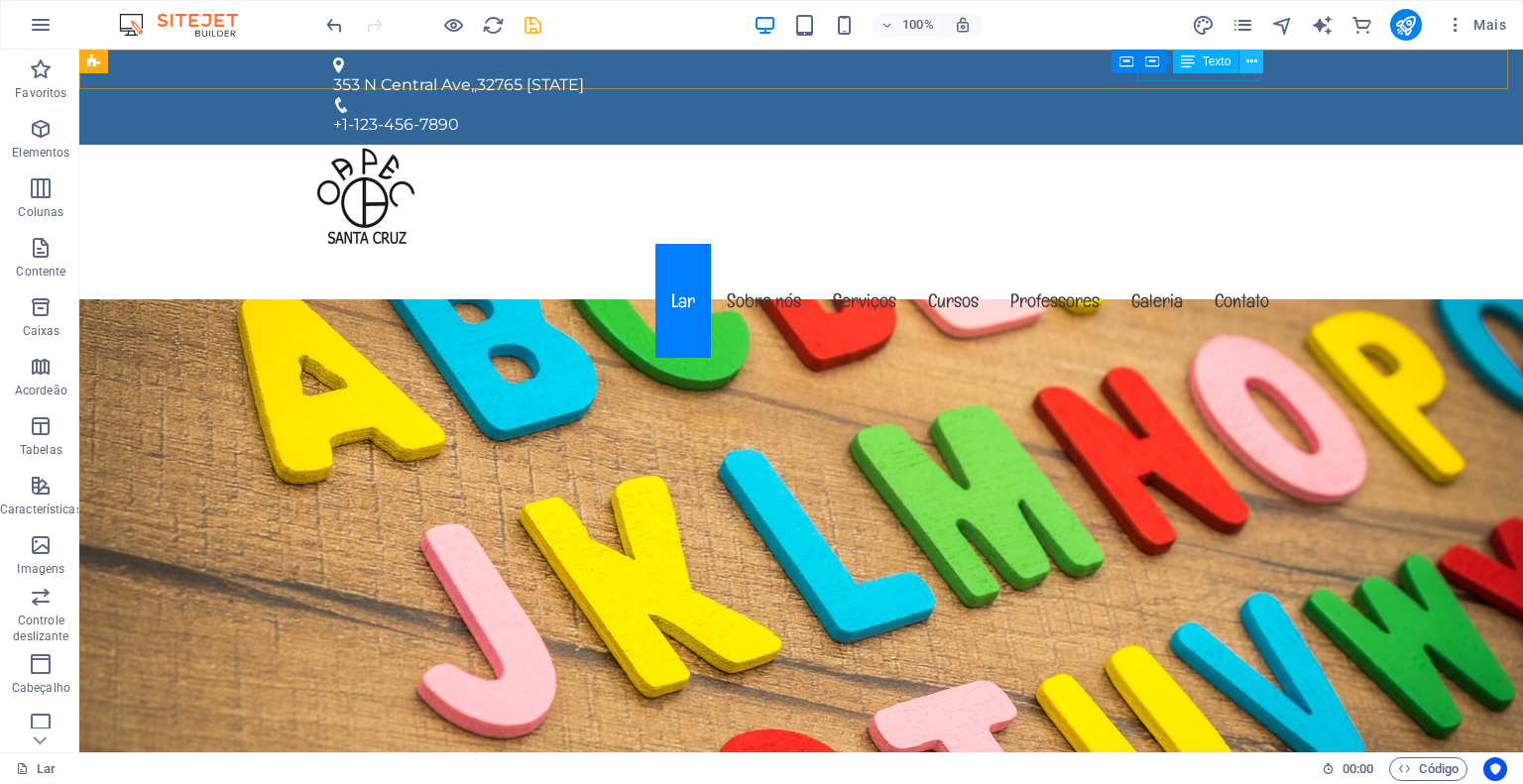 click at bounding box center [1251, 61] 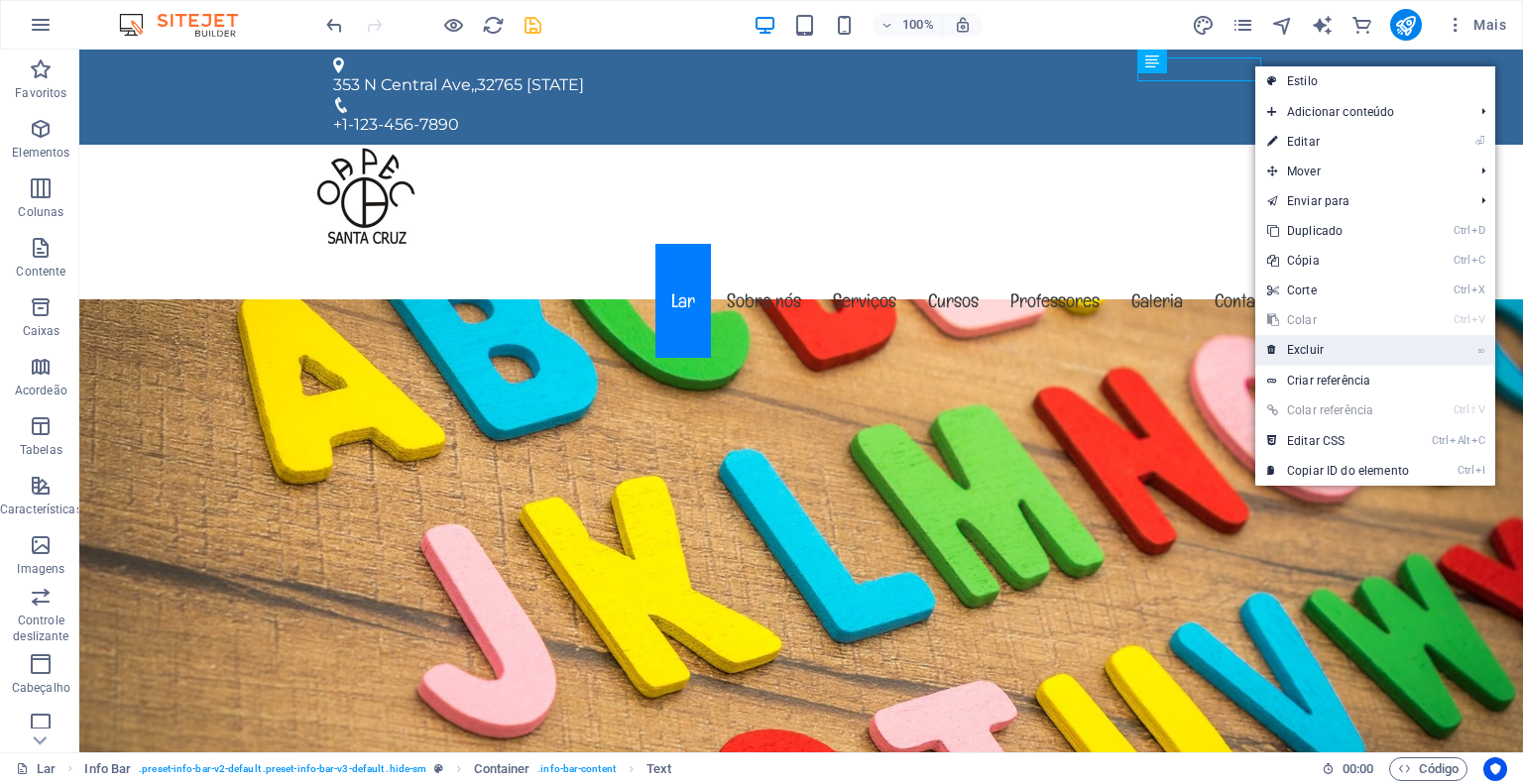 click on "Excluir" at bounding box center [1305, 350] 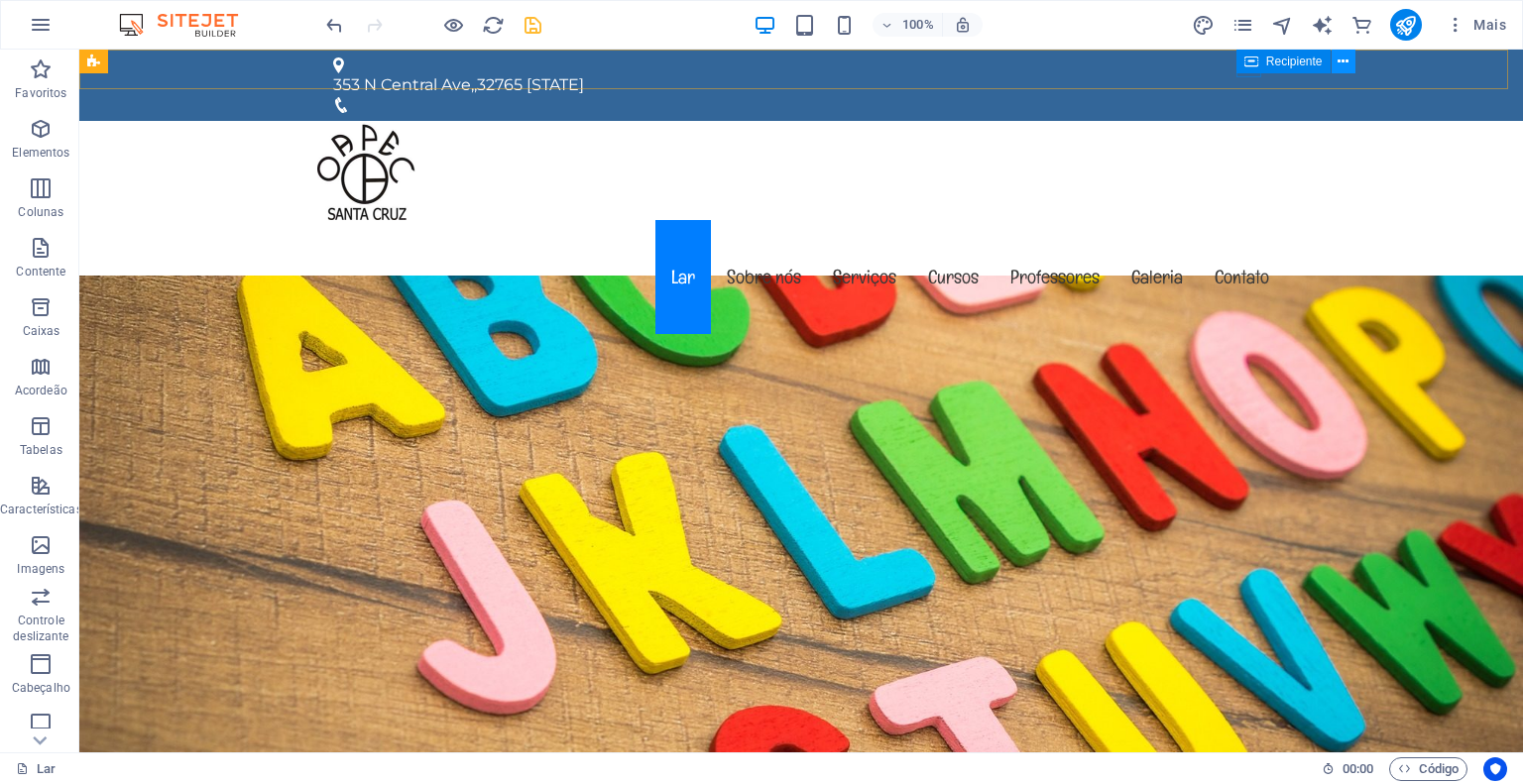 click at bounding box center (1343, 61) 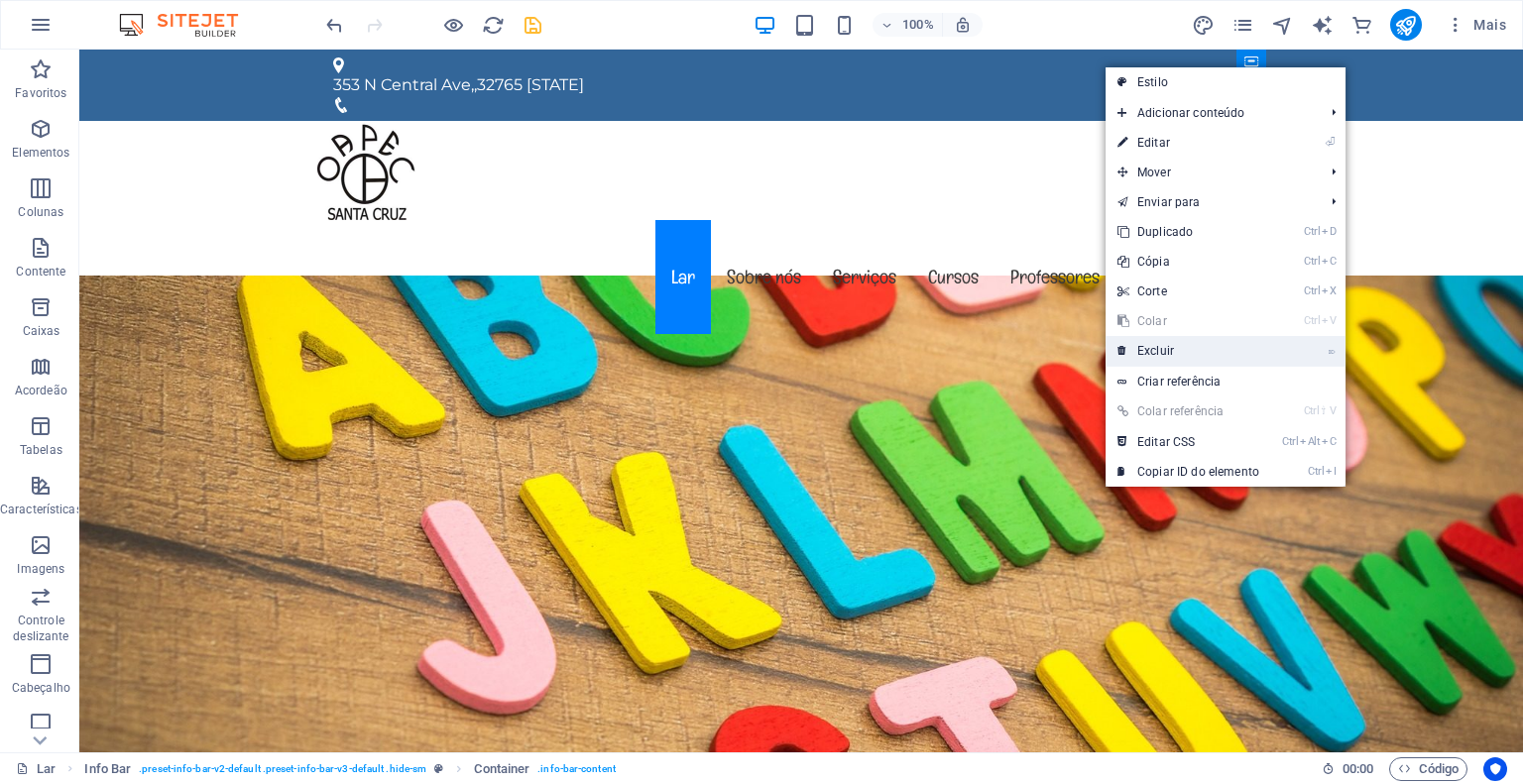 click on "Excluir" at bounding box center [1155, 351] 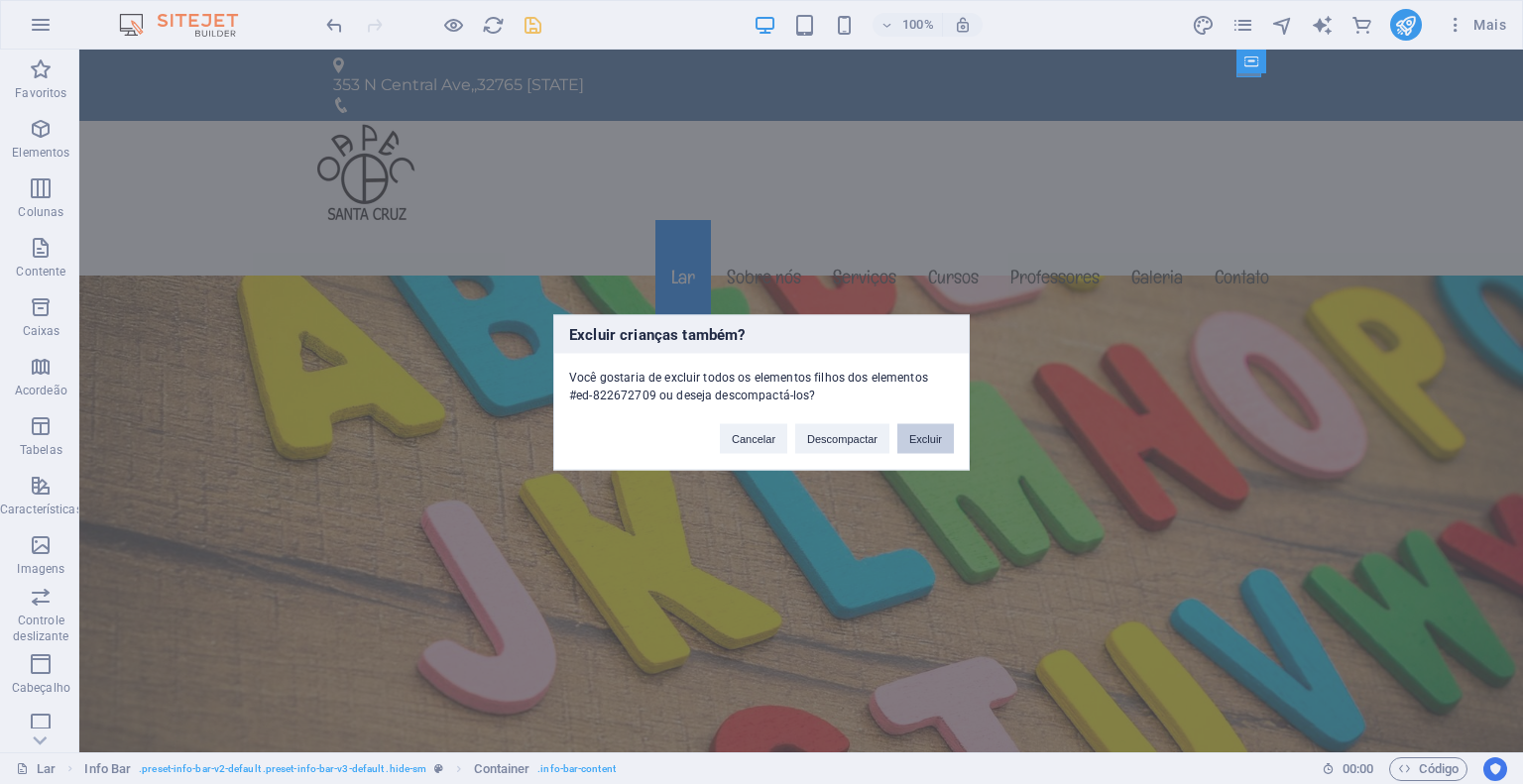 click on "Excluir" at bounding box center (925, 438) 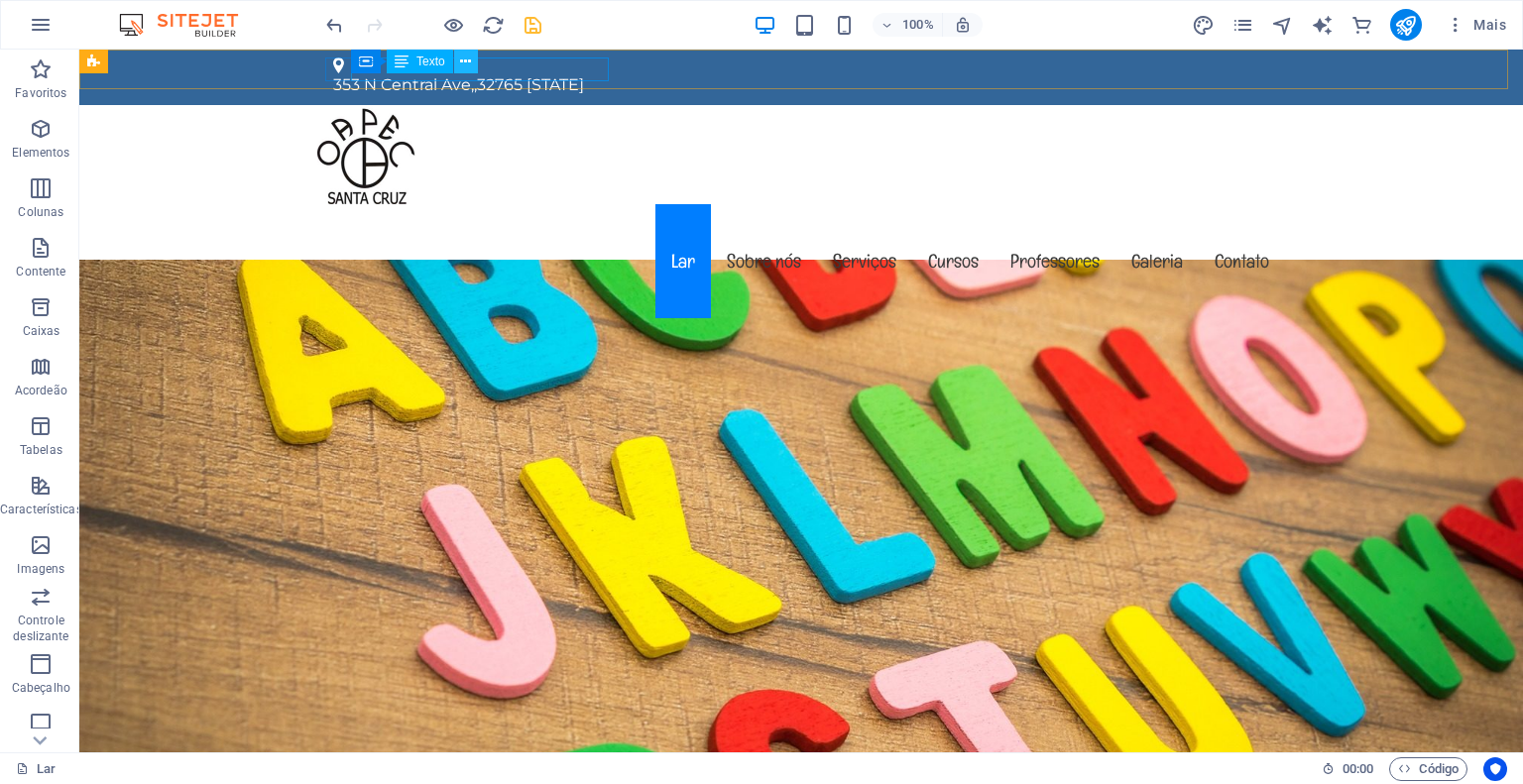click at bounding box center (465, 61) 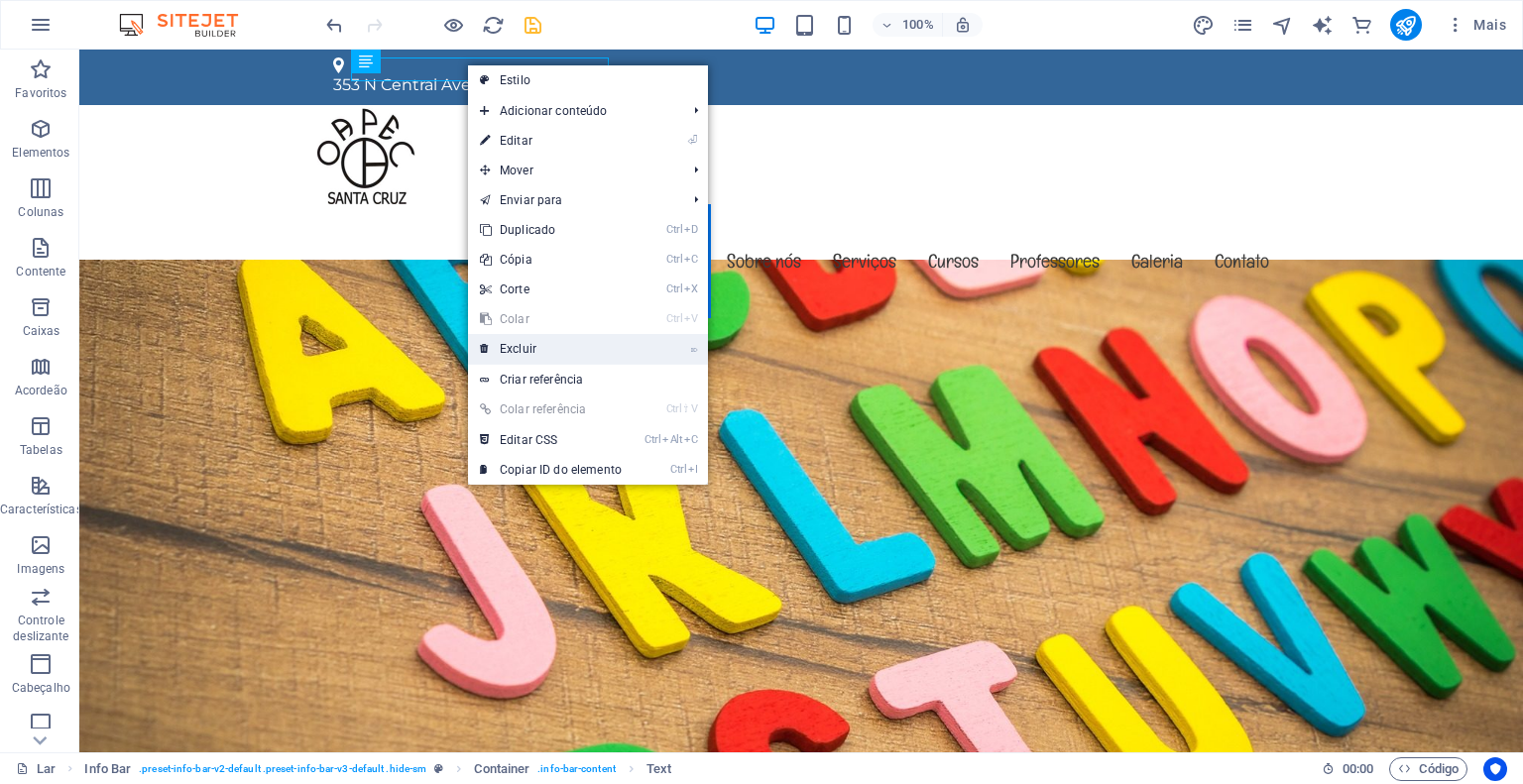 click on "⌦ Excluir" at bounding box center (550, 349) 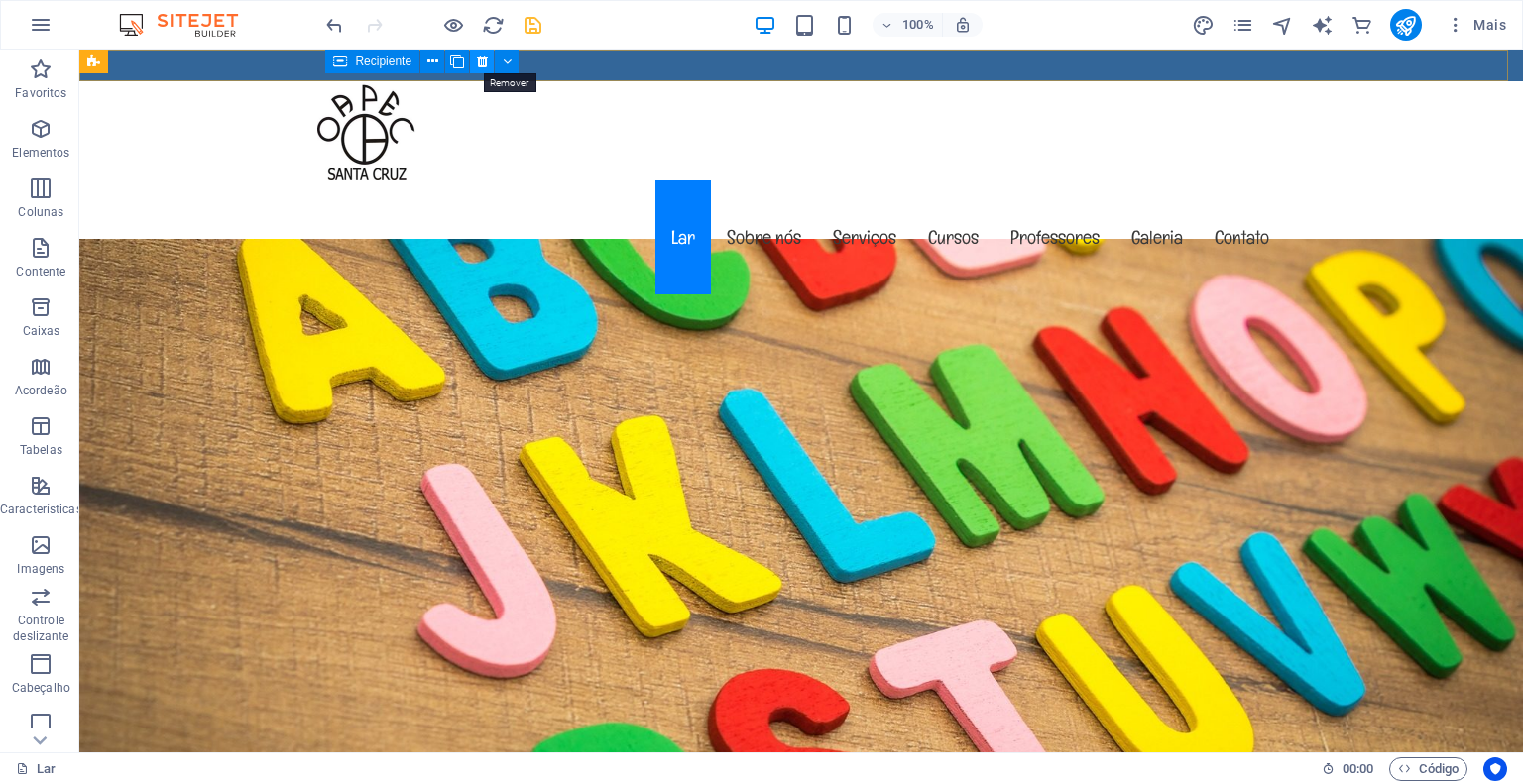 click at bounding box center (482, 61) 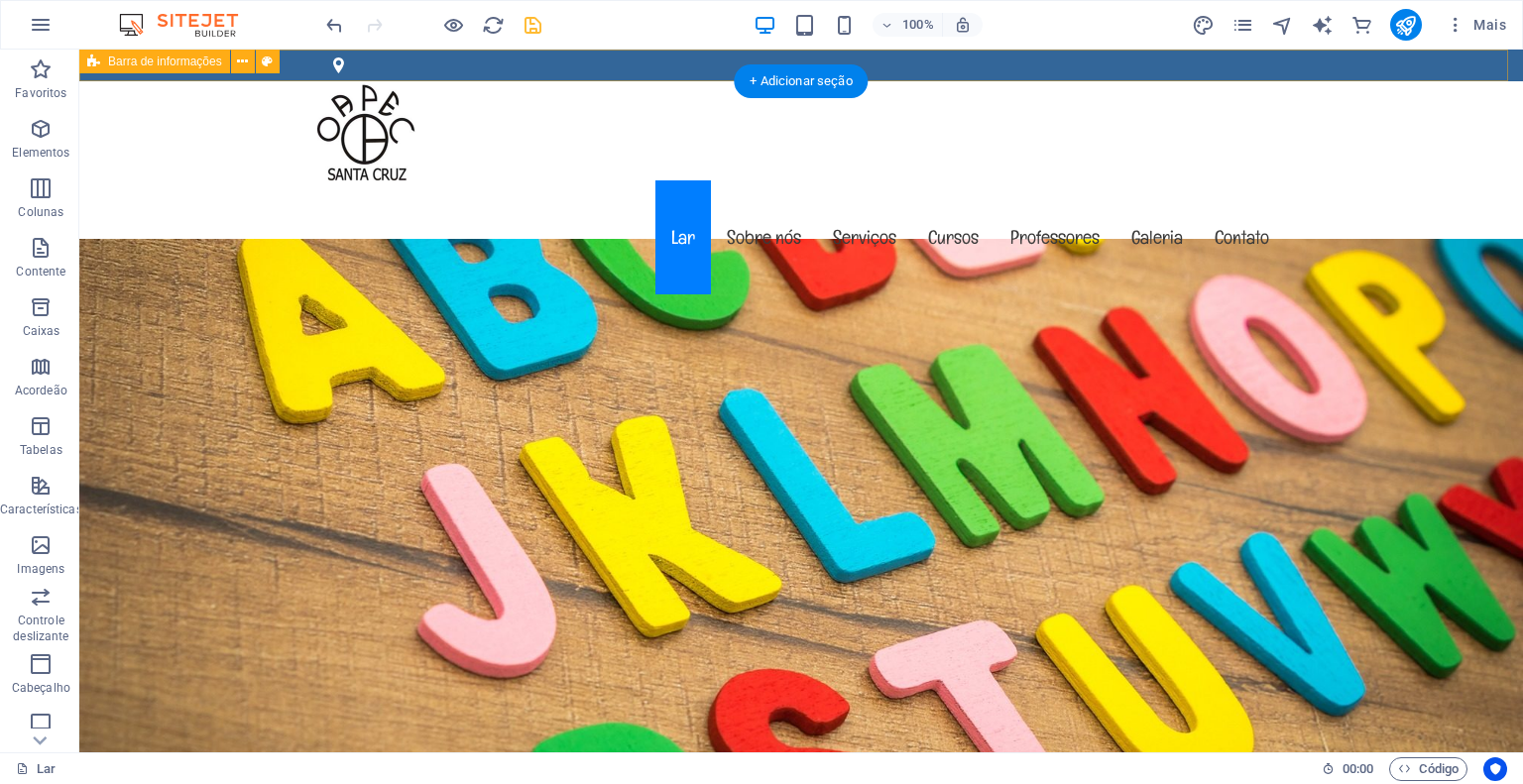 click at bounding box center [801, 65] 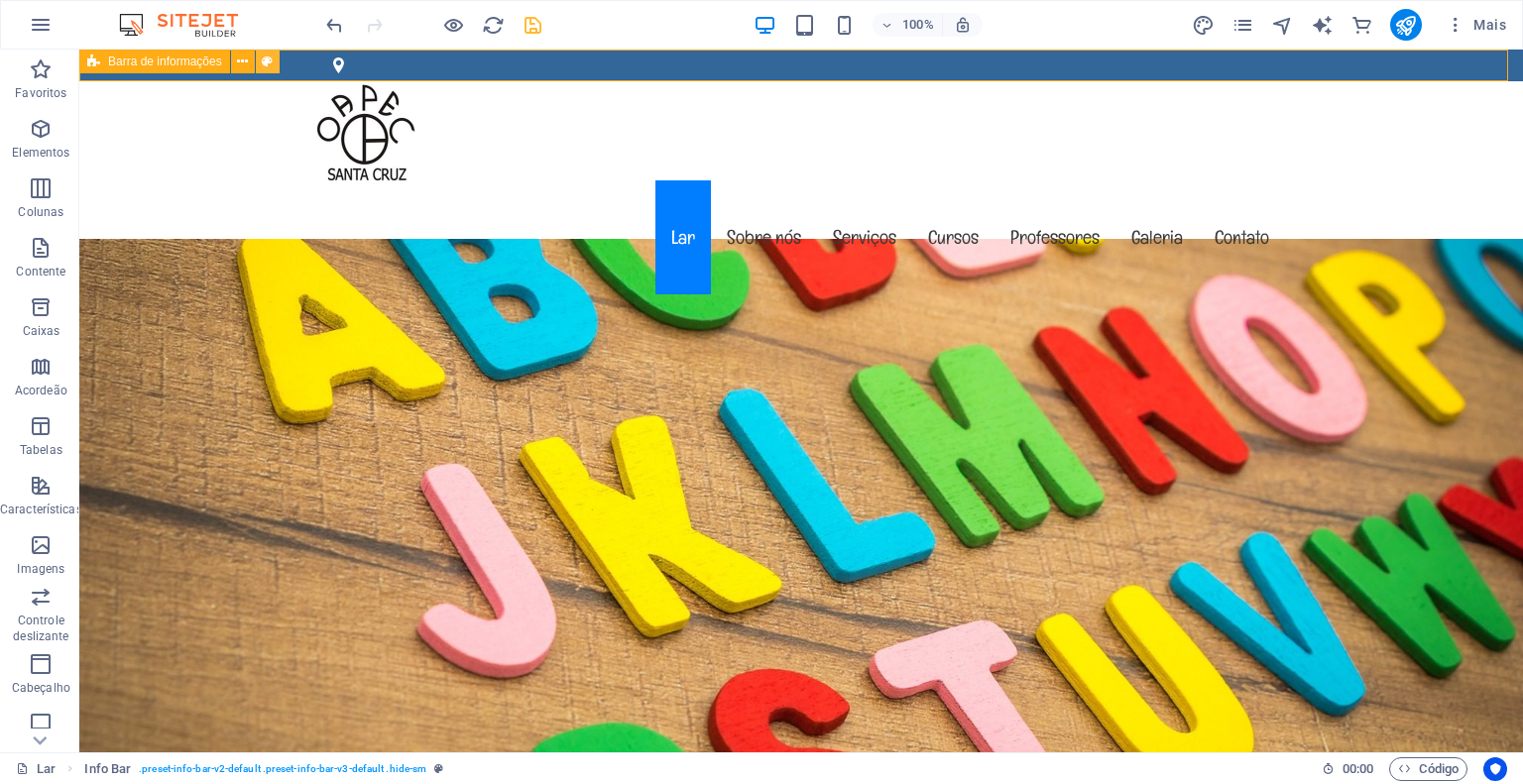 click at bounding box center [267, 61] 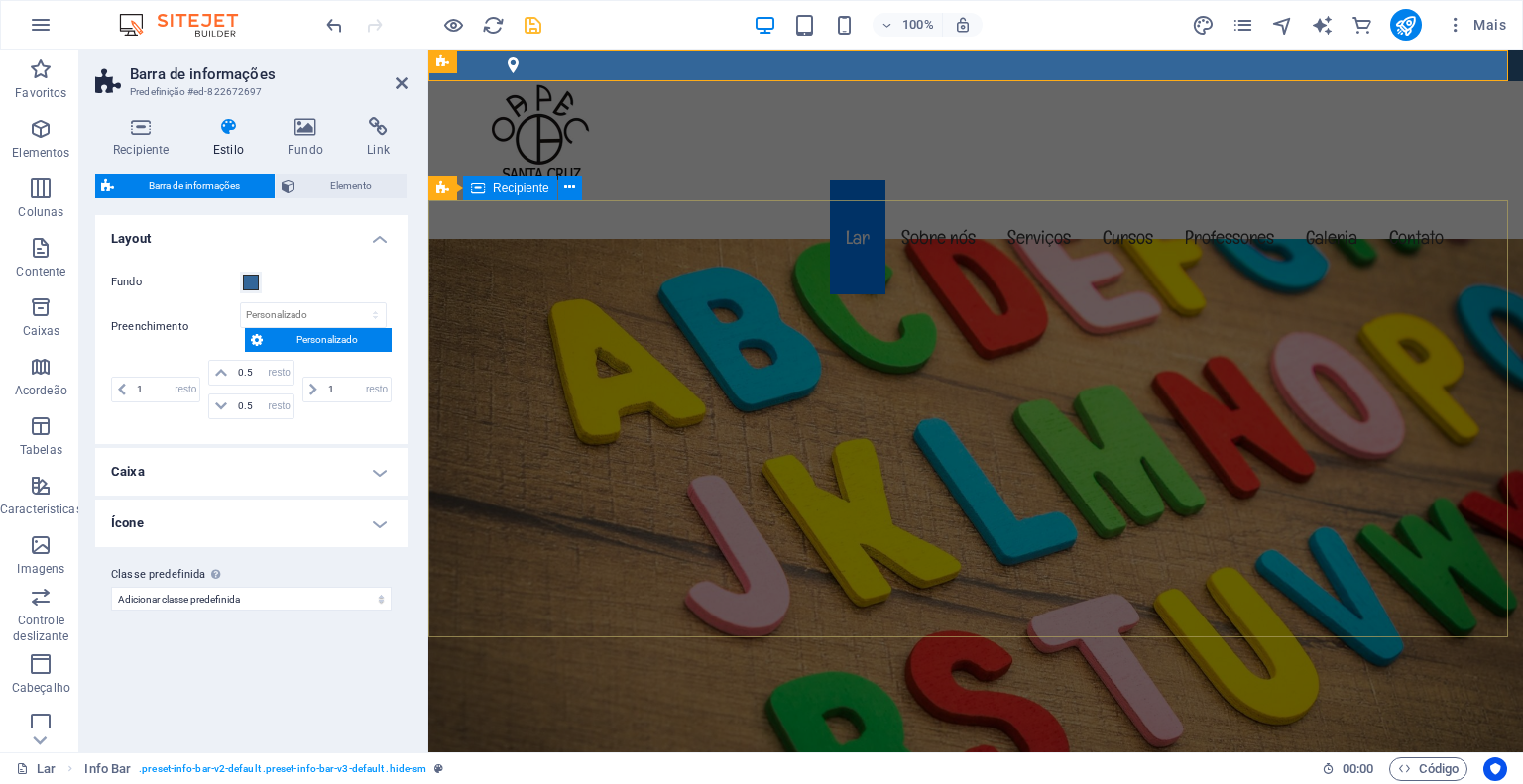 click on "Bem-vindo ao exemplo.oapec.com.br O amigável jardim de infância na [STATE] Saber mais" at bounding box center [976, 1063] 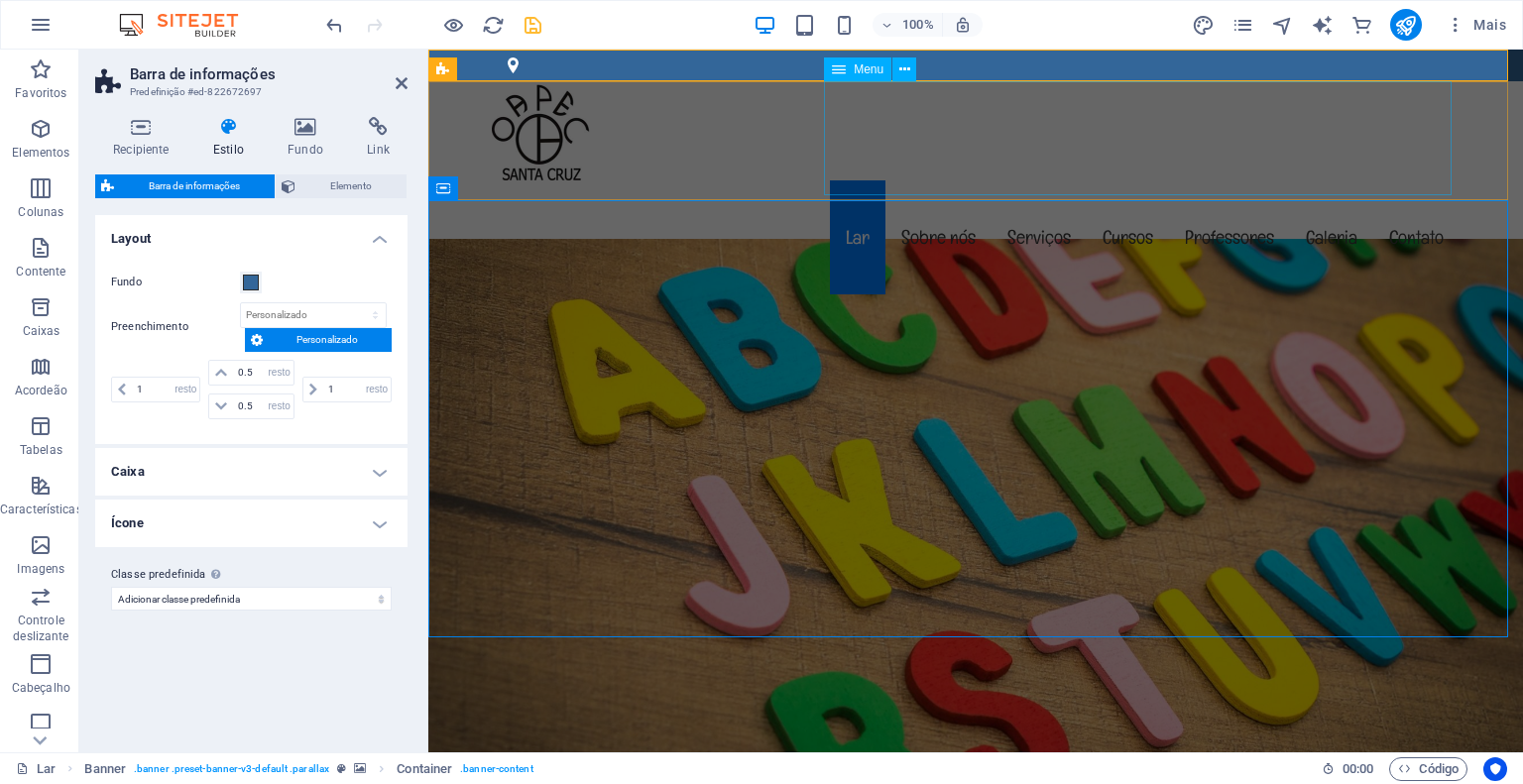 click on "Menu Lar Sobre nós Serviços Cursos Professores Galeria Contato" at bounding box center [976, 190] 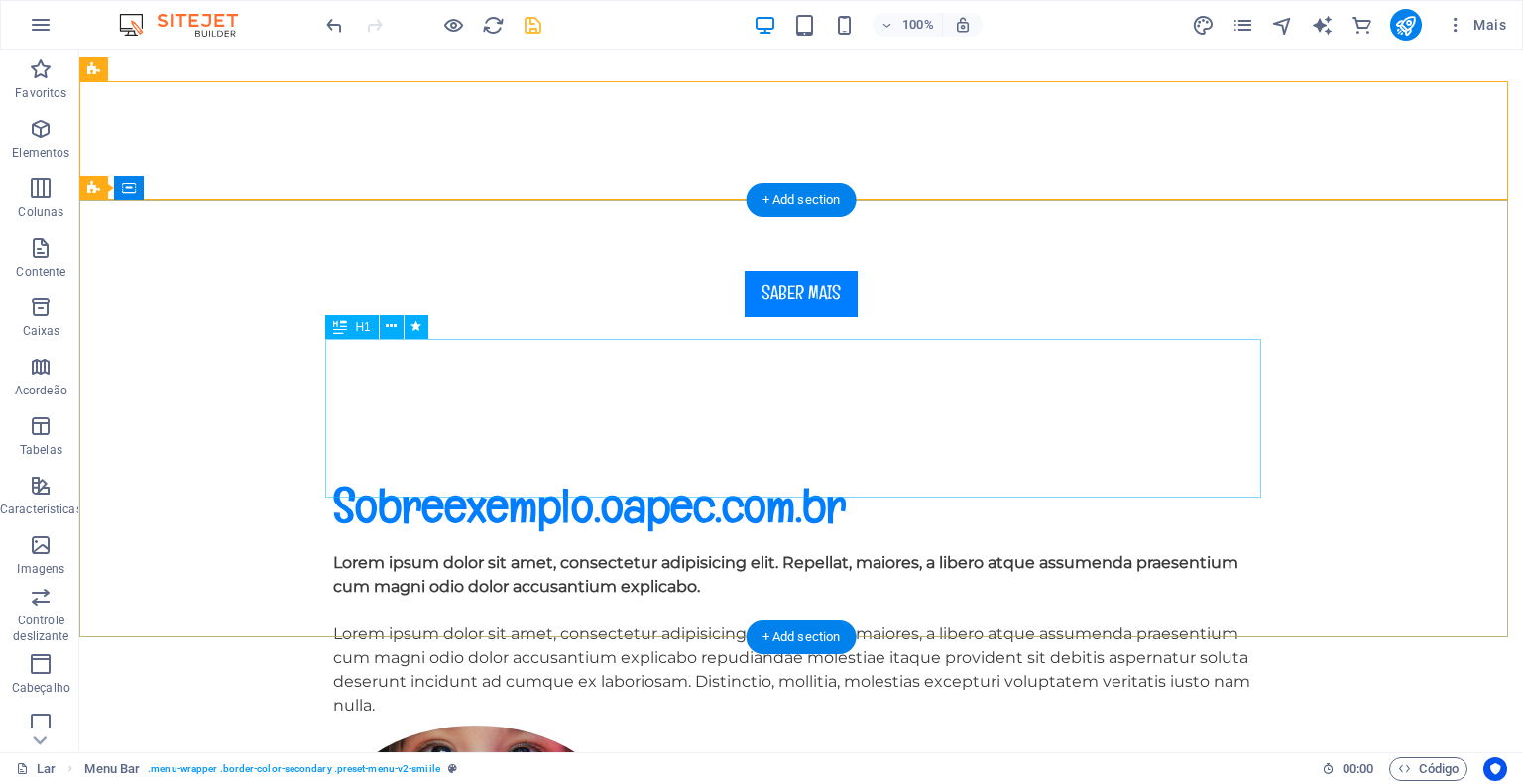 scroll, scrollTop: 0, scrollLeft: 0, axis: both 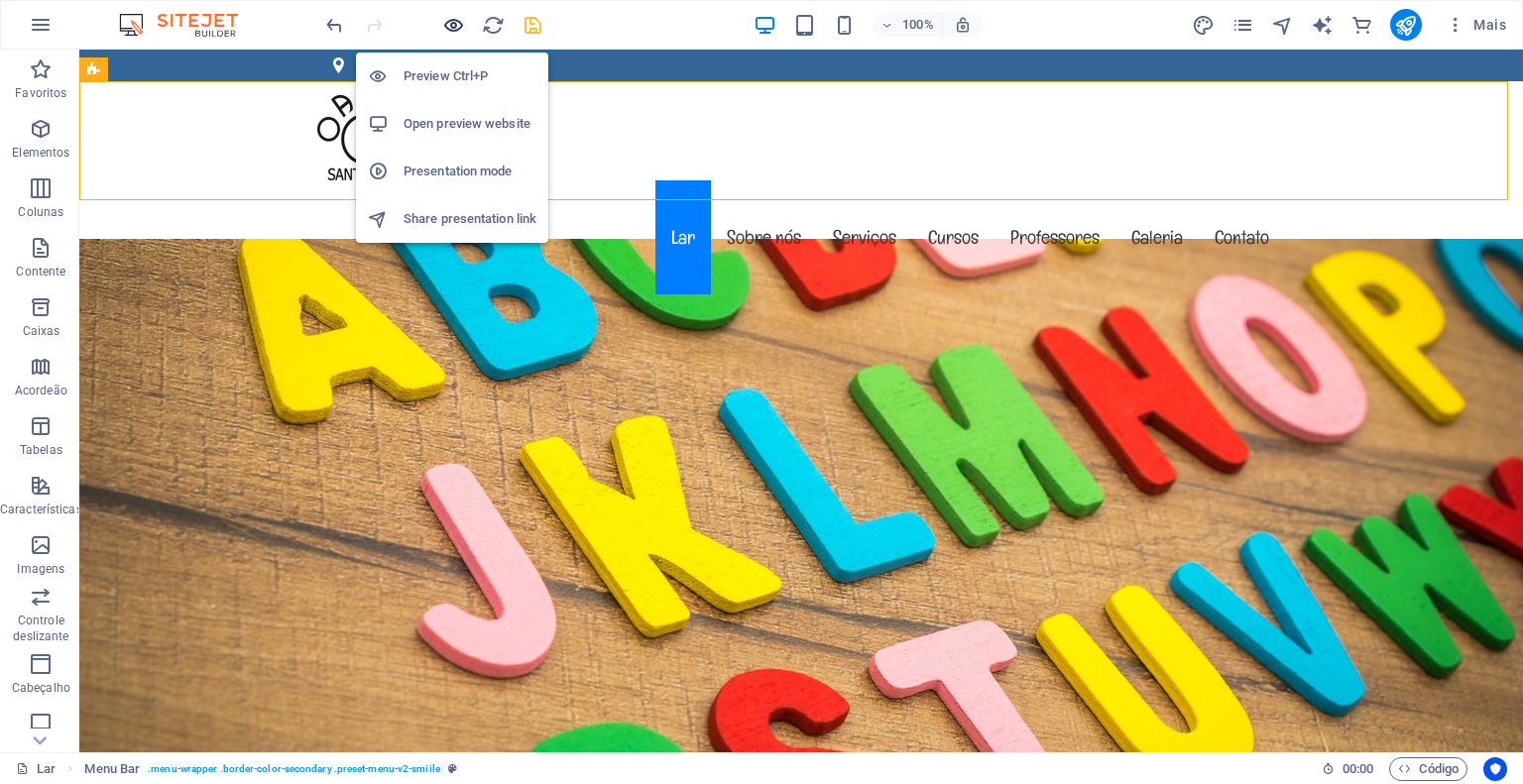 click at bounding box center (453, 25) 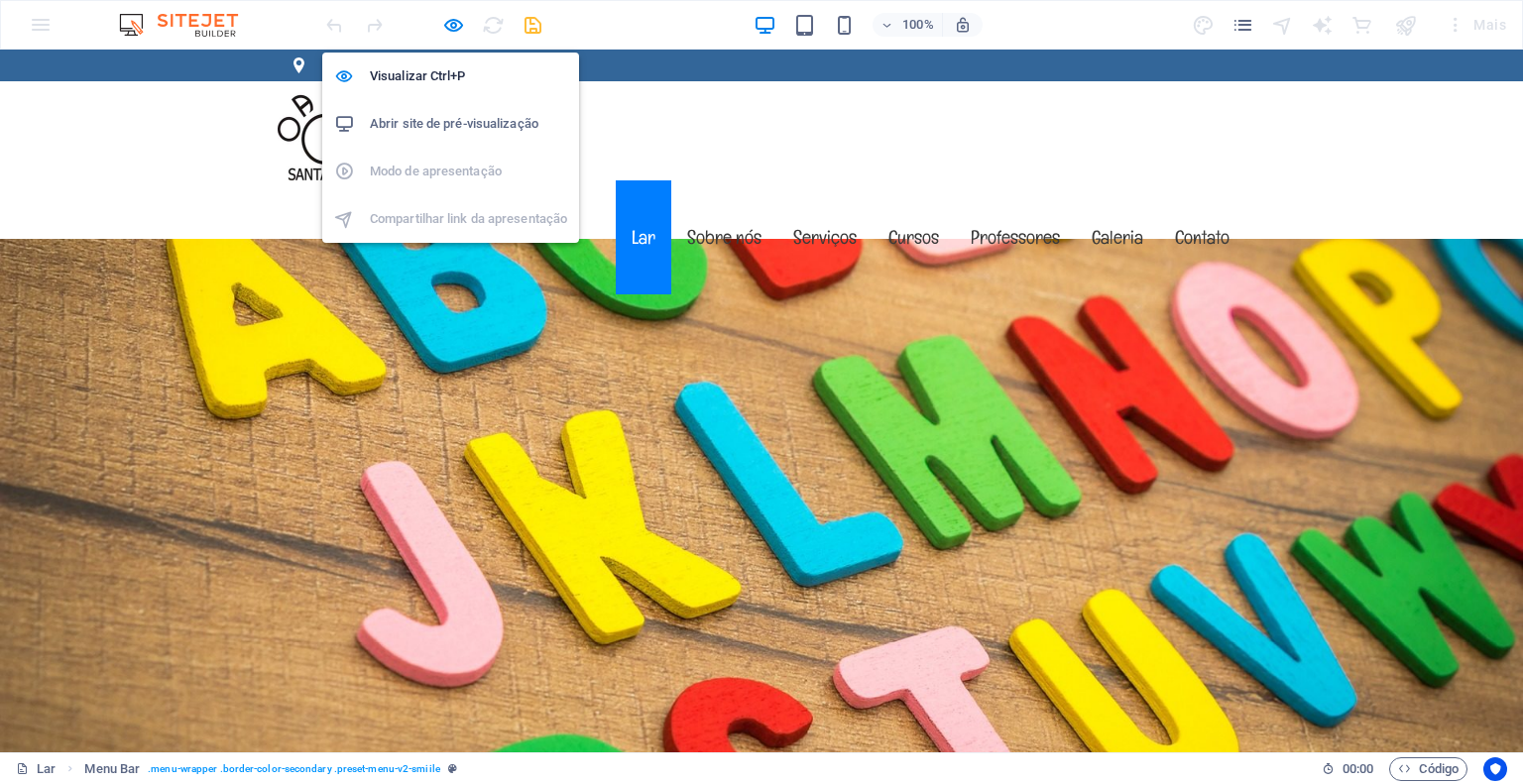 click on "Abrir site de pré-visualização" at bounding box center [454, 123] 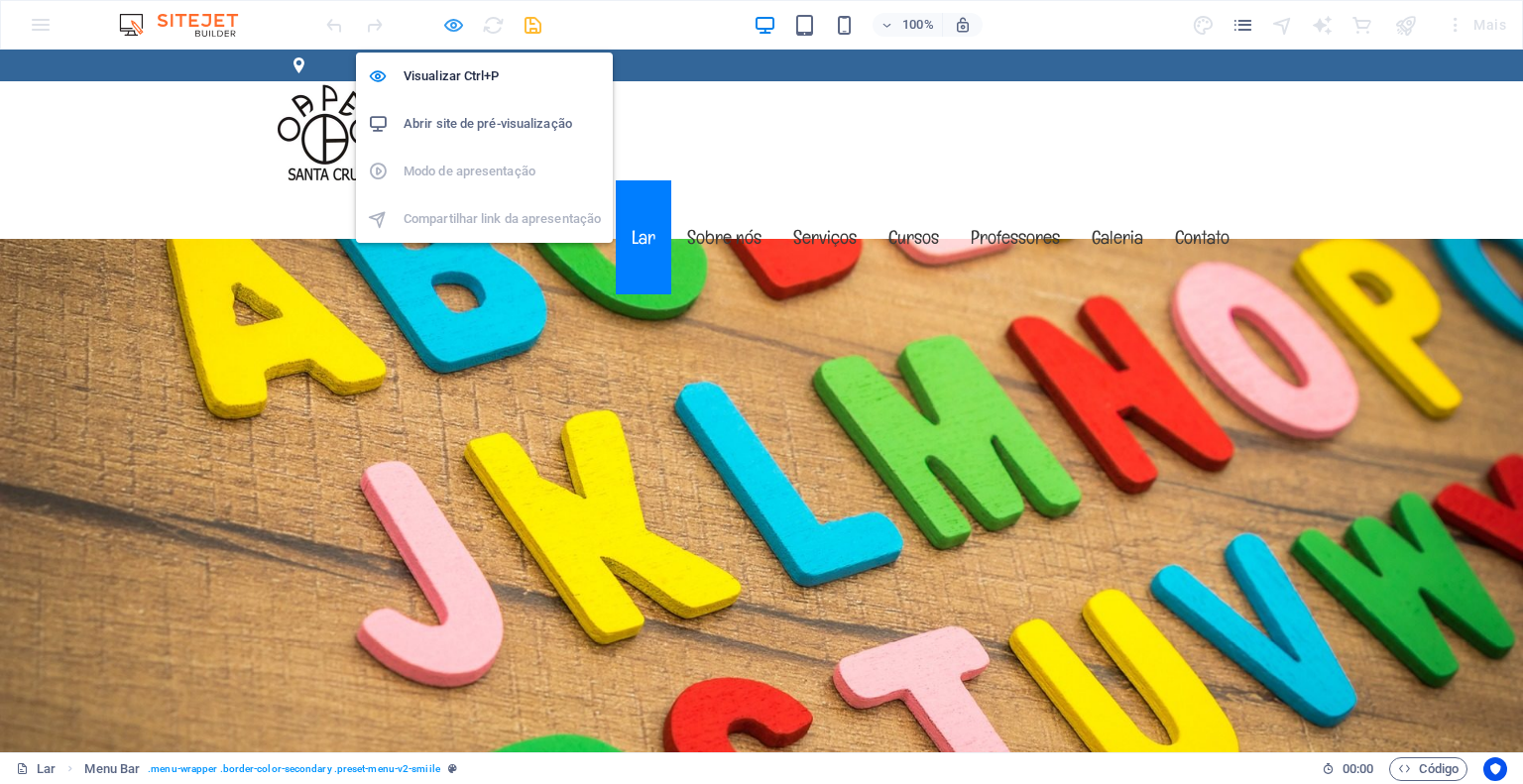 click at bounding box center [453, 25] 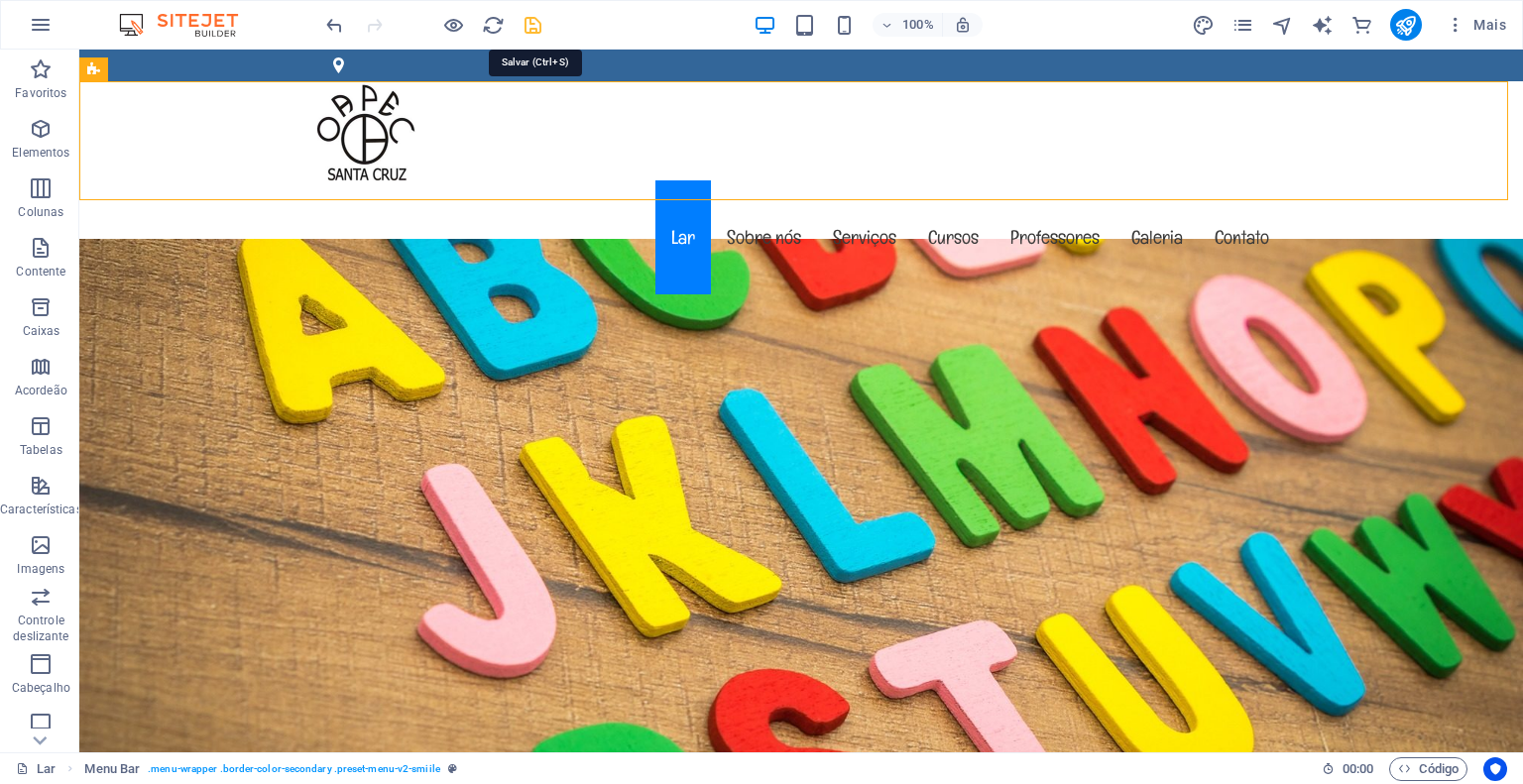 click at bounding box center [532, 25] 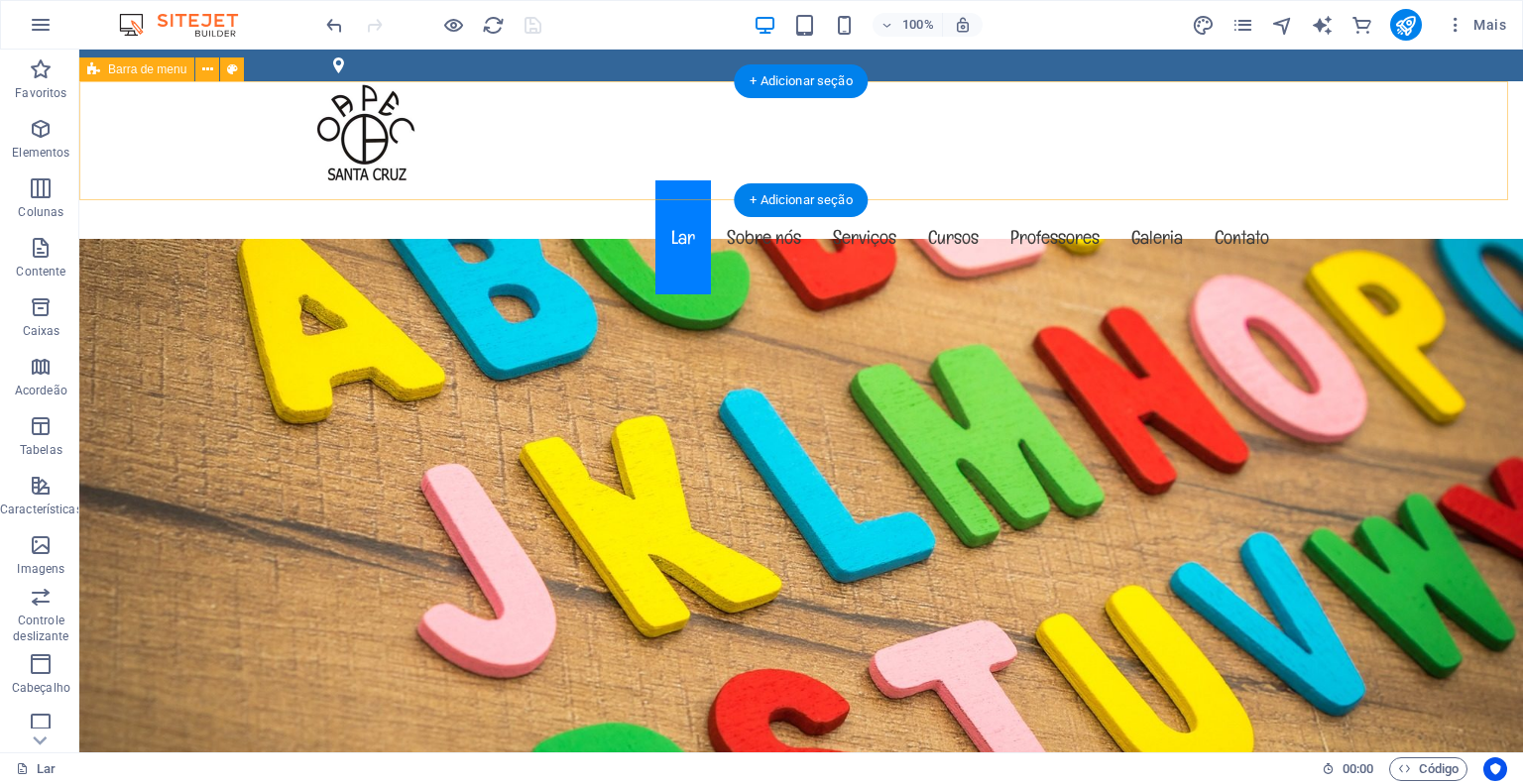 click on "Menu Lar Sobre nós Serviços Cursos Professores Galeria Contato" at bounding box center (801, 190) 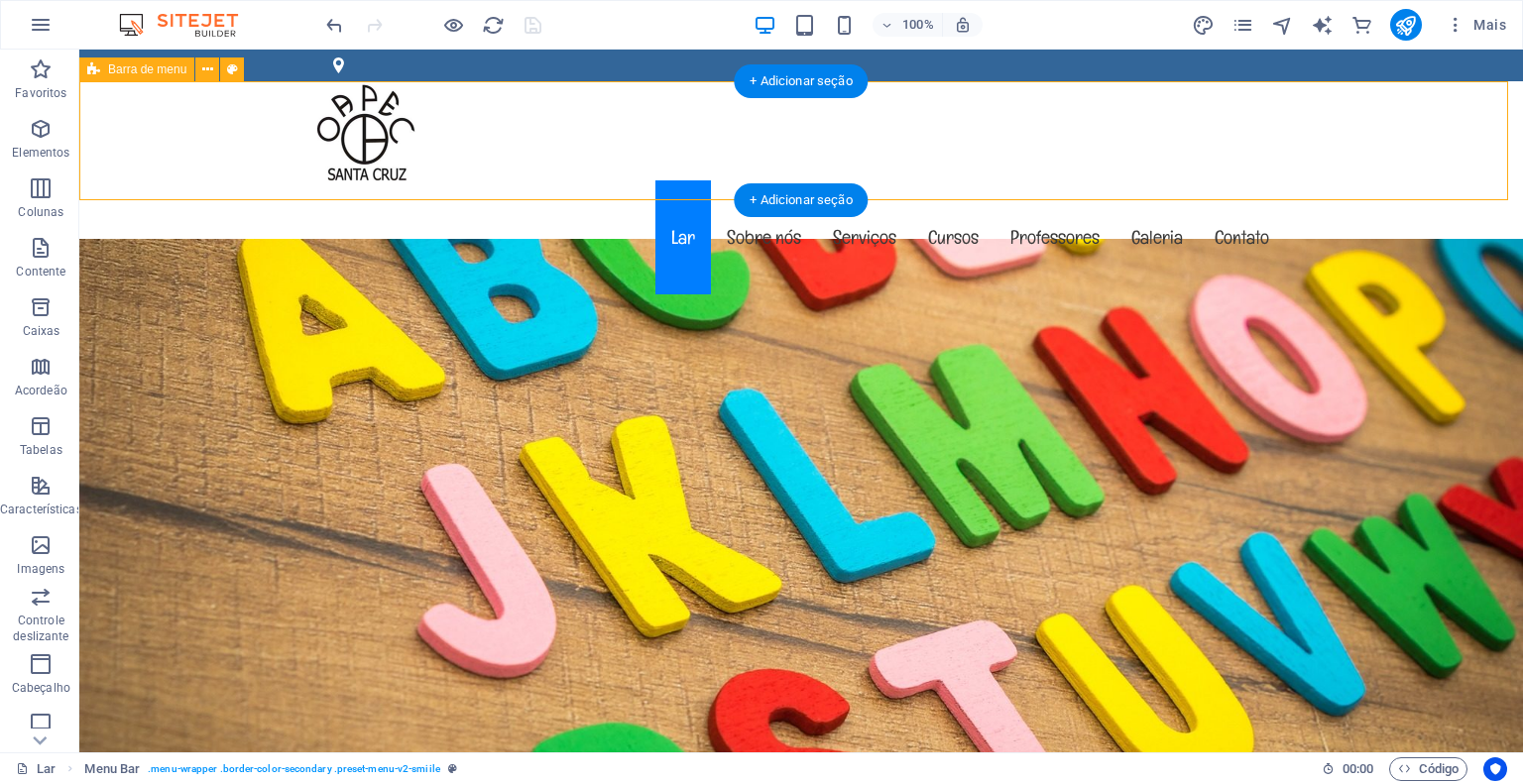 click on "Menu Lar Sobre nós Serviços Cursos Professores Galeria Contato" at bounding box center [801, 190] 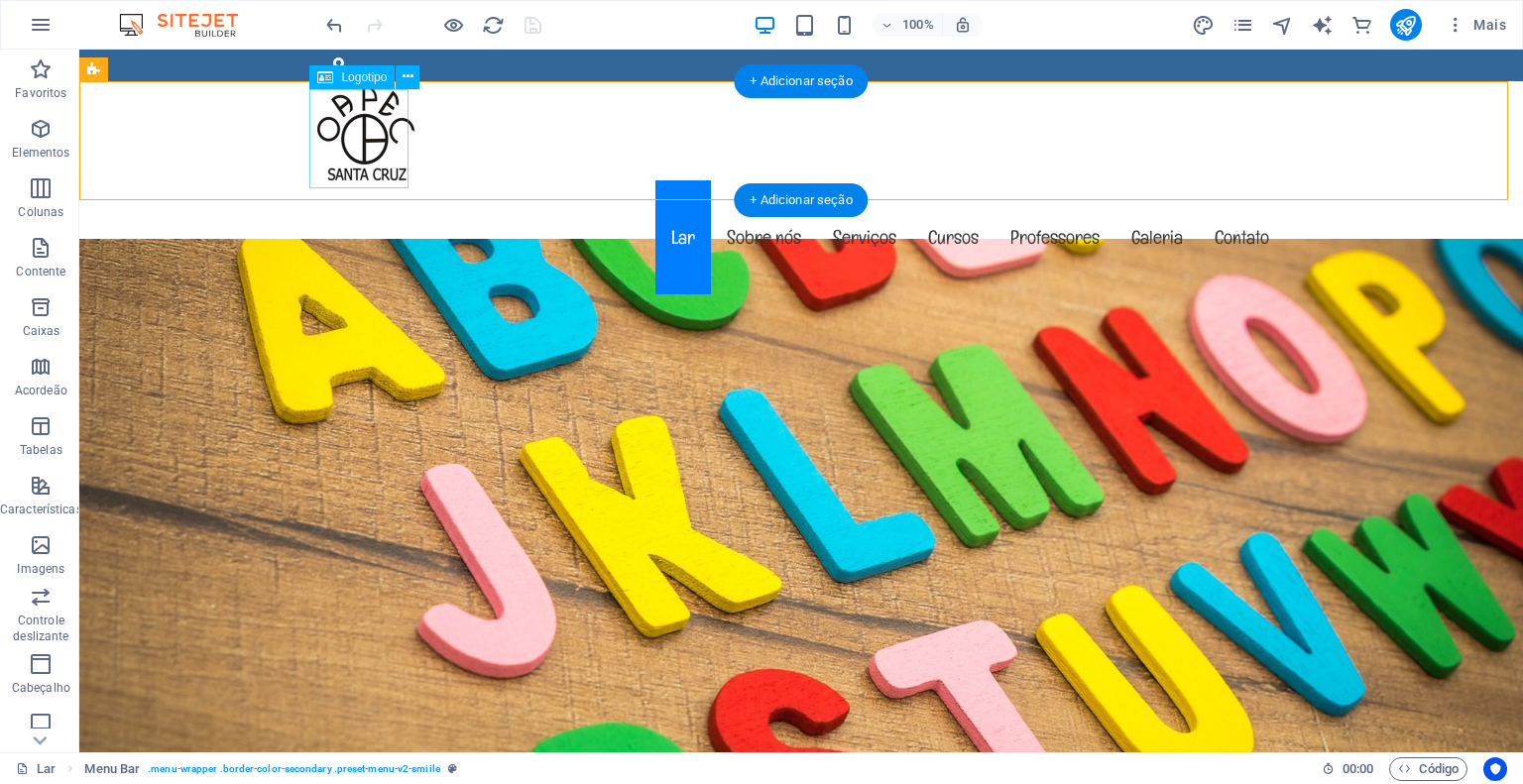 click at bounding box center [801, 131] 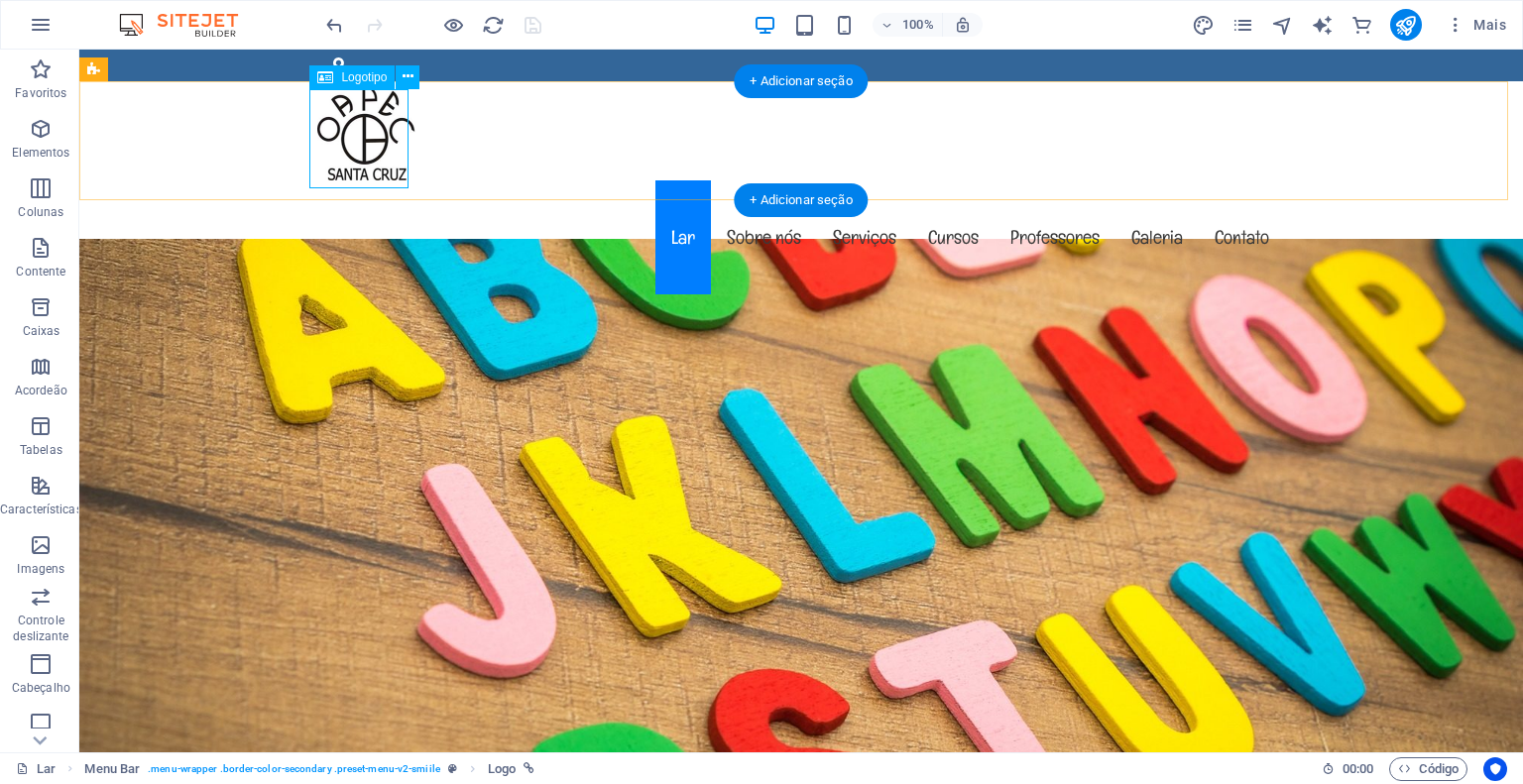 click at bounding box center (801, 131) 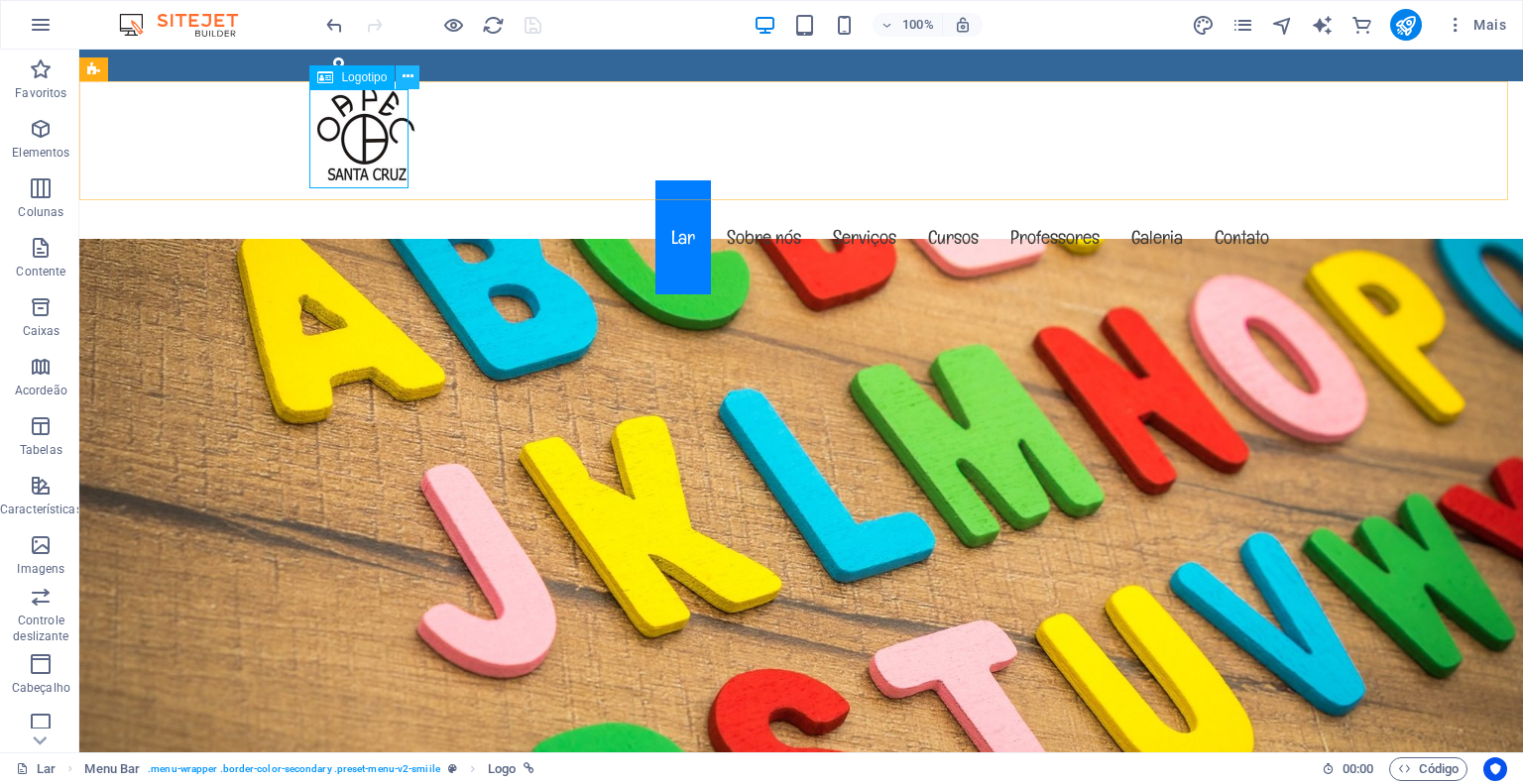 click at bounding box center [408, 76] 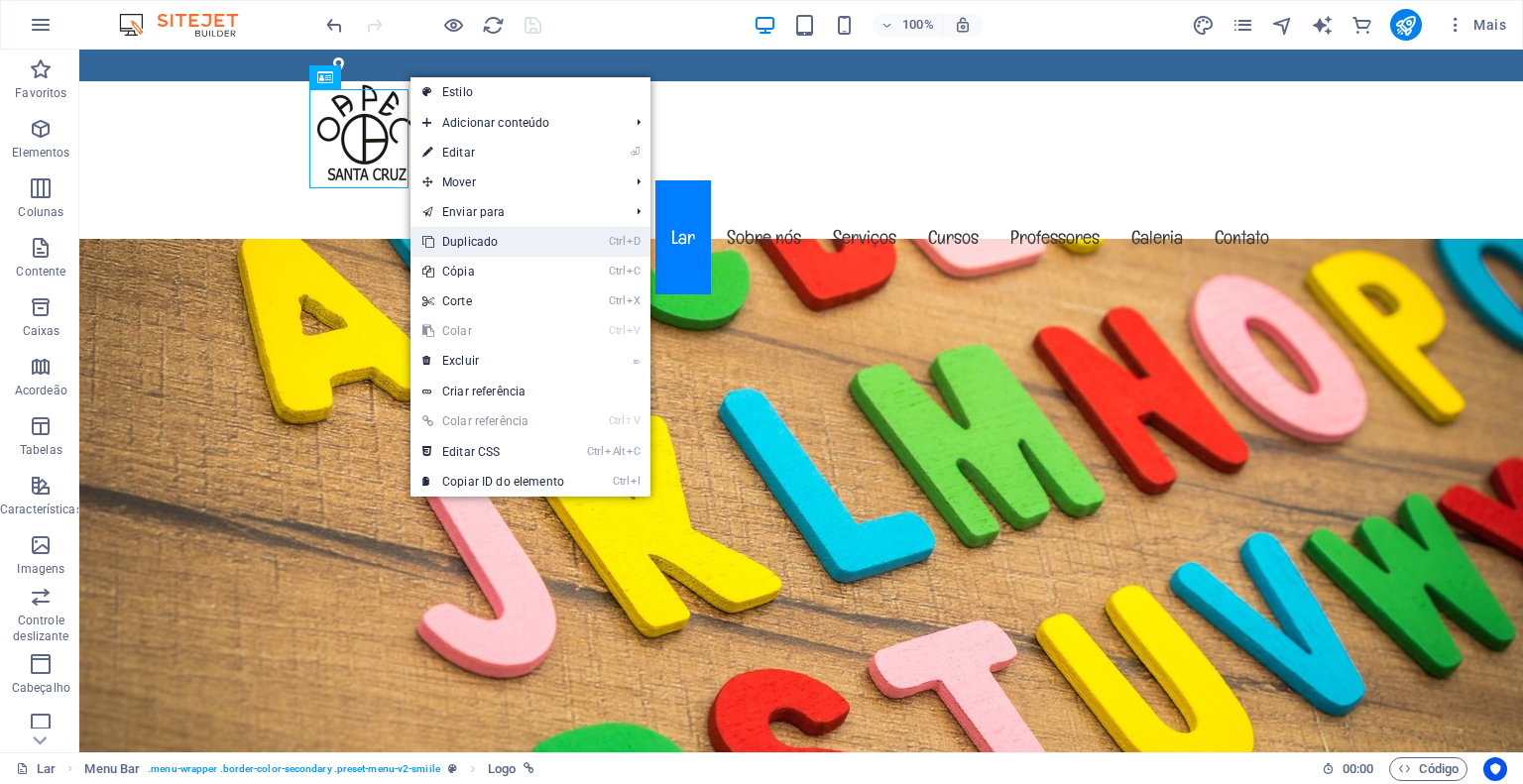 click on "Duplicado" at bounding box center (470, 242) 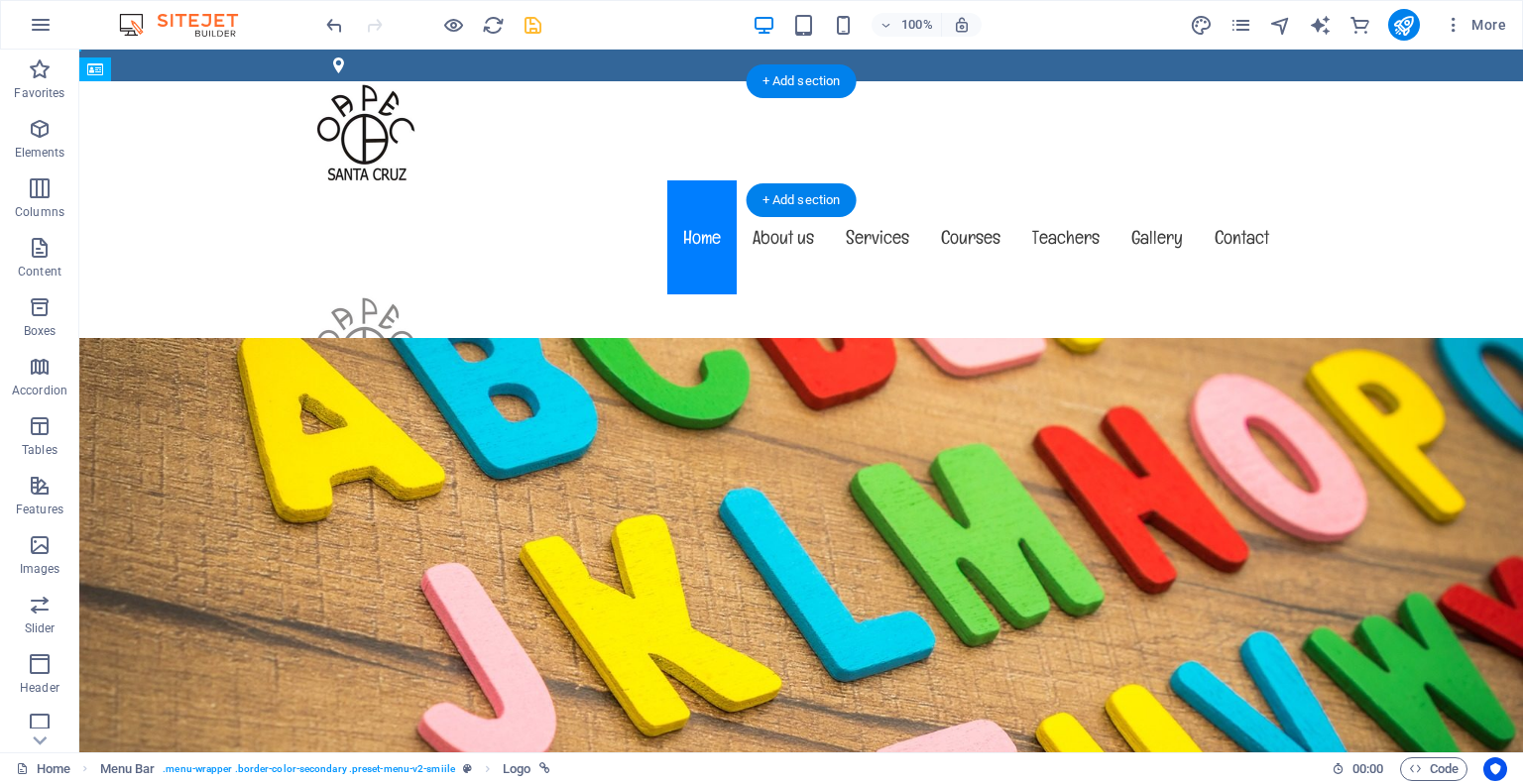 drag, startPoint x: 527, startPoint y: 128, endPoint x: 1206, endPoint y: 140, distance: 679.106 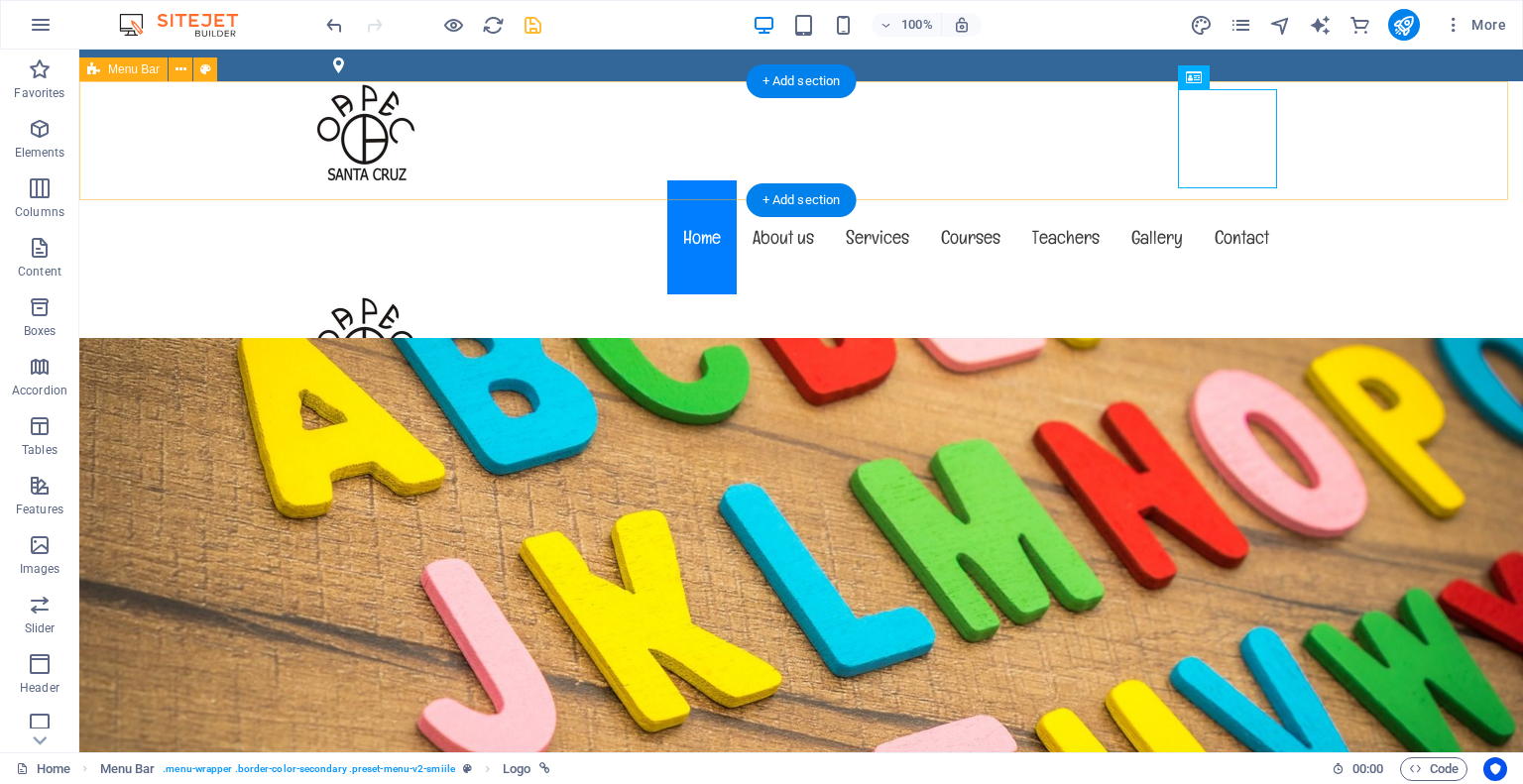 click on "Menu Home About us Services Courses Teachers Gallery Contact" at bounding box center (801, 240) 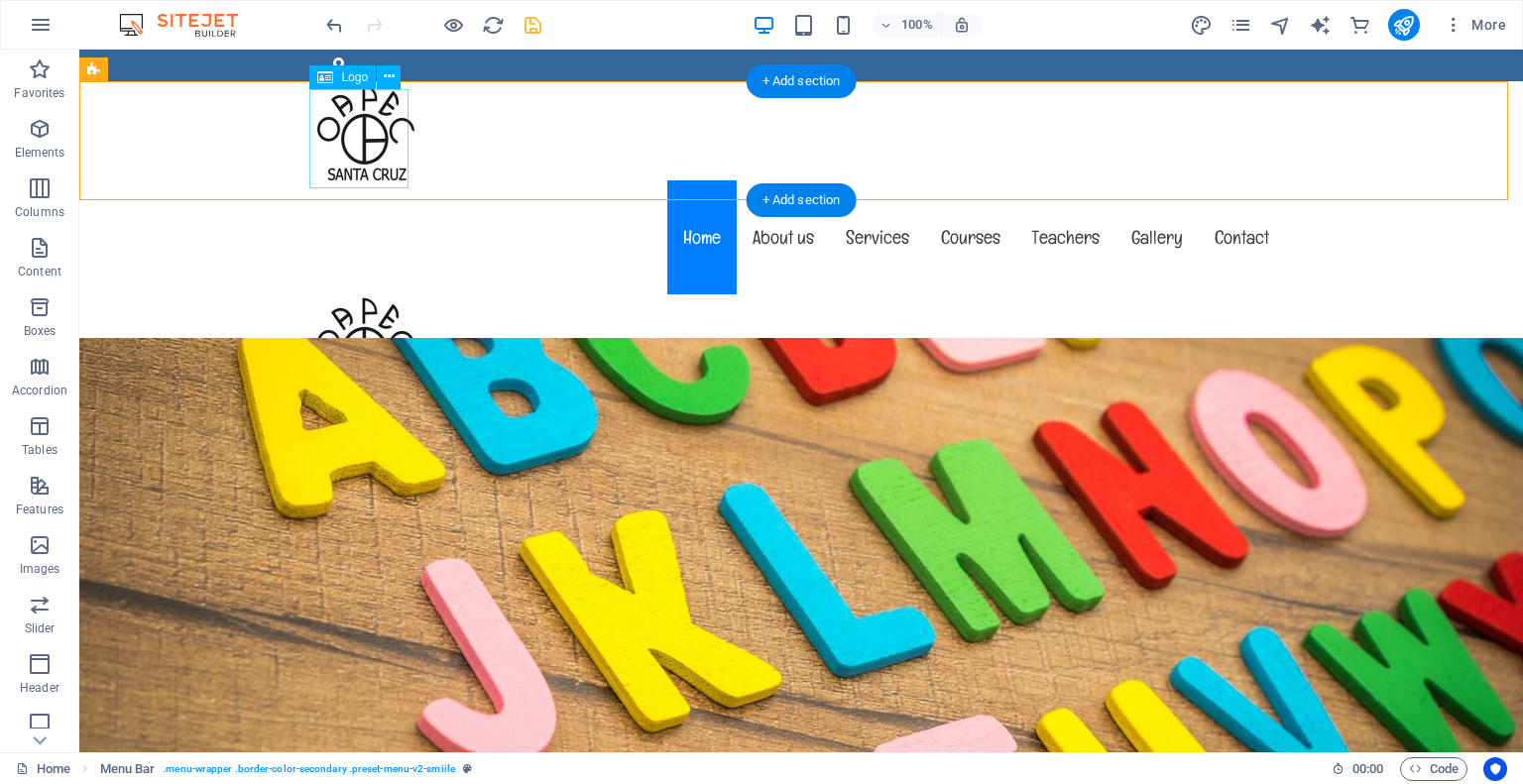 click at bounding box center [801, 131] 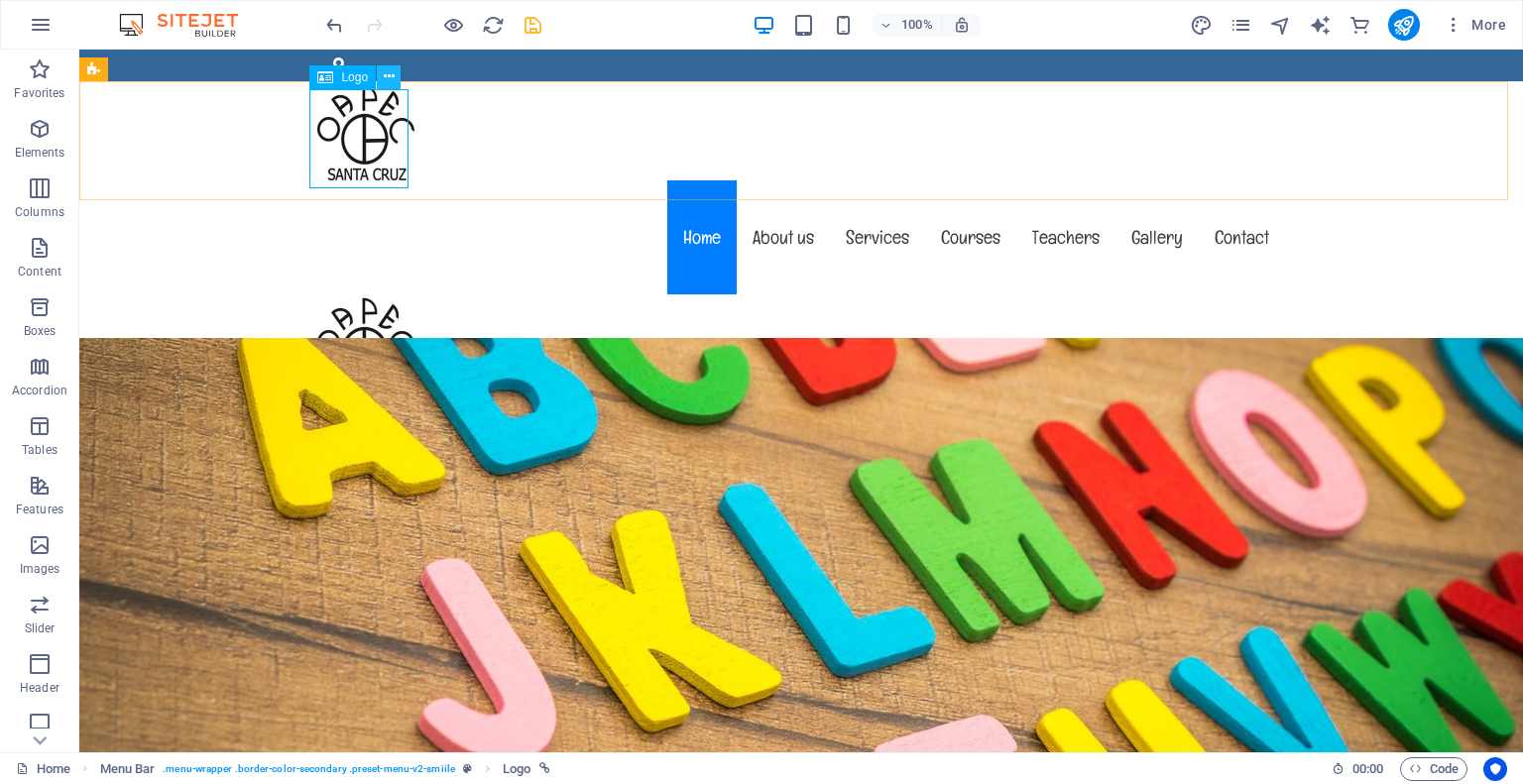 click at bounding box center [389, 76] 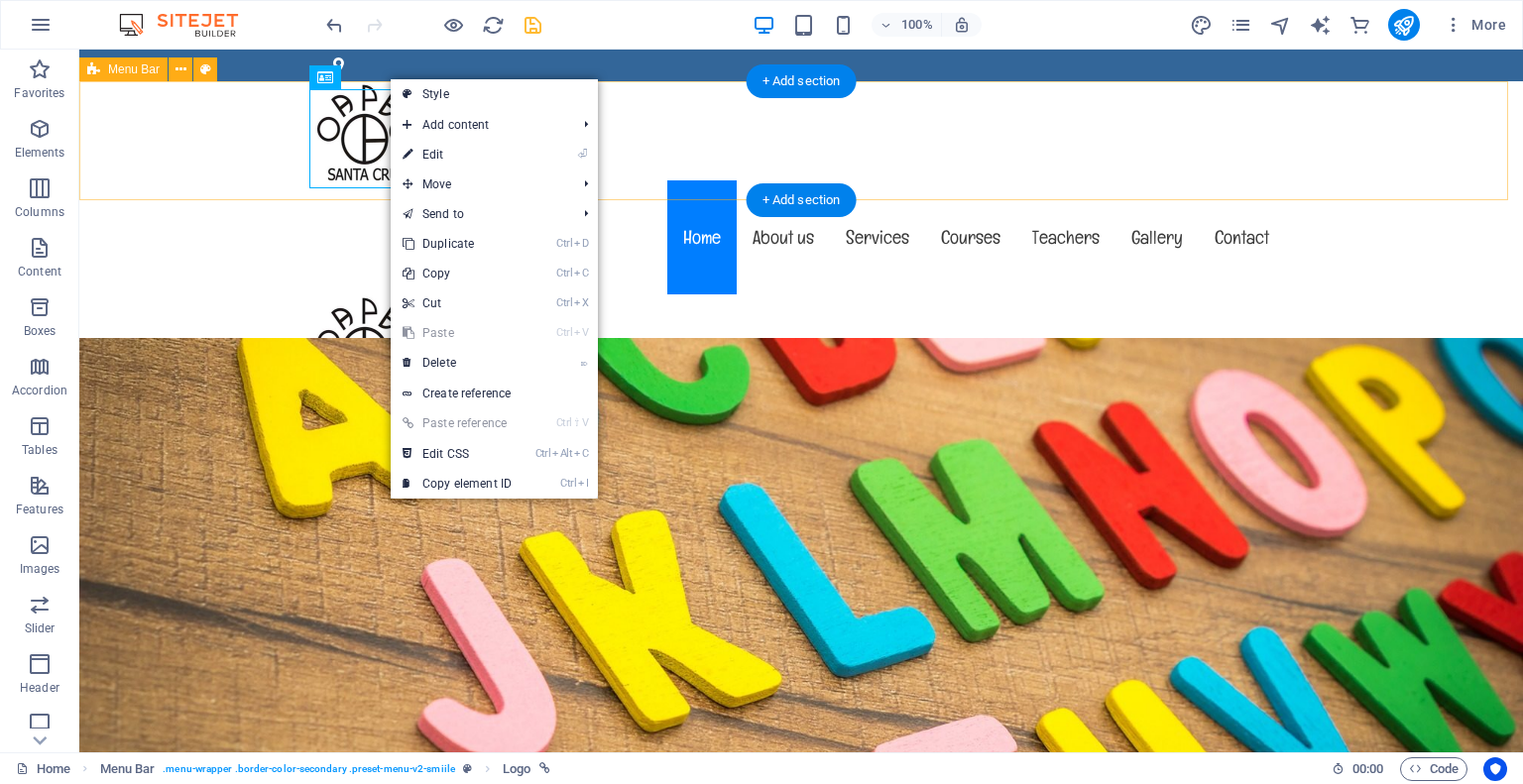 click on "Menu Home About us Services Courses Teachers Gallery Contact" at bounding box center [801, 240] 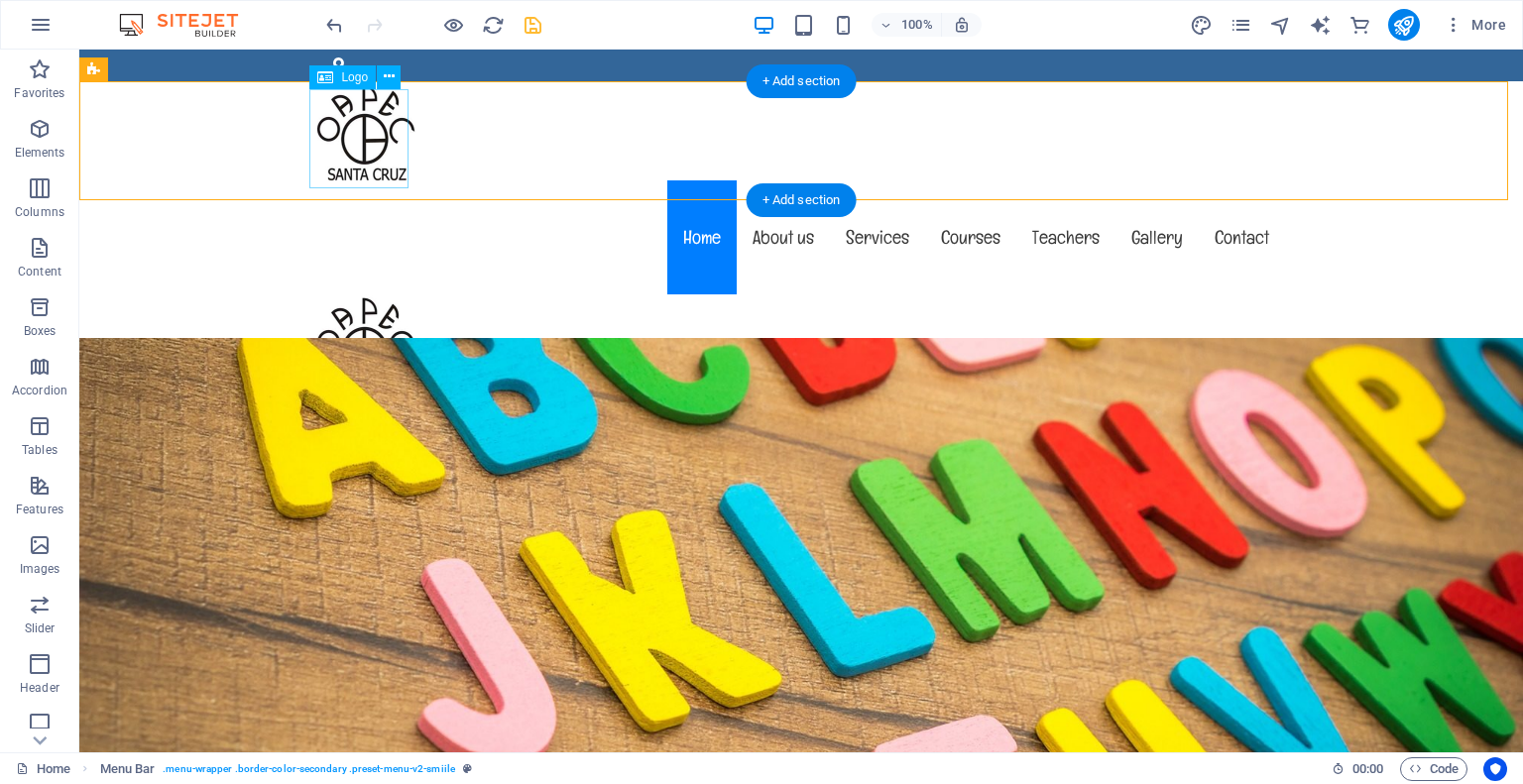 click at bounding box center [801, 131] 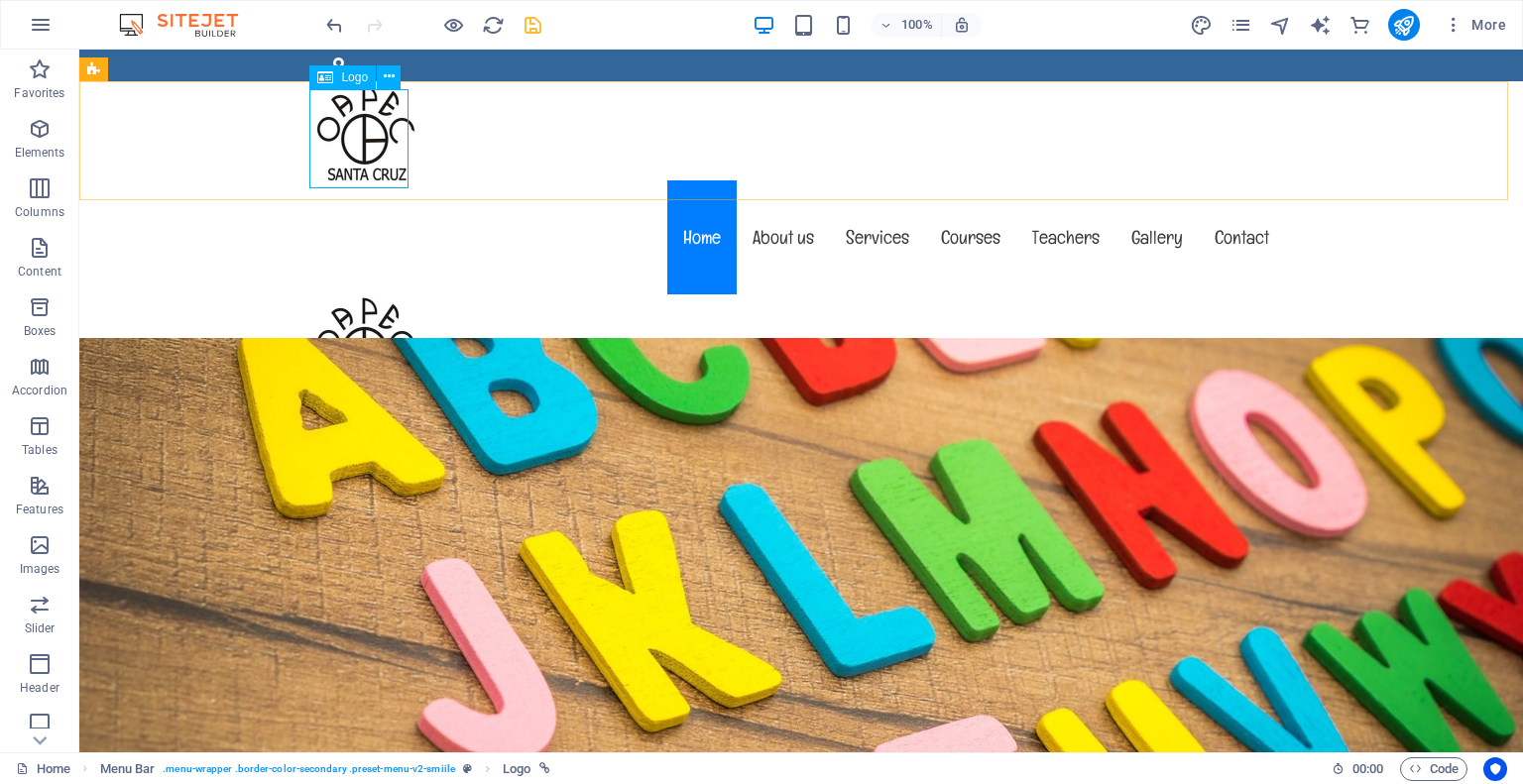 click on "Logo" at bounding box center [354, 77] 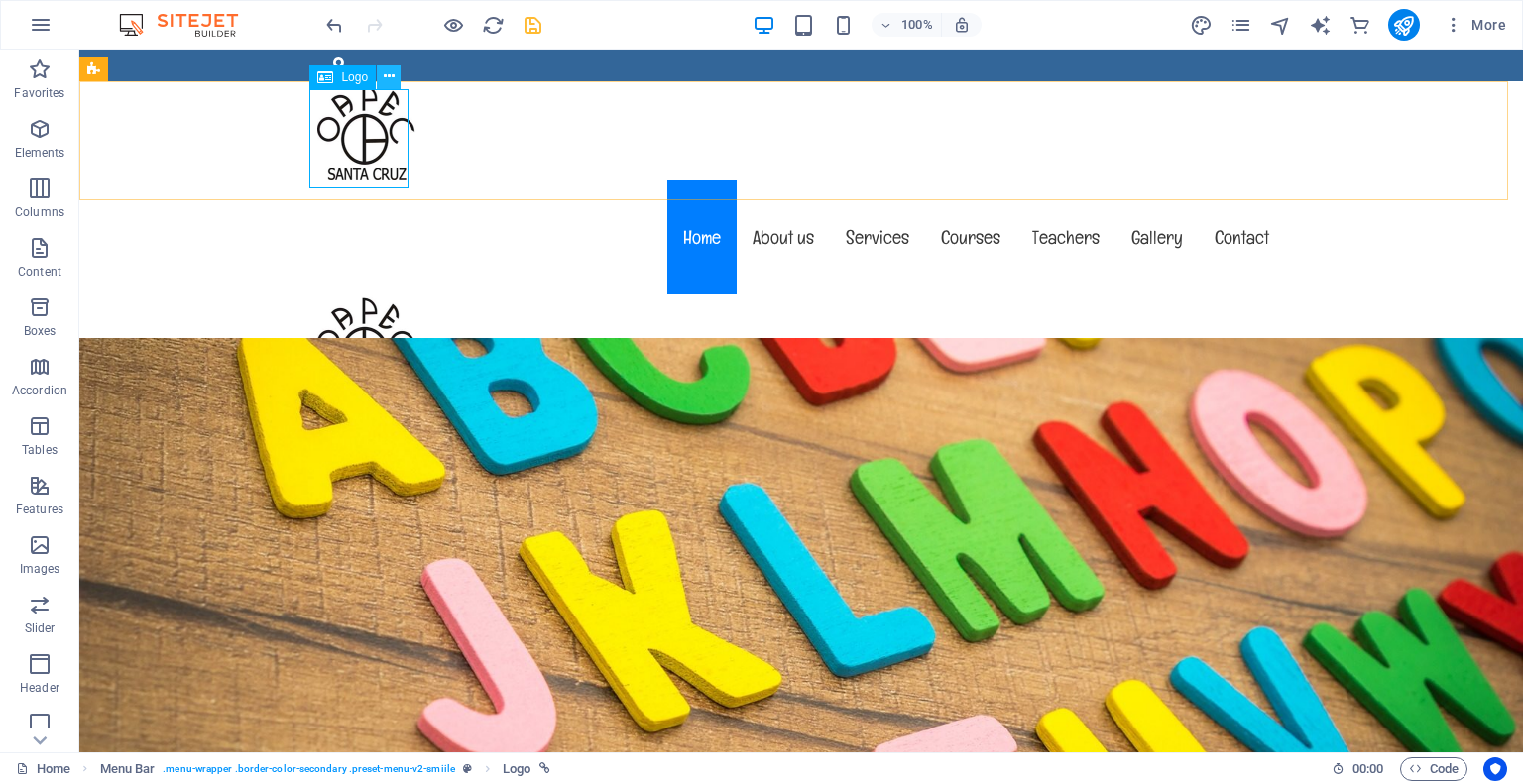 click at bounding box center [389, 76] 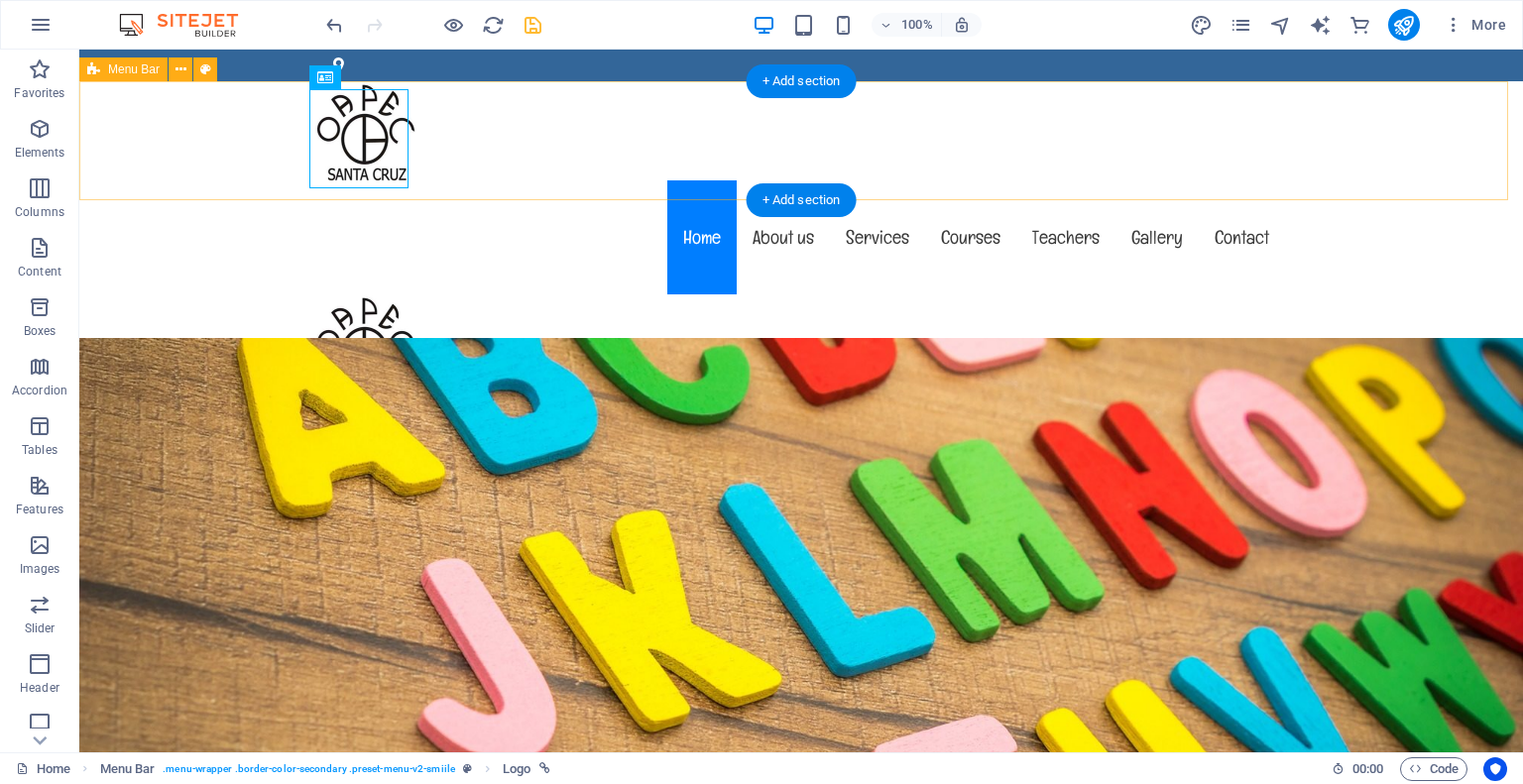 click on "Menu Home About us Services Courses Teachers Gallery Contact" at bounding box center (801, 240) 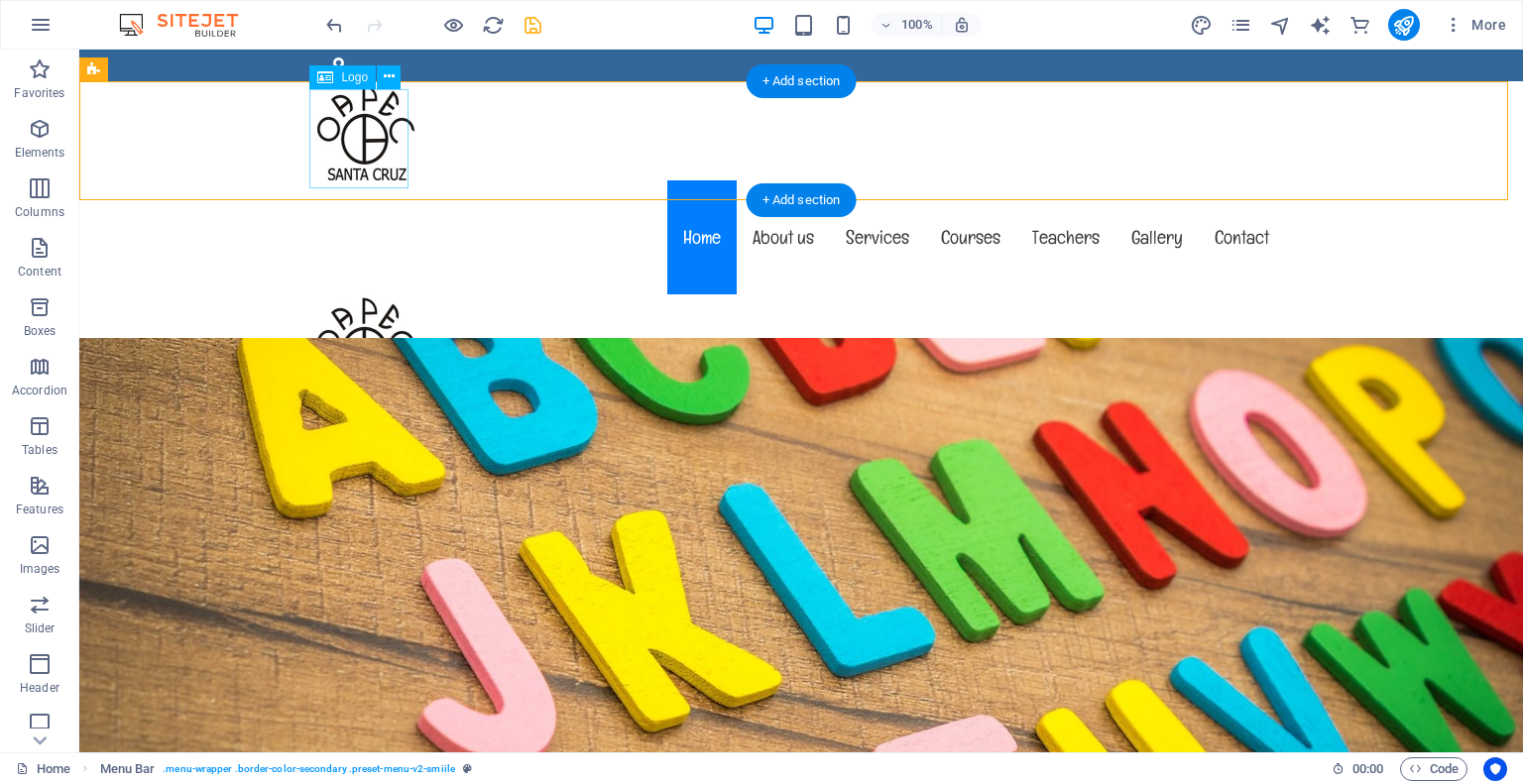 click at bounding box center [801, 131] 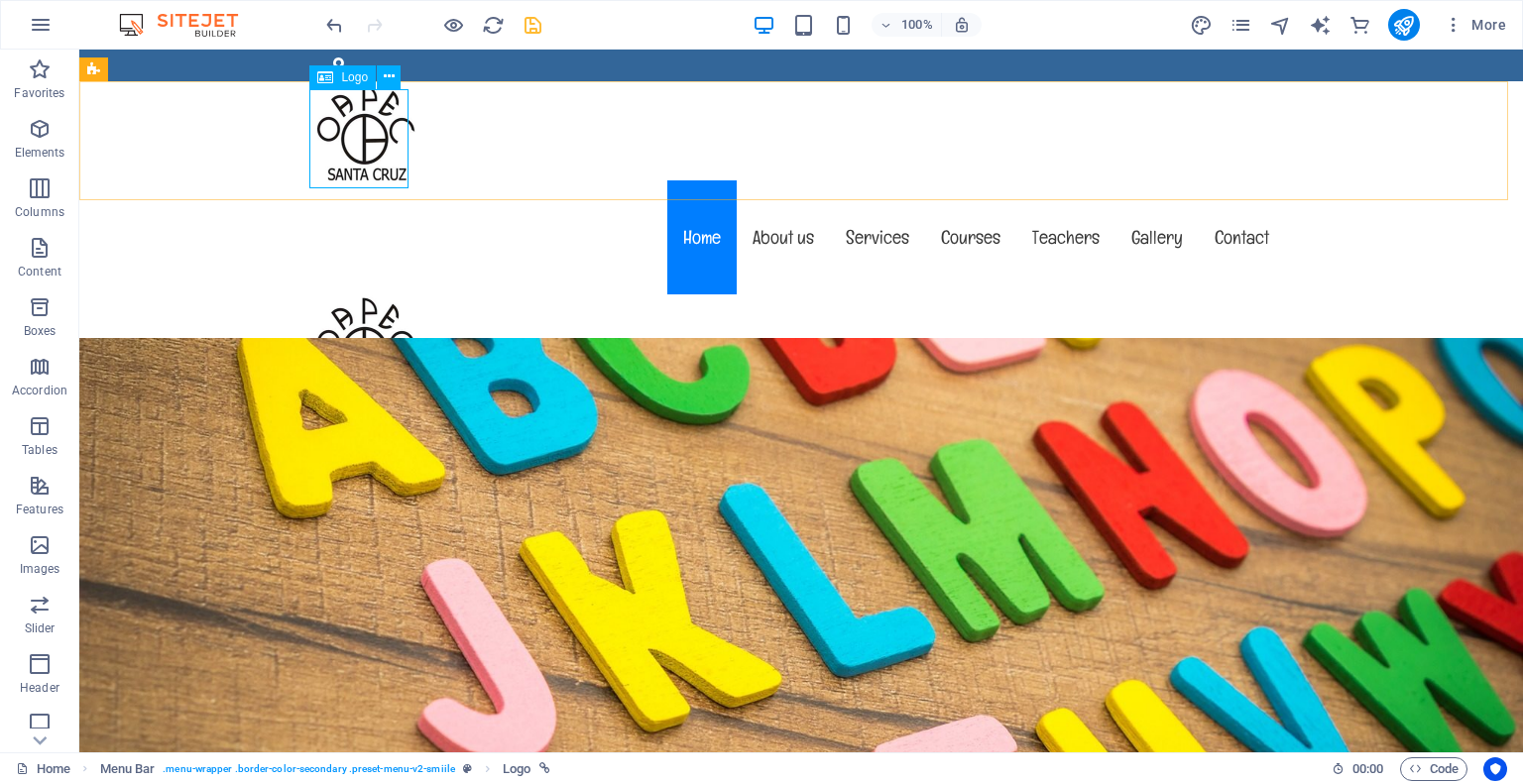 click at bounding box center [325, 77] 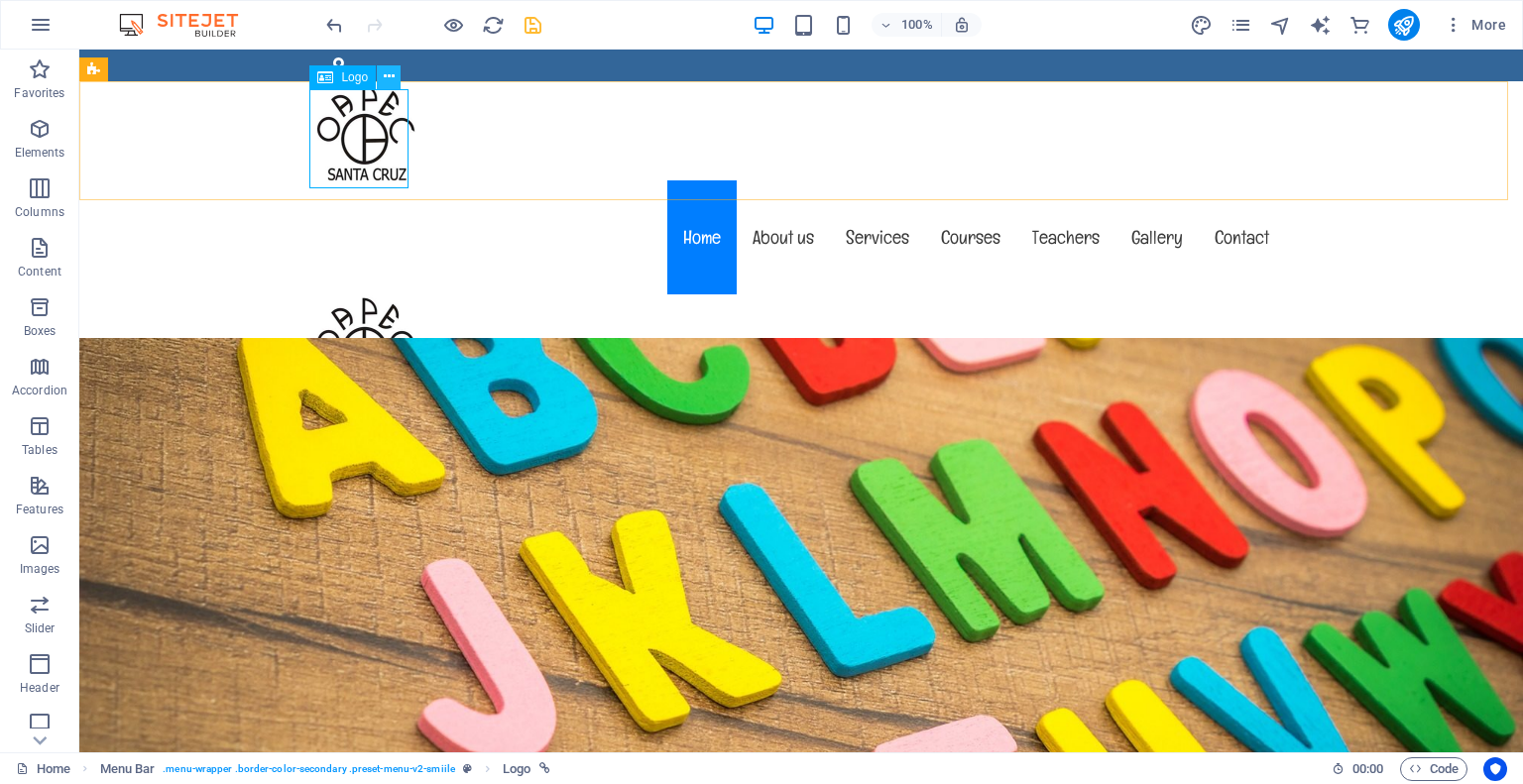 click at bounding box center (389, 76) 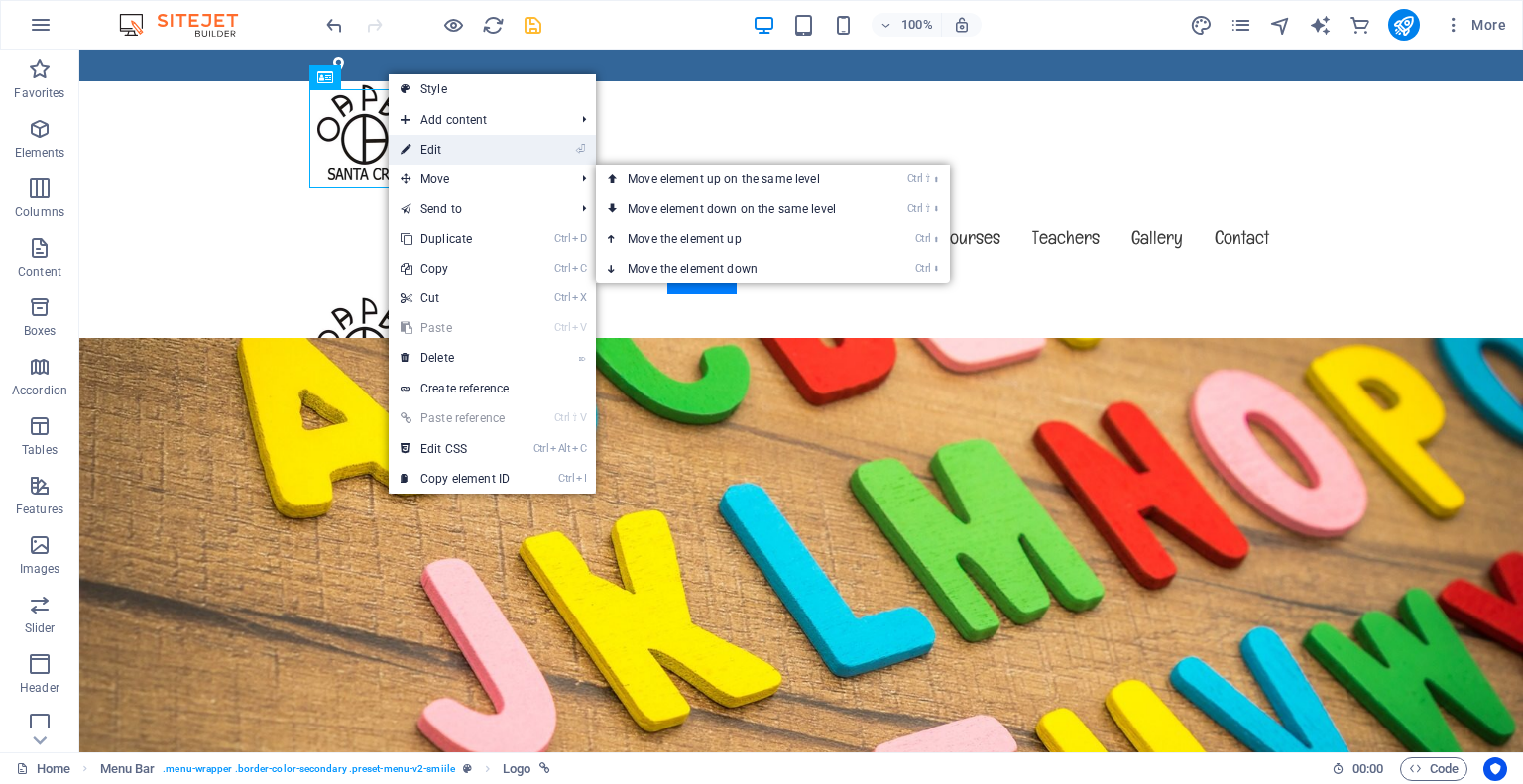 click on "⏎  Edit" at bounding box center [455, 150] 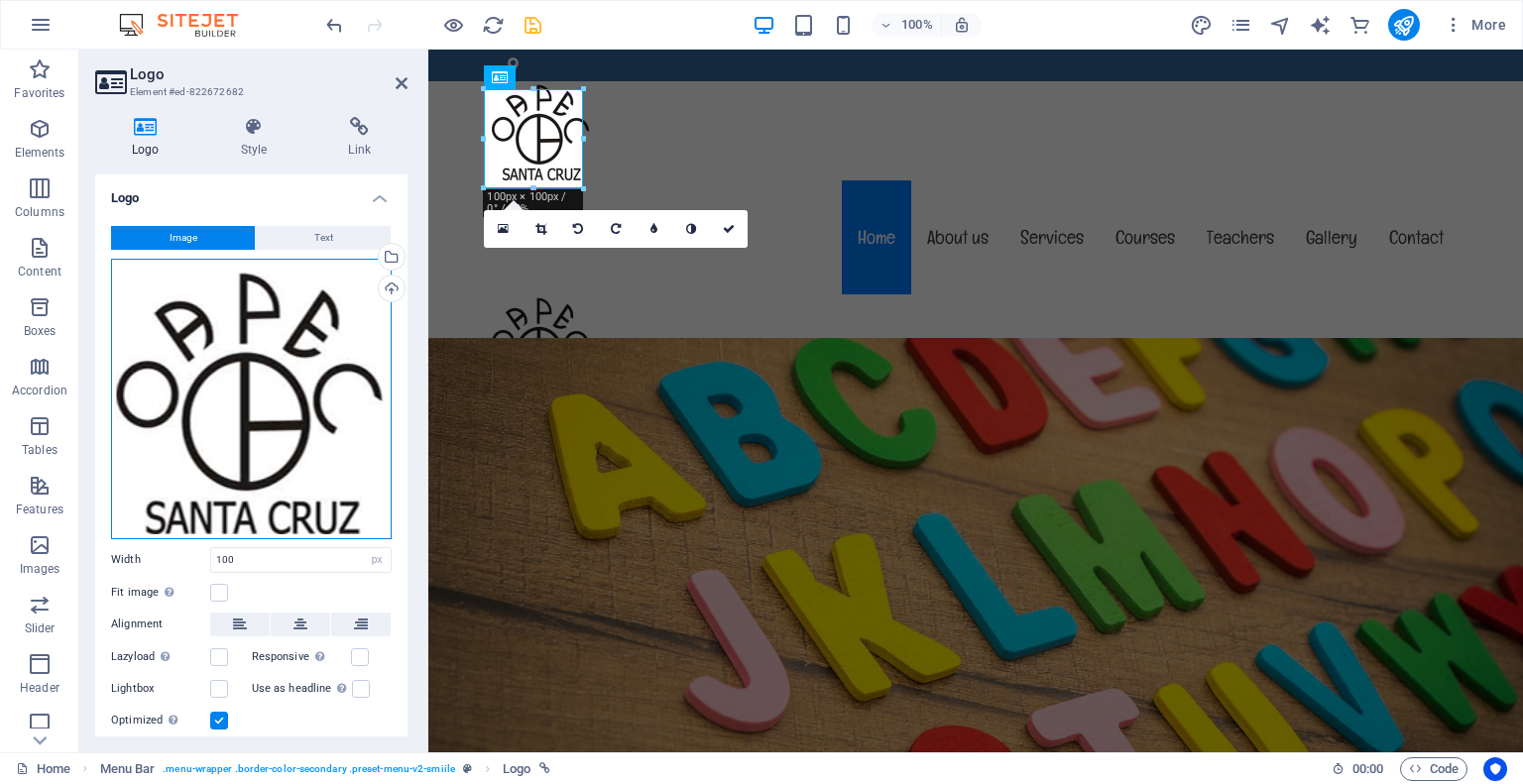 click on "Drag files here, click to choose files or select files from Files or our free stock photos & videos" at bounding box center [251, 398] 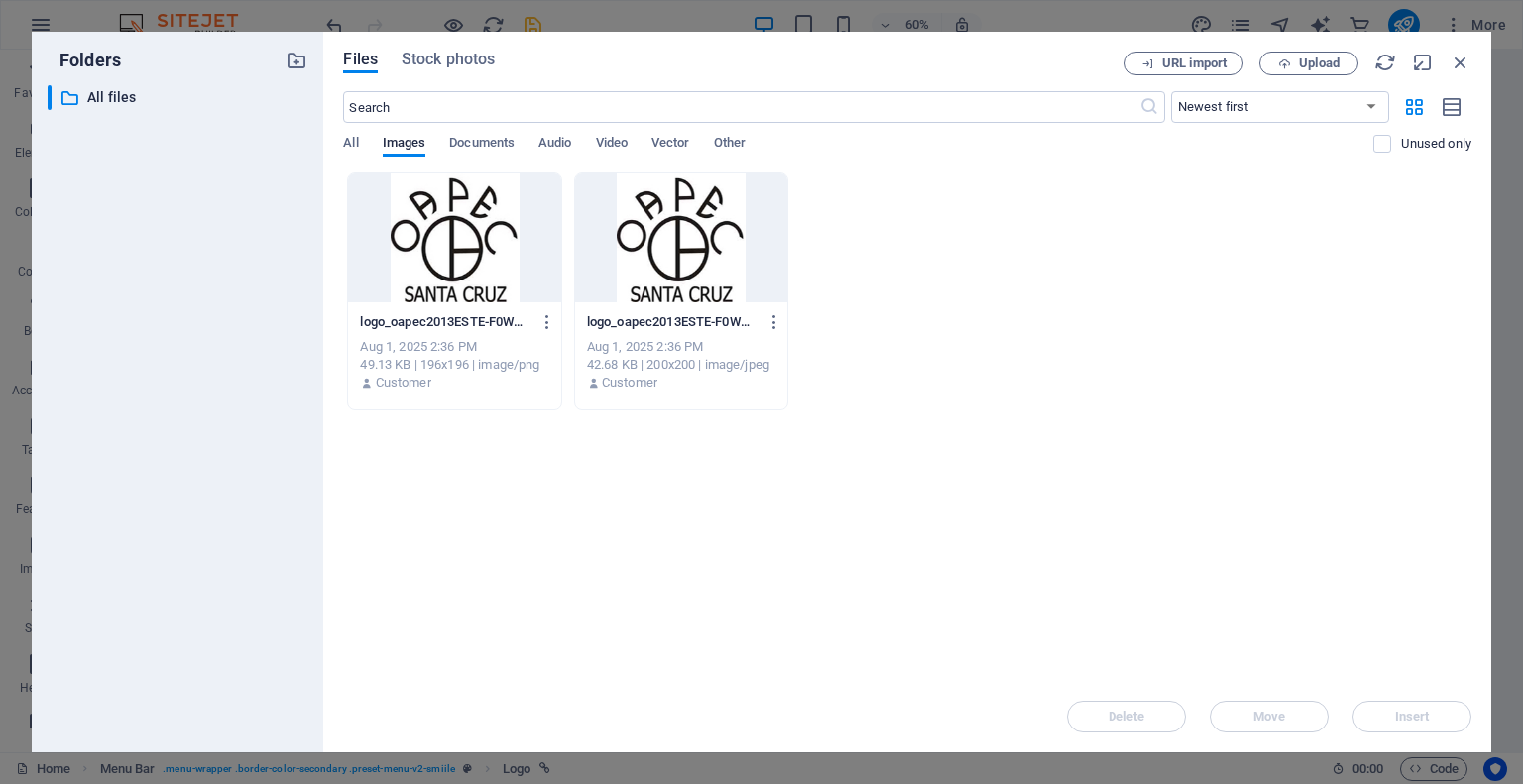 click on "logo_oapec2013ESTE-F0WS5tQGCzkXhbrms_INyA-BTw0h3Ui7SsHJ-tpbRrNFg.png logo_oapec2013ESTE-F0WS5tQGCzkXhbrms_INyA-BTw0h3Ui7SsHJ-tpbRrNFg.png Aug 1, 2025 2:36 PM 49.13 KB | 196x196 | image/png Customer logo_oapec2013ESTE-F0WS5tQGCzkXhbrms_INyA.jpg logo_oapec2013ESTE-F0WS5tQGCzkXhbrms_INyA.jpg Aug 1, 2025 2:36 PM 42.68 KB | 200x200 | image/jpeg Customer" at bounding box center (907, 291) 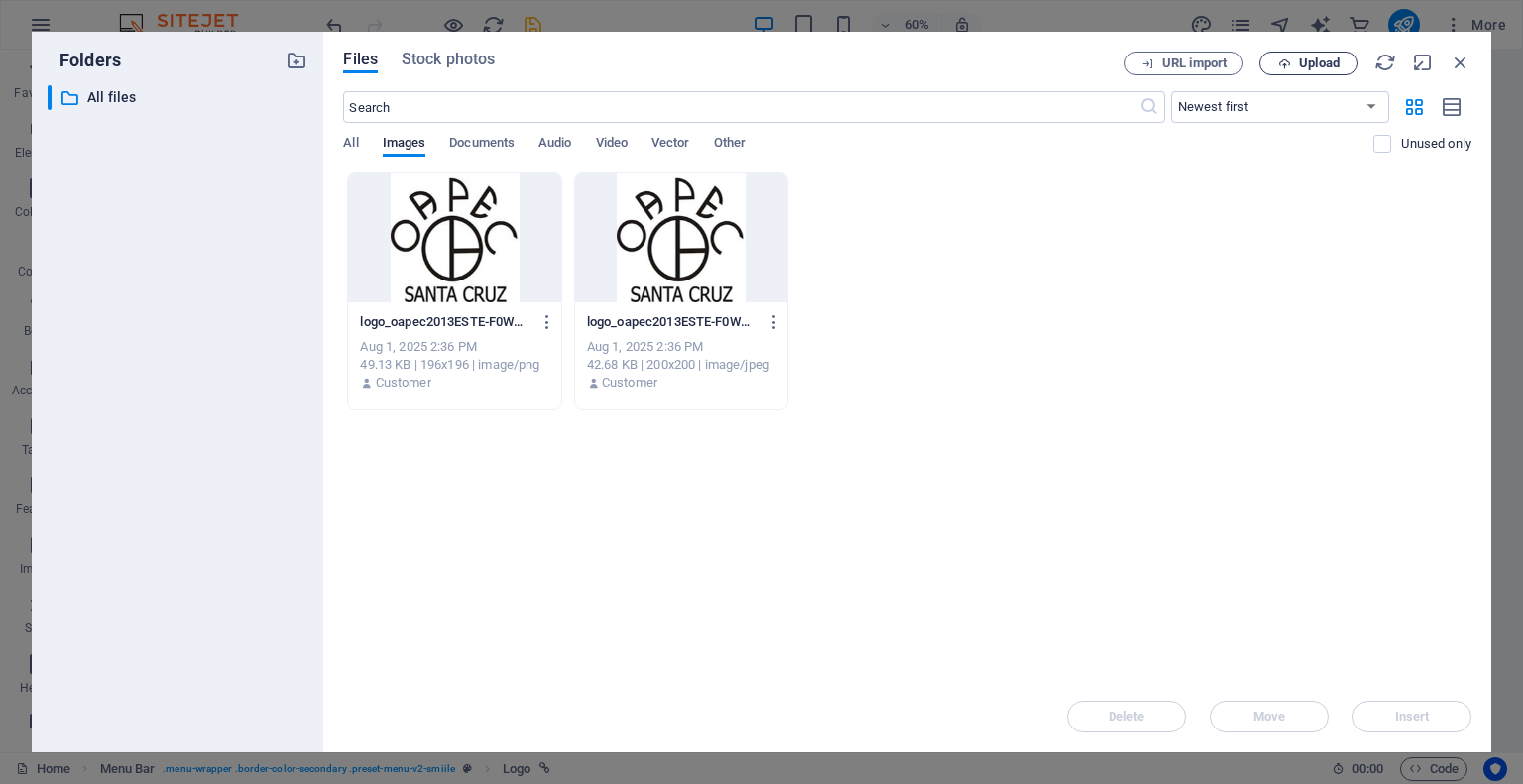 click on "Upload" at bounding box center (1319, 63) 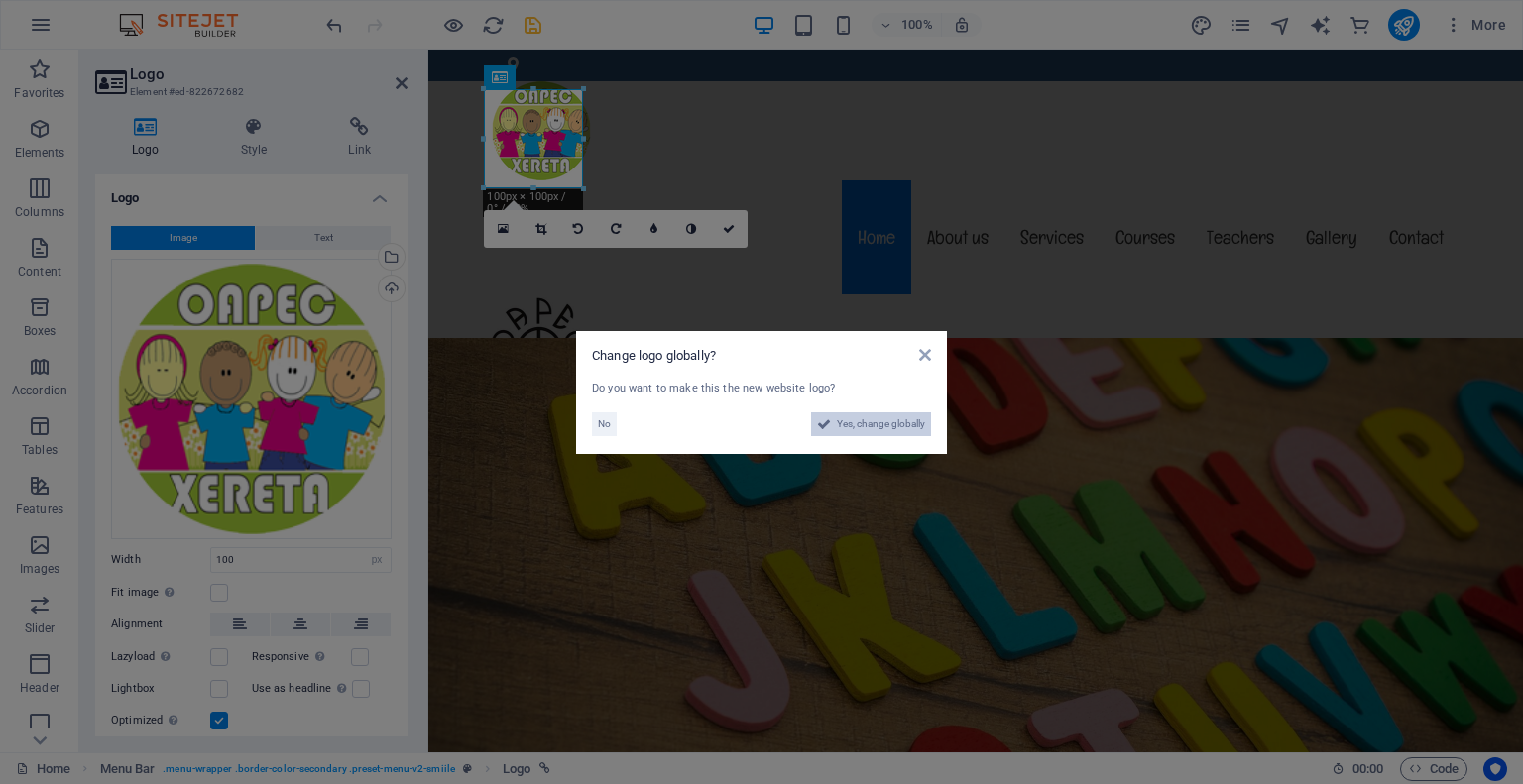 click on "Yes, change globally" at bounding box center [880, 424] 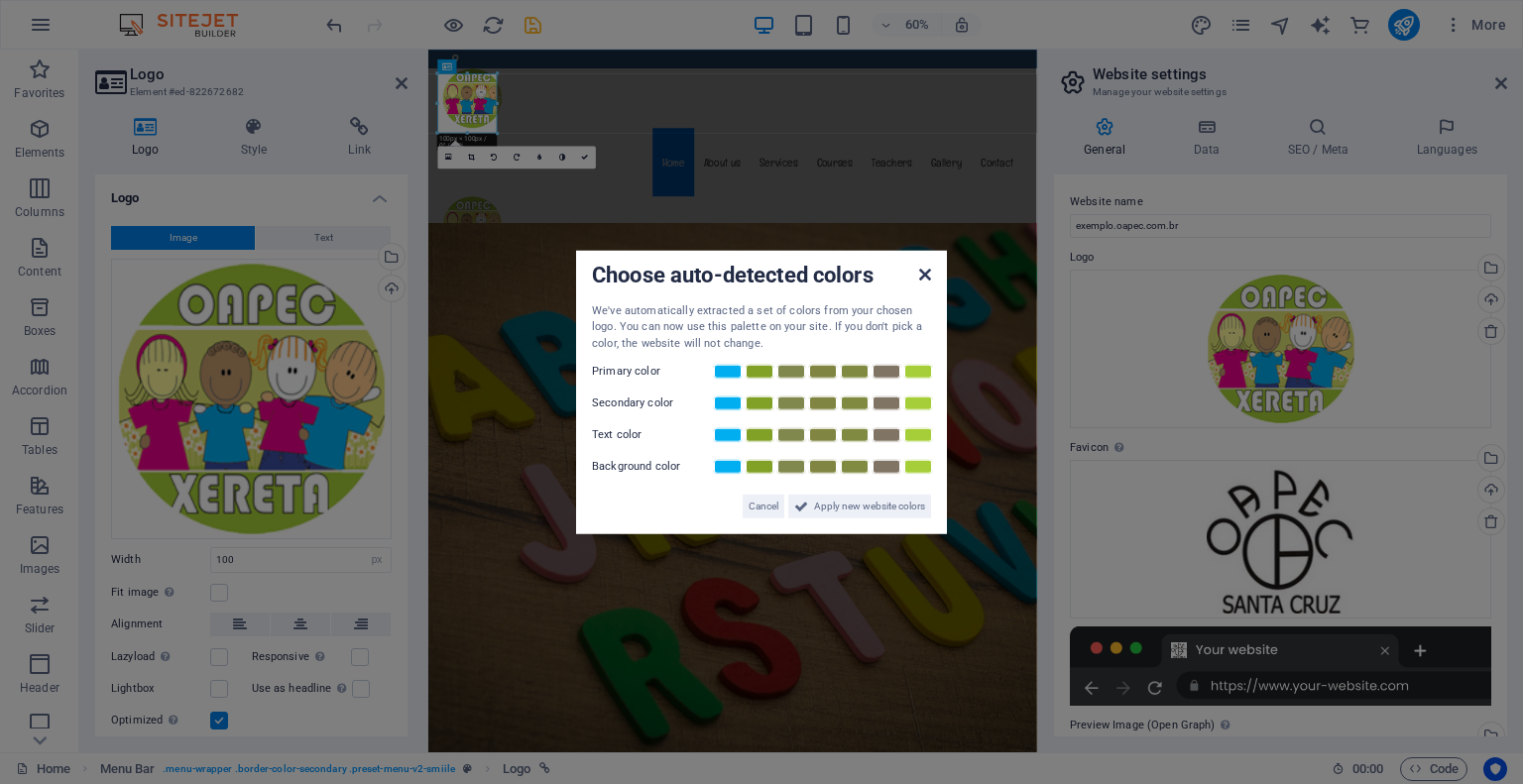 click at bounding box center (925, 274) 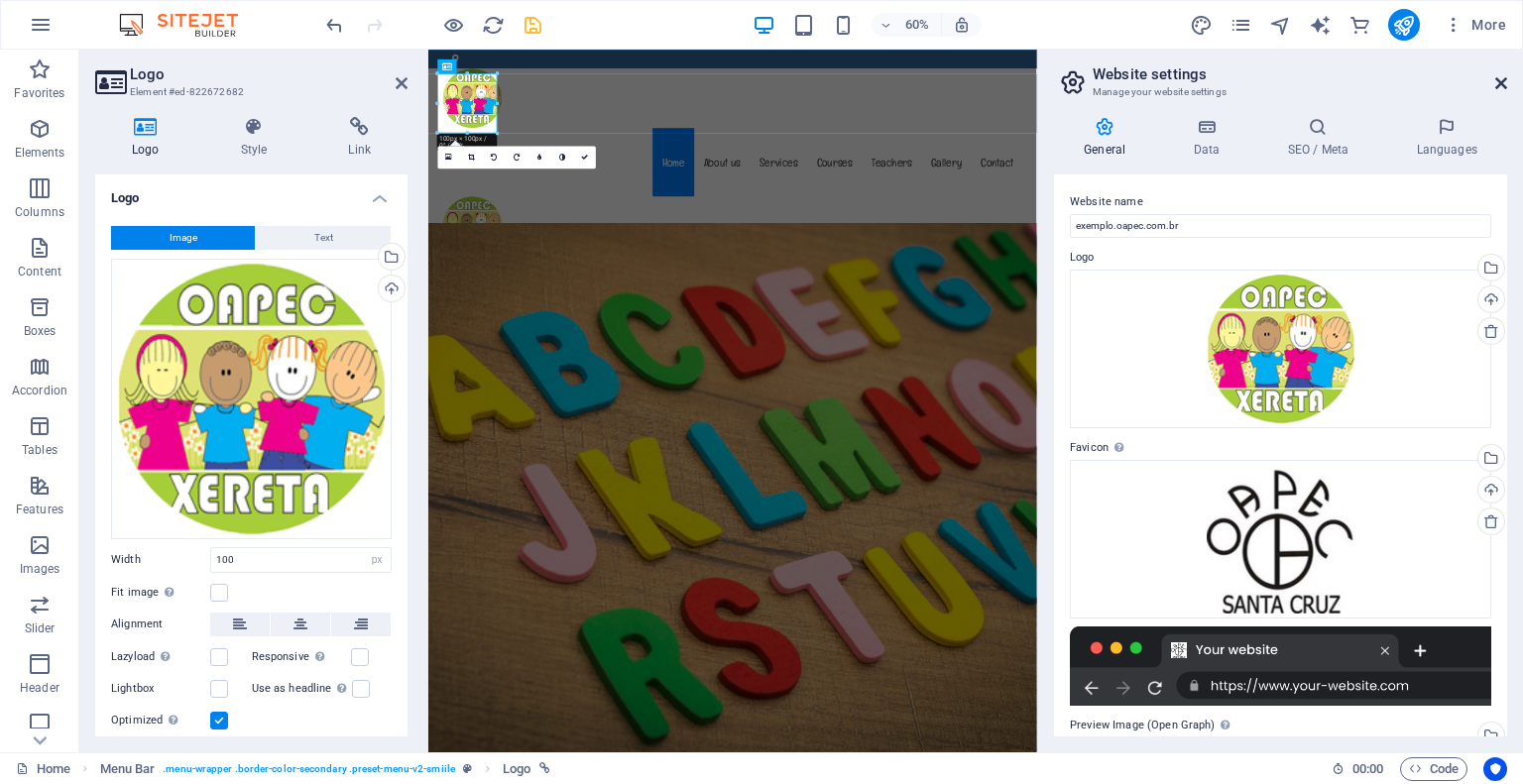 click at bounding box center [1501, 83] 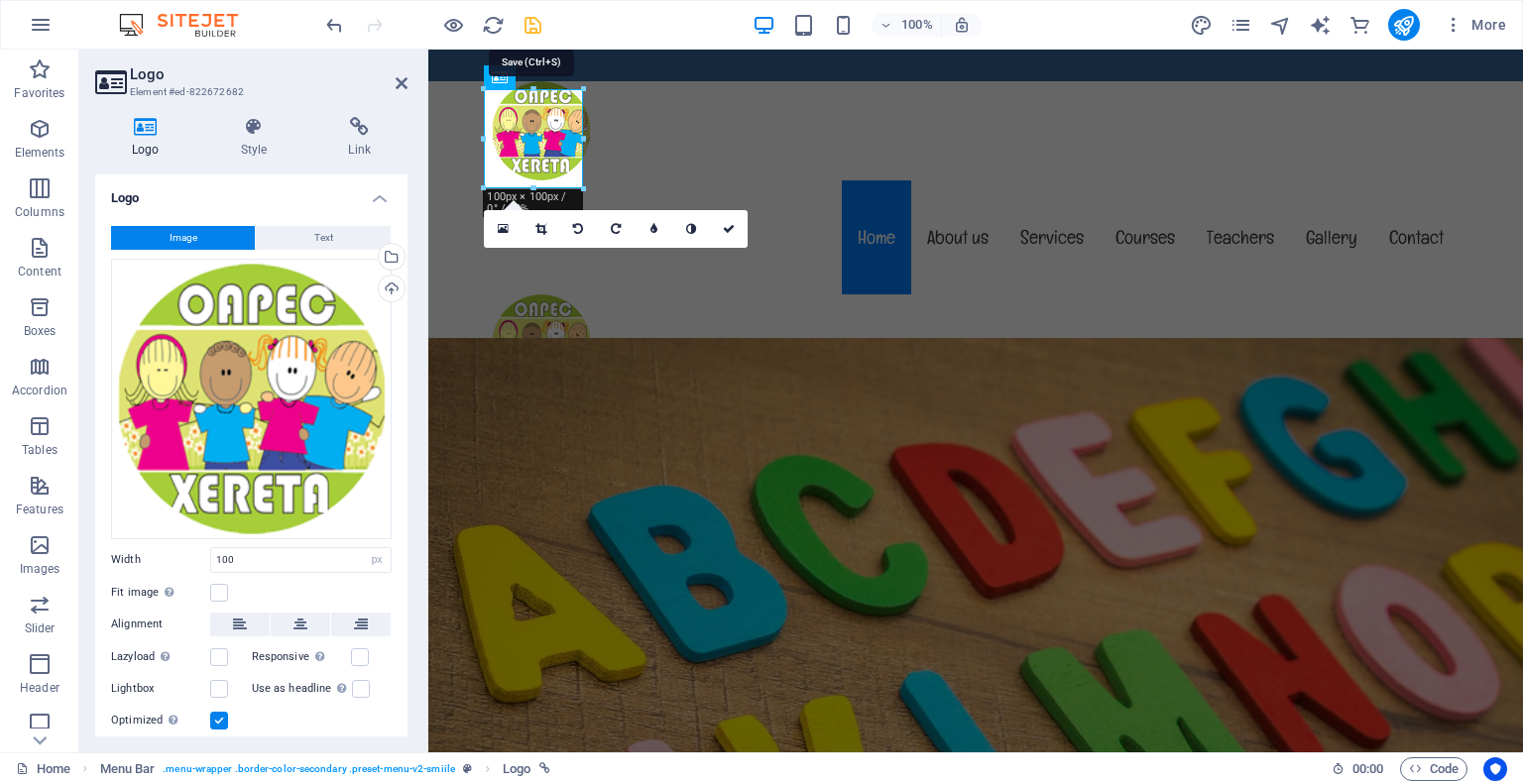 drag, startPoint x: 527, startPoint y: 28, endPoint x: 526, endPoint y: 5, distance: 23.021729 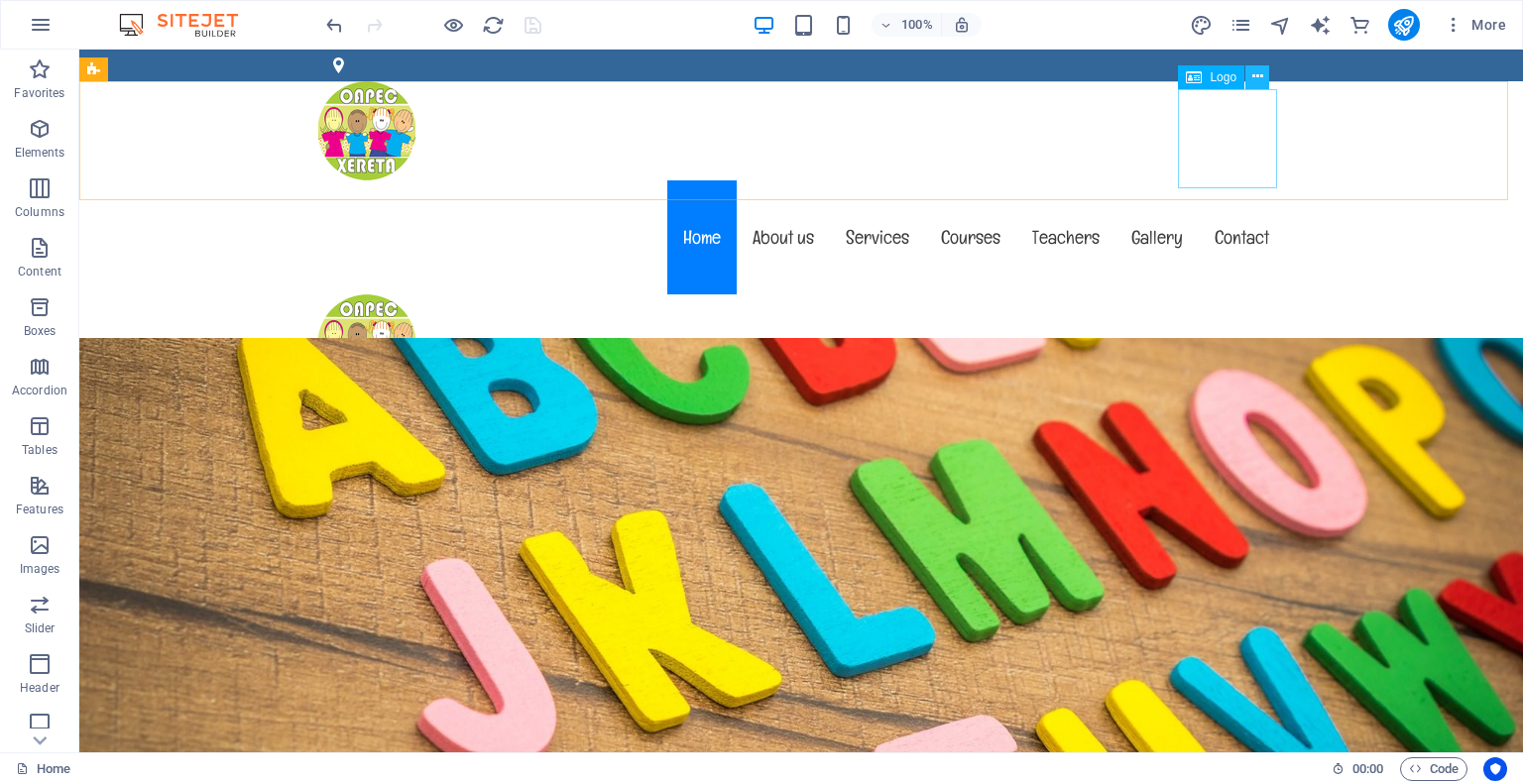 click at bounding box center [1257, 76] 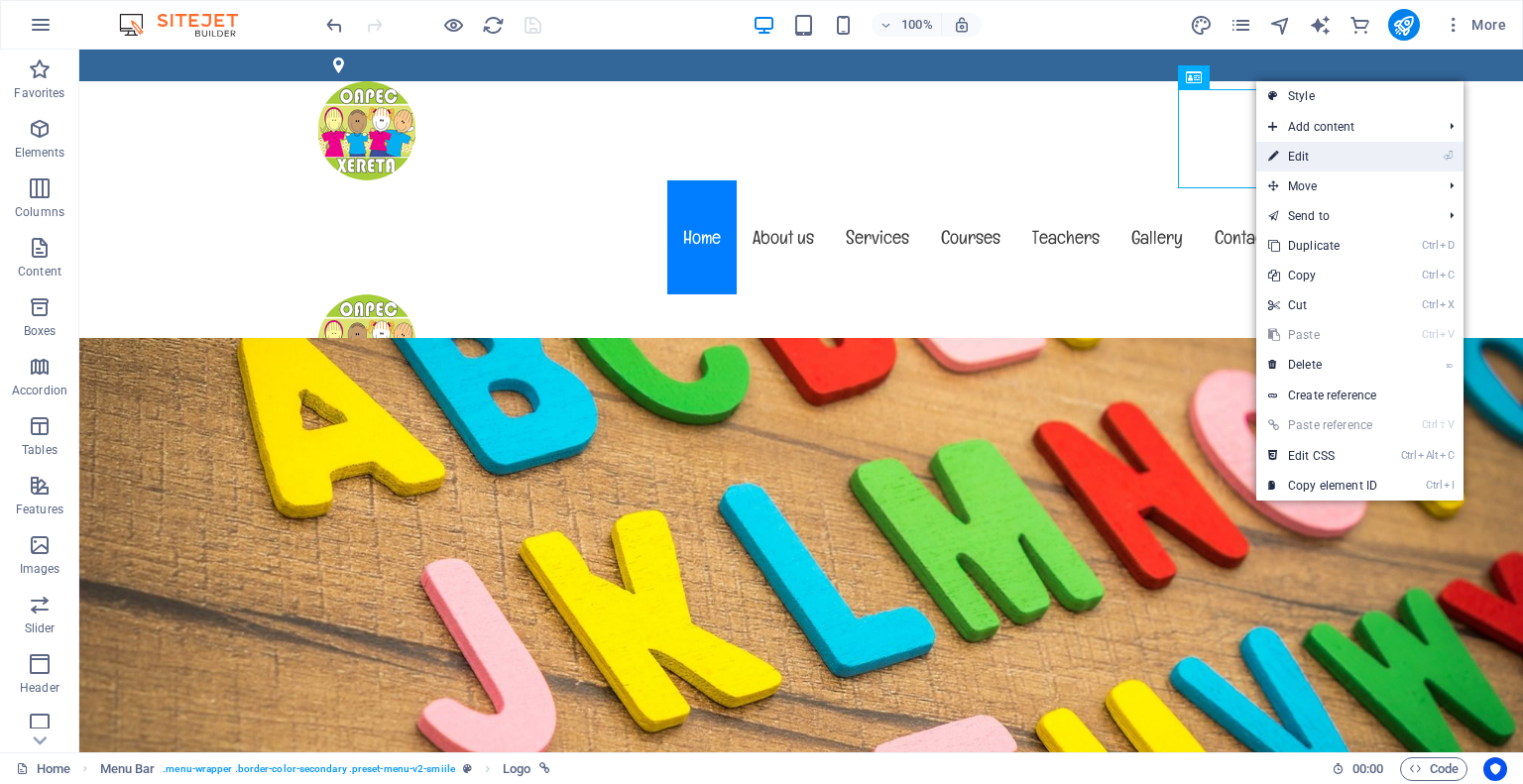 click on "⏎  Edit" at bounding box center [1323, 157] 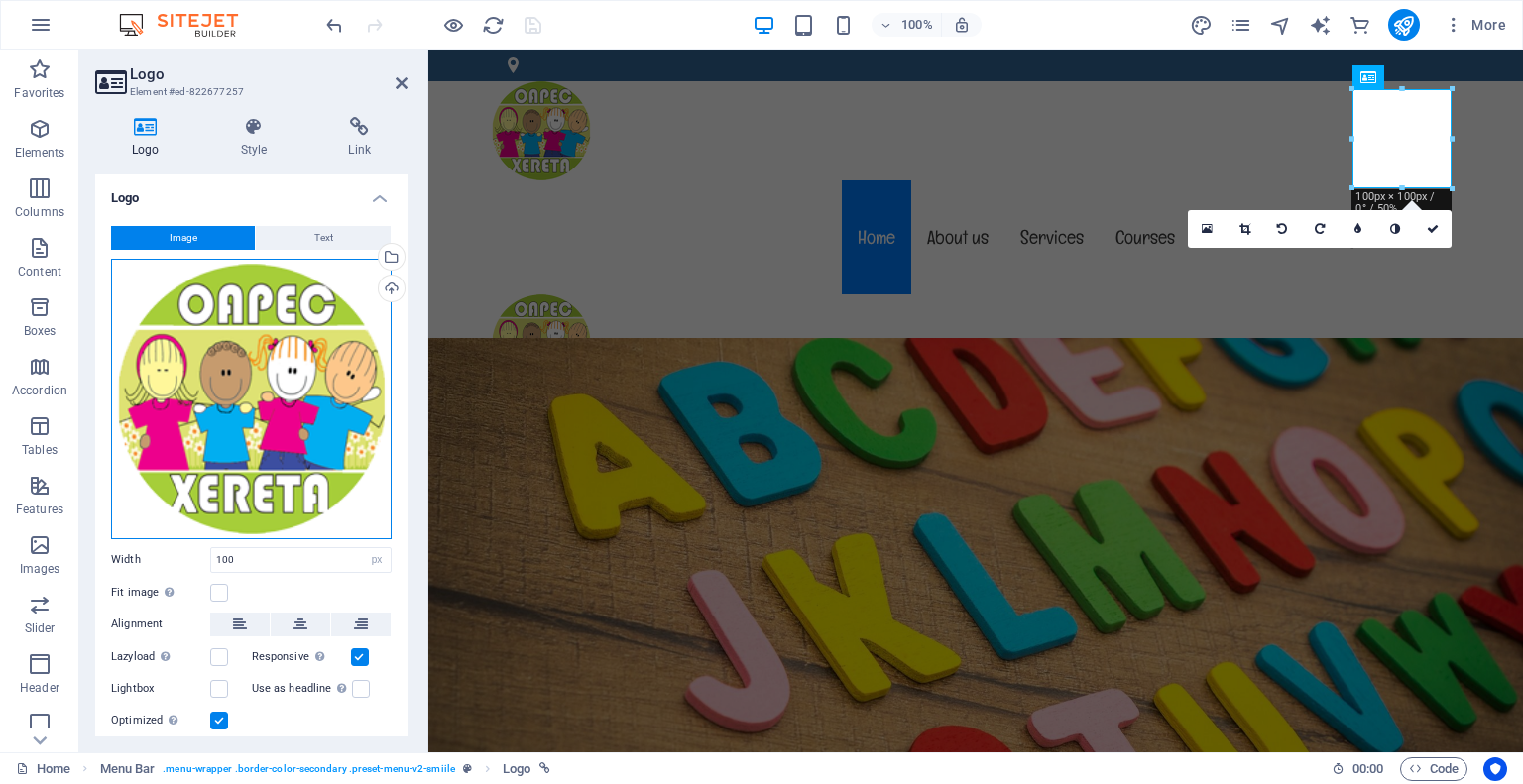 click on "Drag files here, click to choose files or select files from Files or our free stock photos & videos" at bounding box center (251, 398) 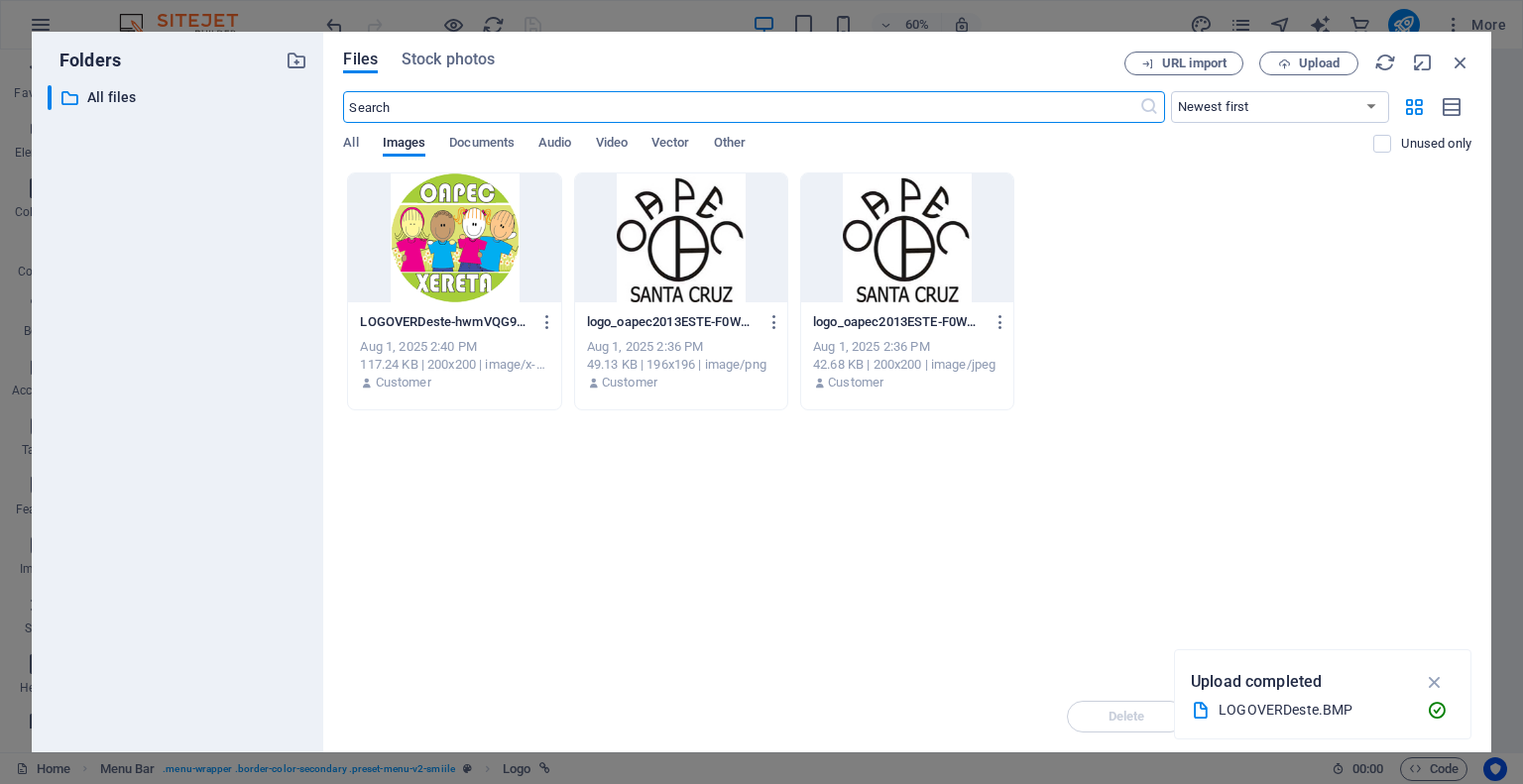 click at bounding box center [681, 238] 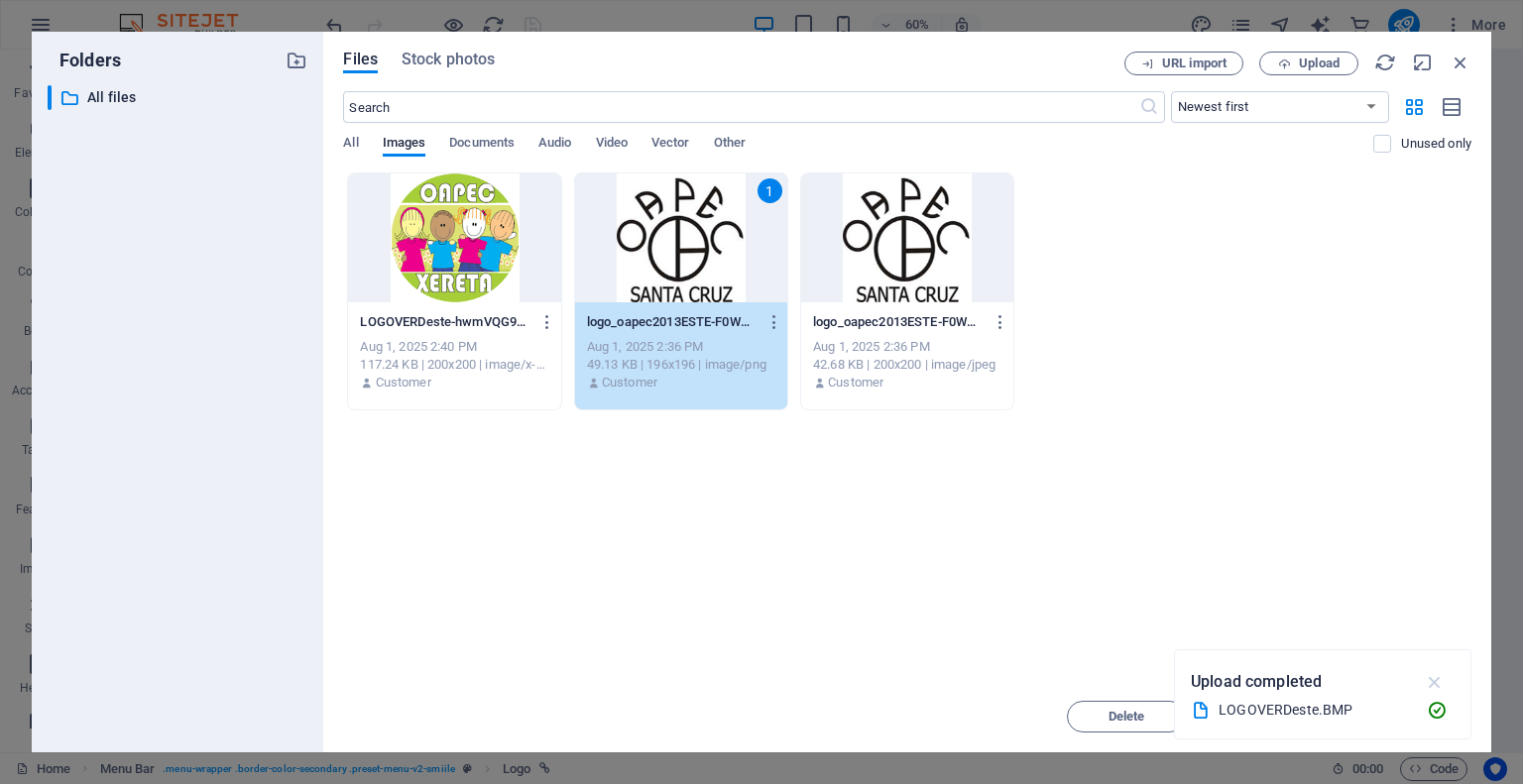 click at bounding box center (1435, 682) 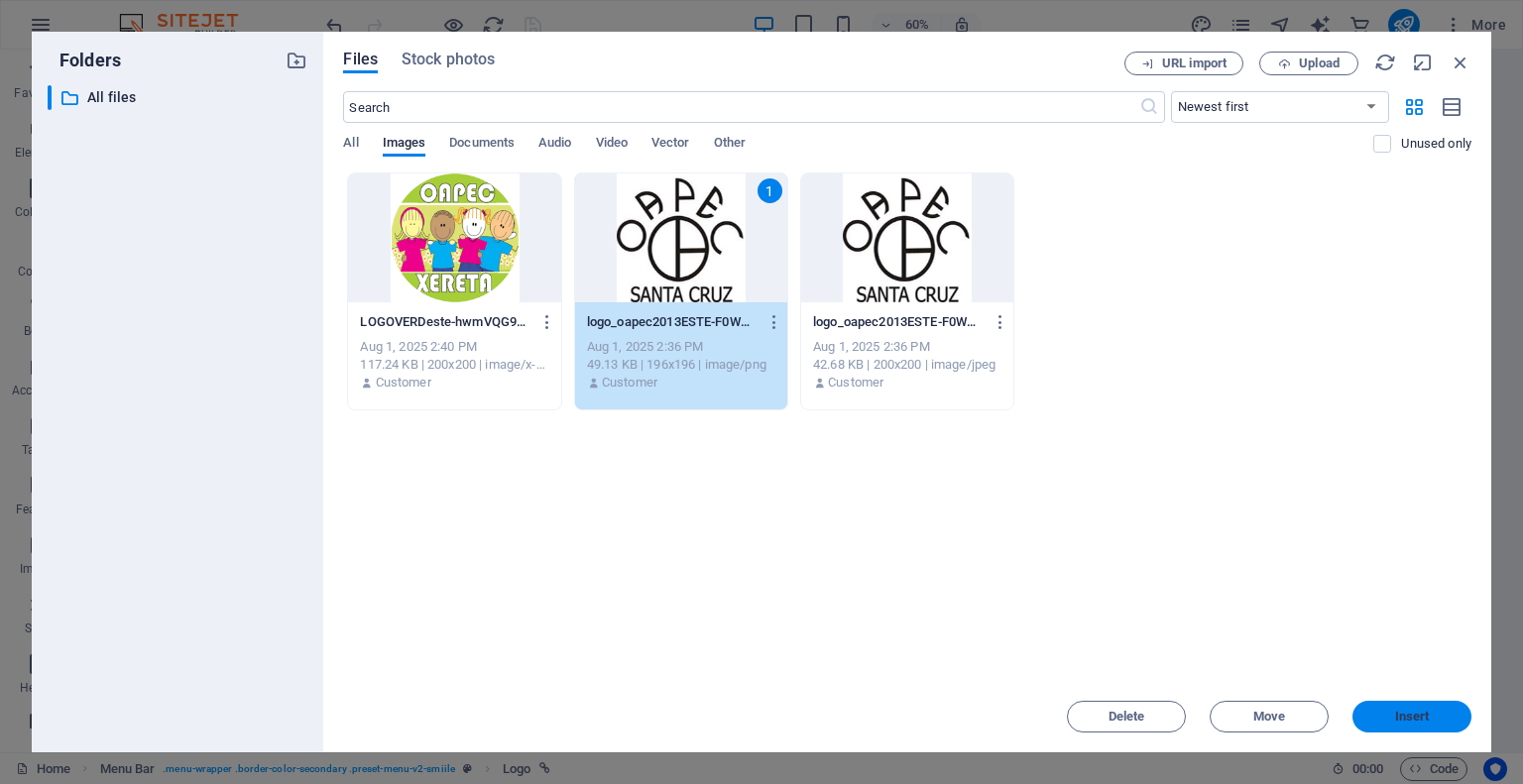click on "Insert" at bounding box center (1412, 717) 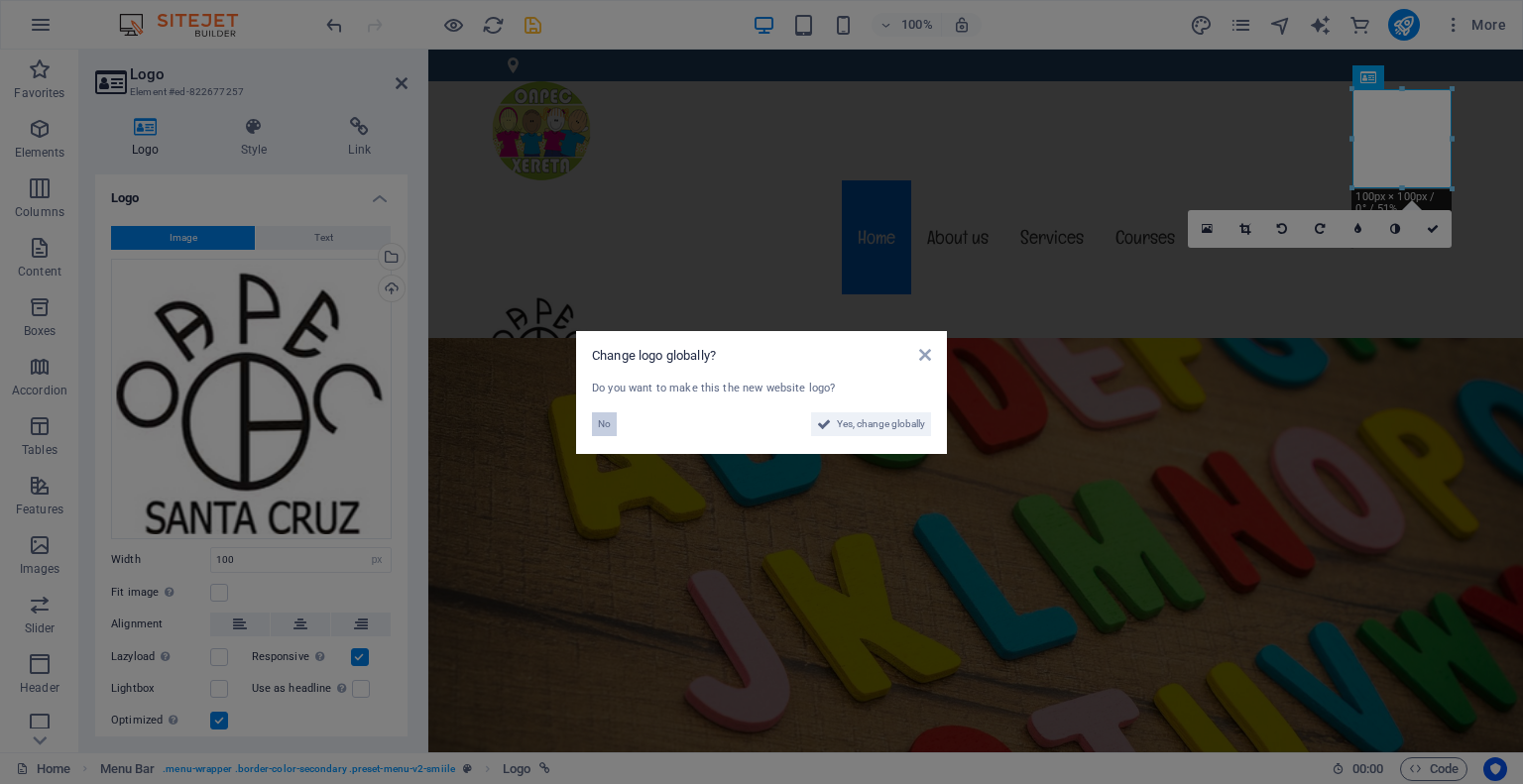 click on "No" at bounding box center (604, 424) 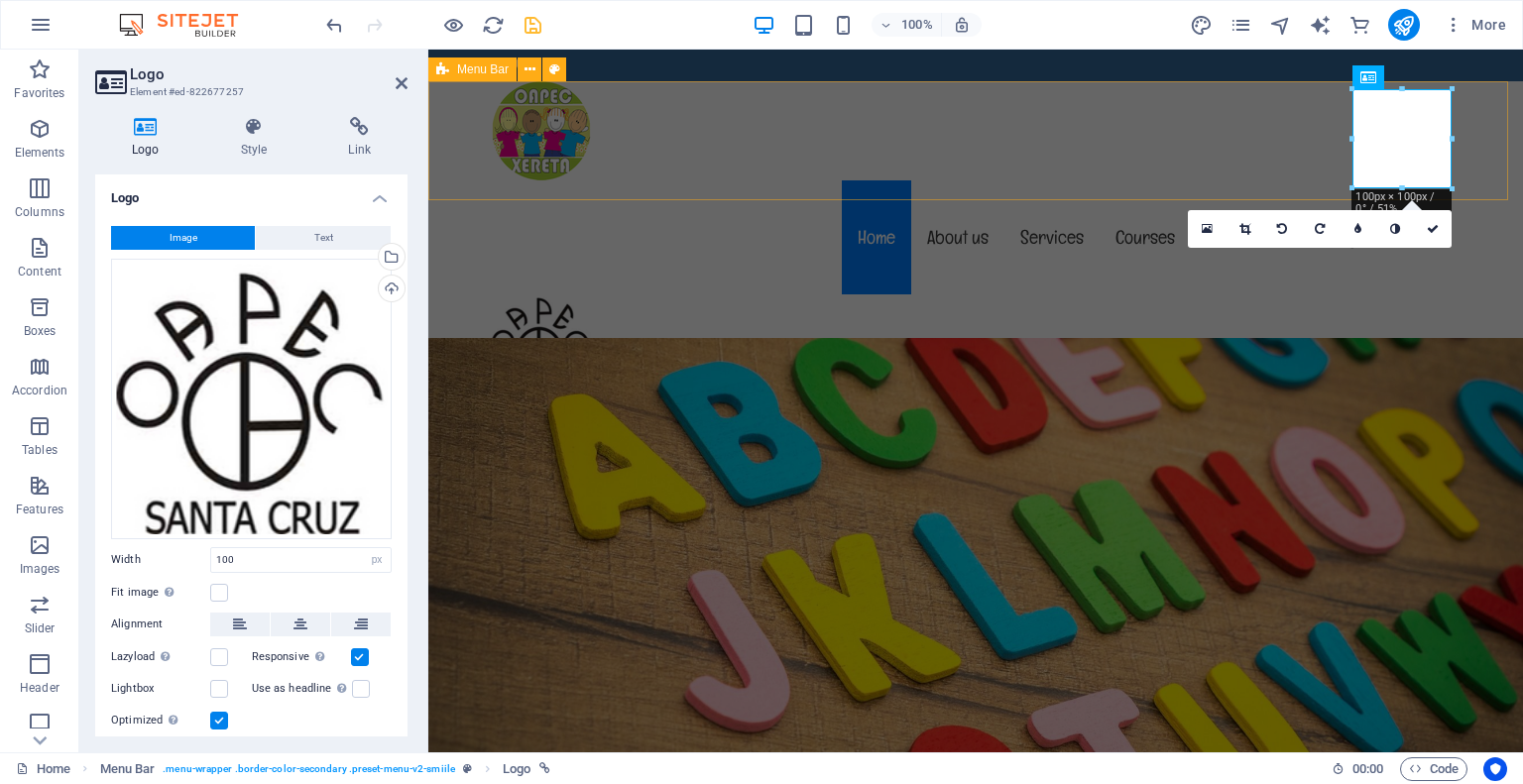 click on "Menu Home About us Services Courses Teachers Gallery Contact" at bounding box center (976, 240) 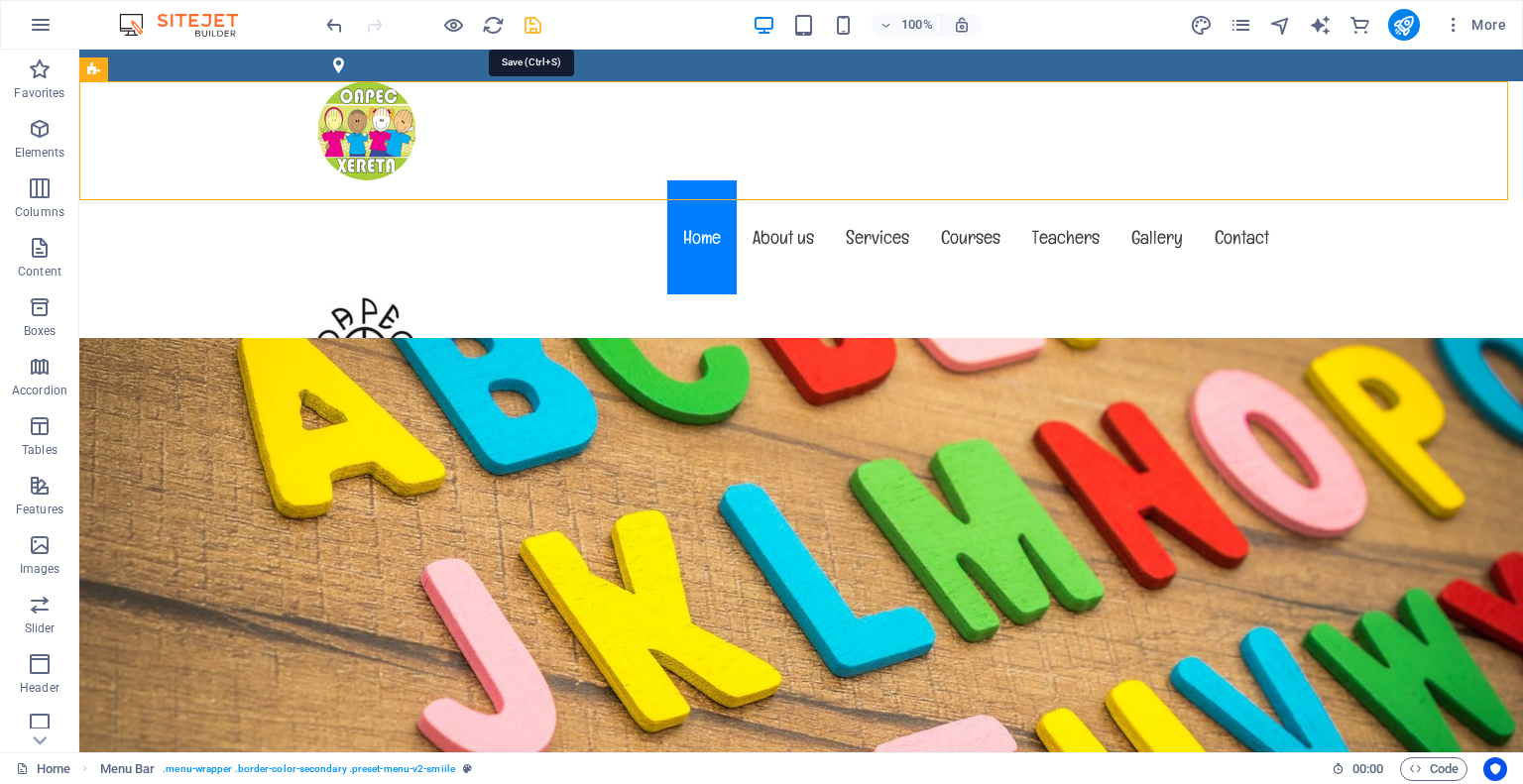 click at bounding box center (532, 25) 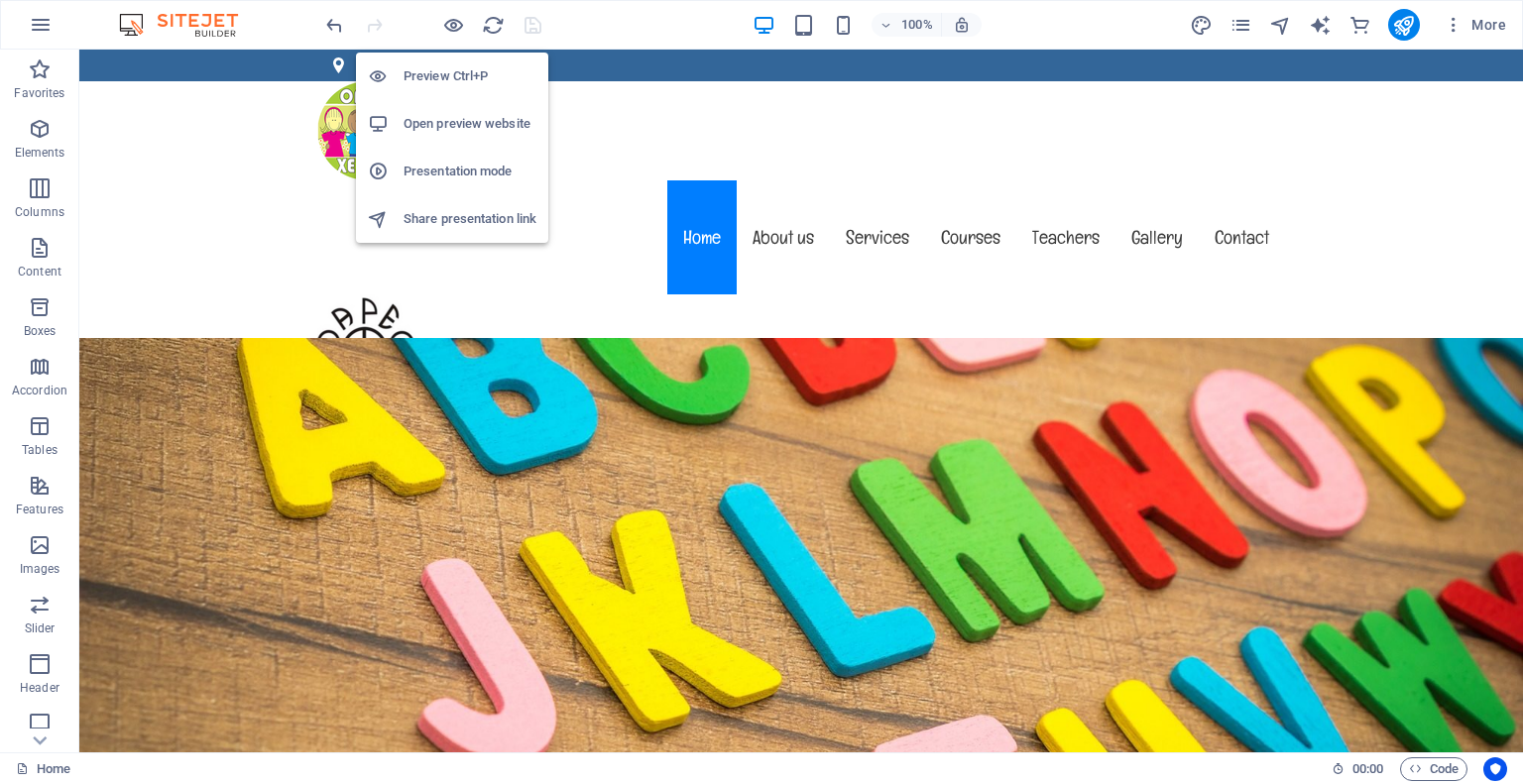 click on "Open preview website" at bounding box center (470, 124) 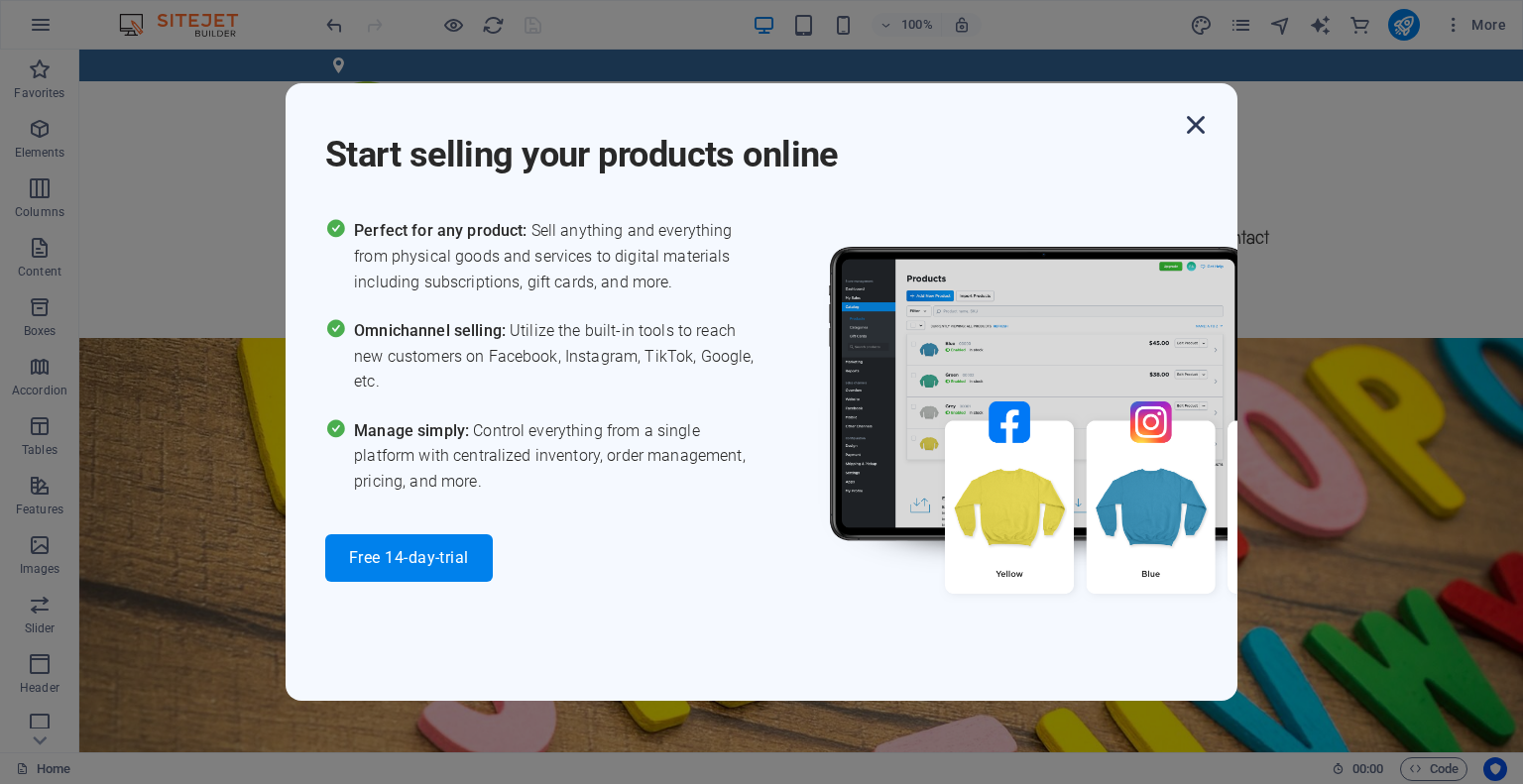 click at bounding box center [1196, 125] 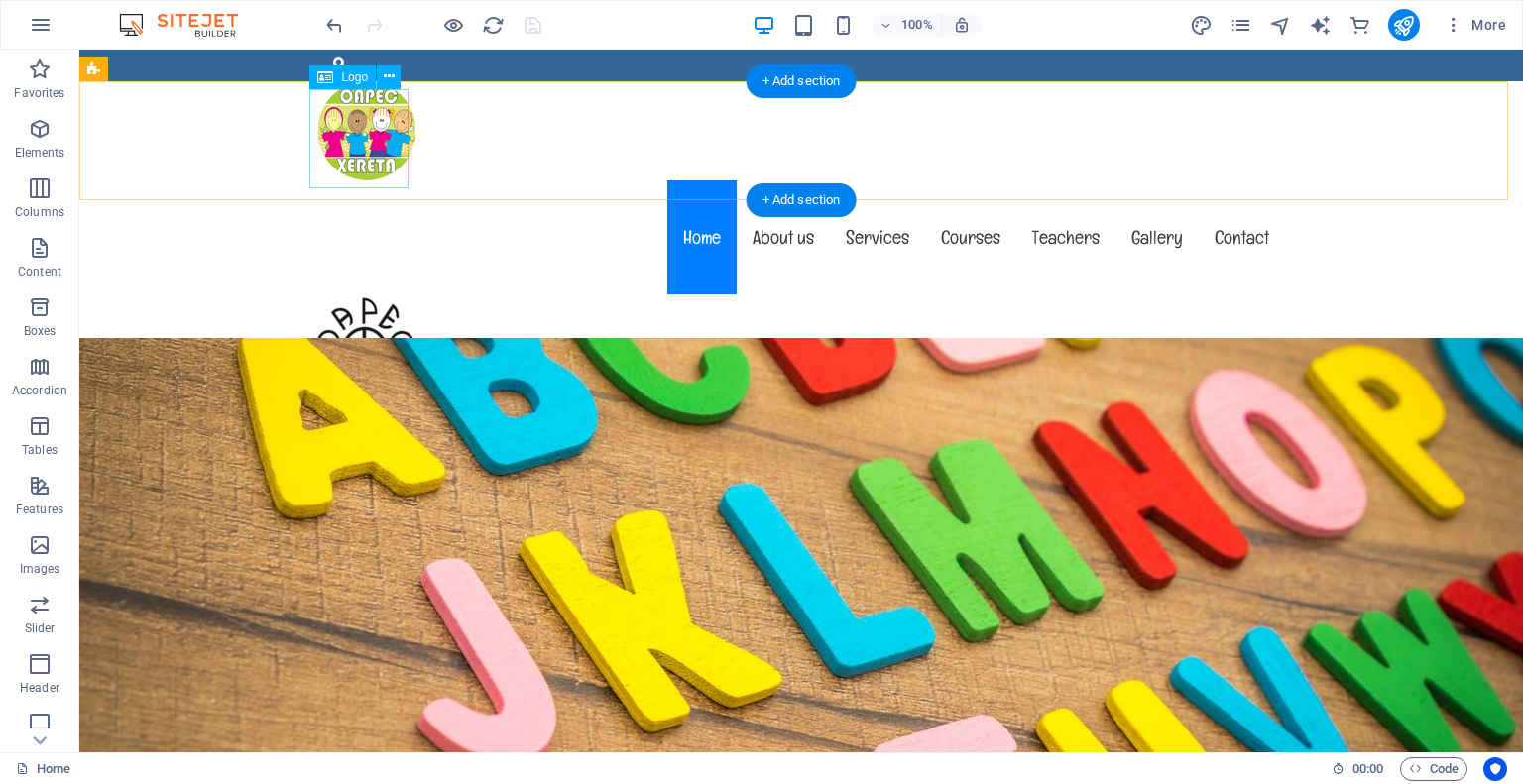 click at bounding box center (801, 131) 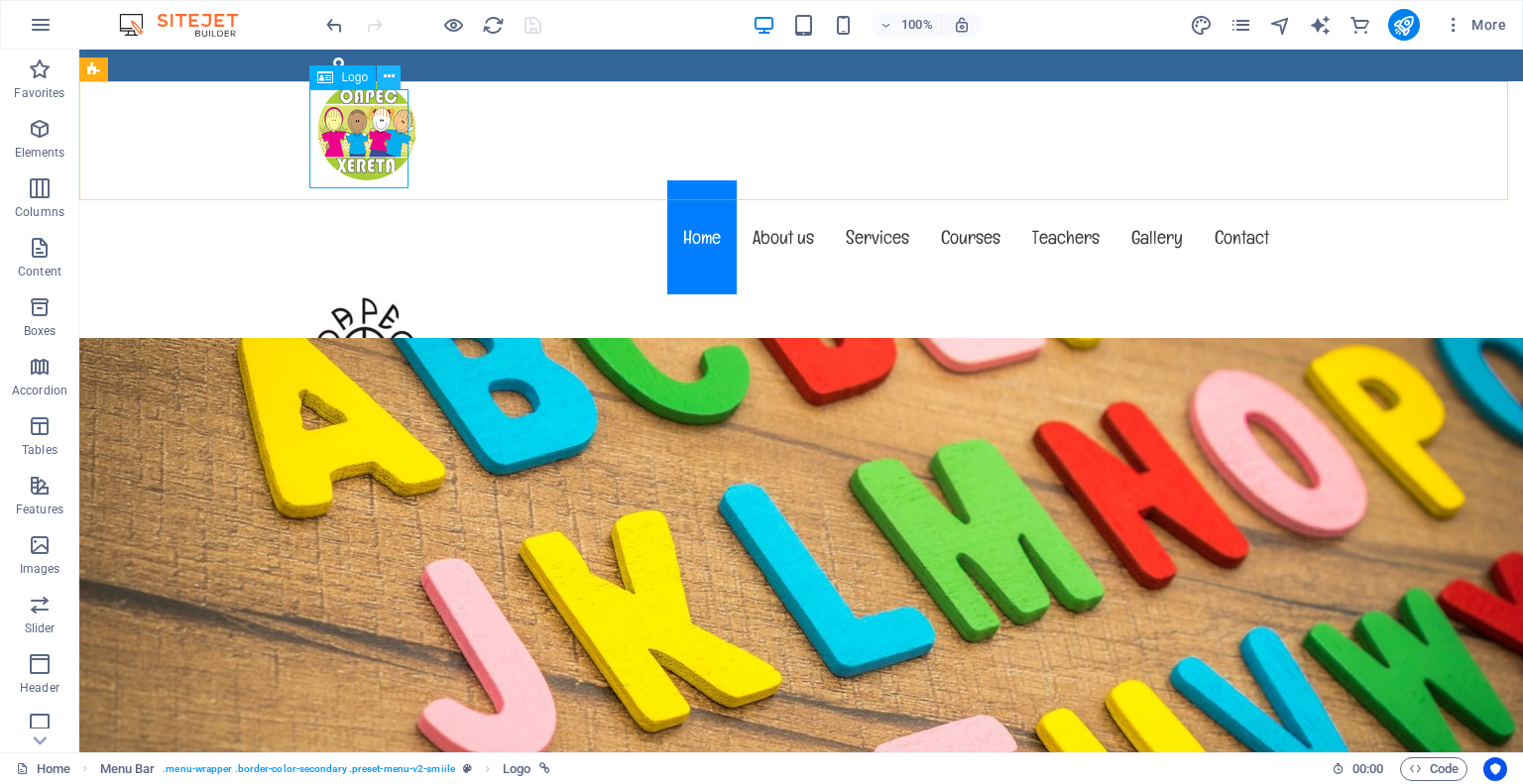 click at bounding box center (389, 76) 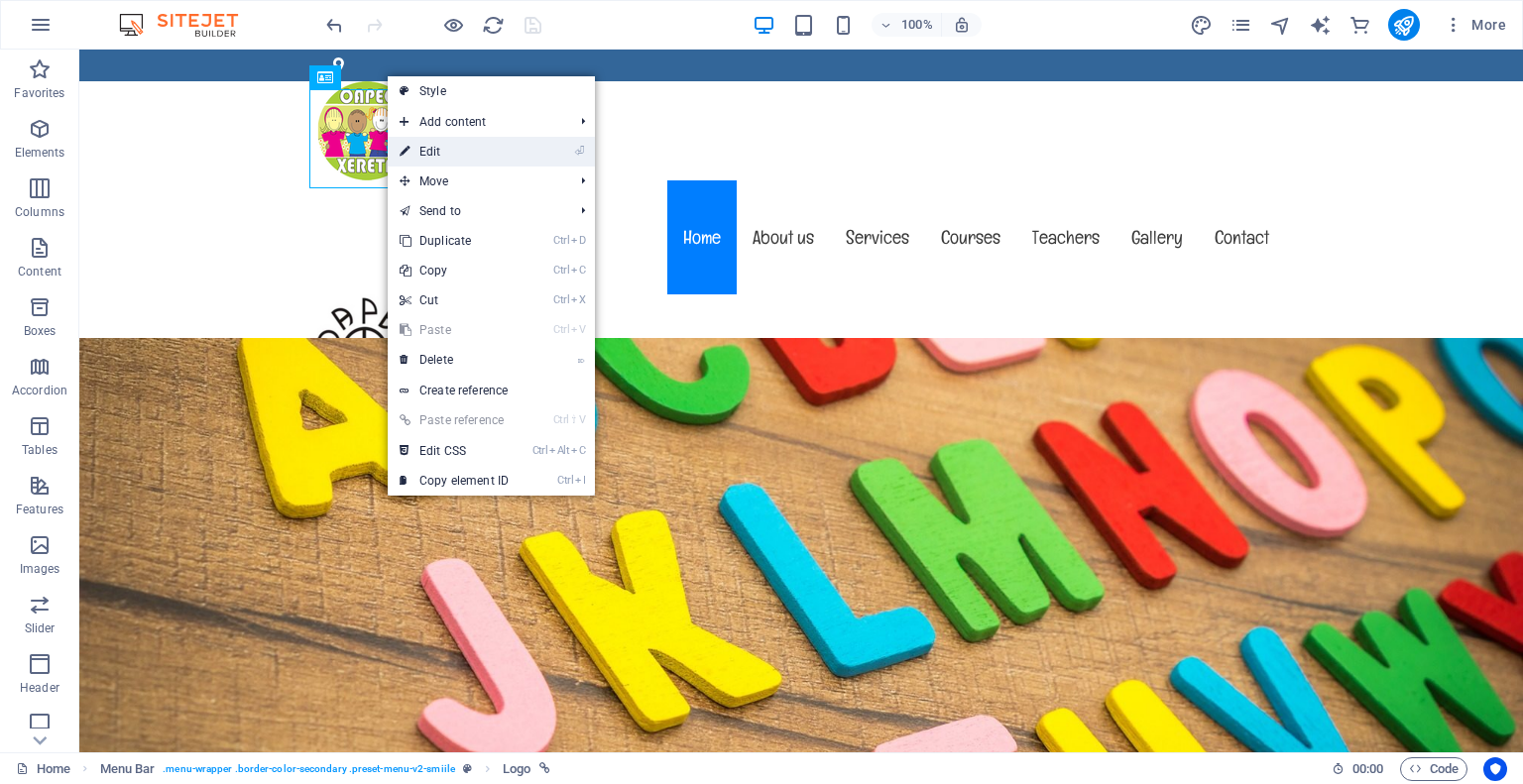click on "⏎  Edit" at bounding box center [454, 152] 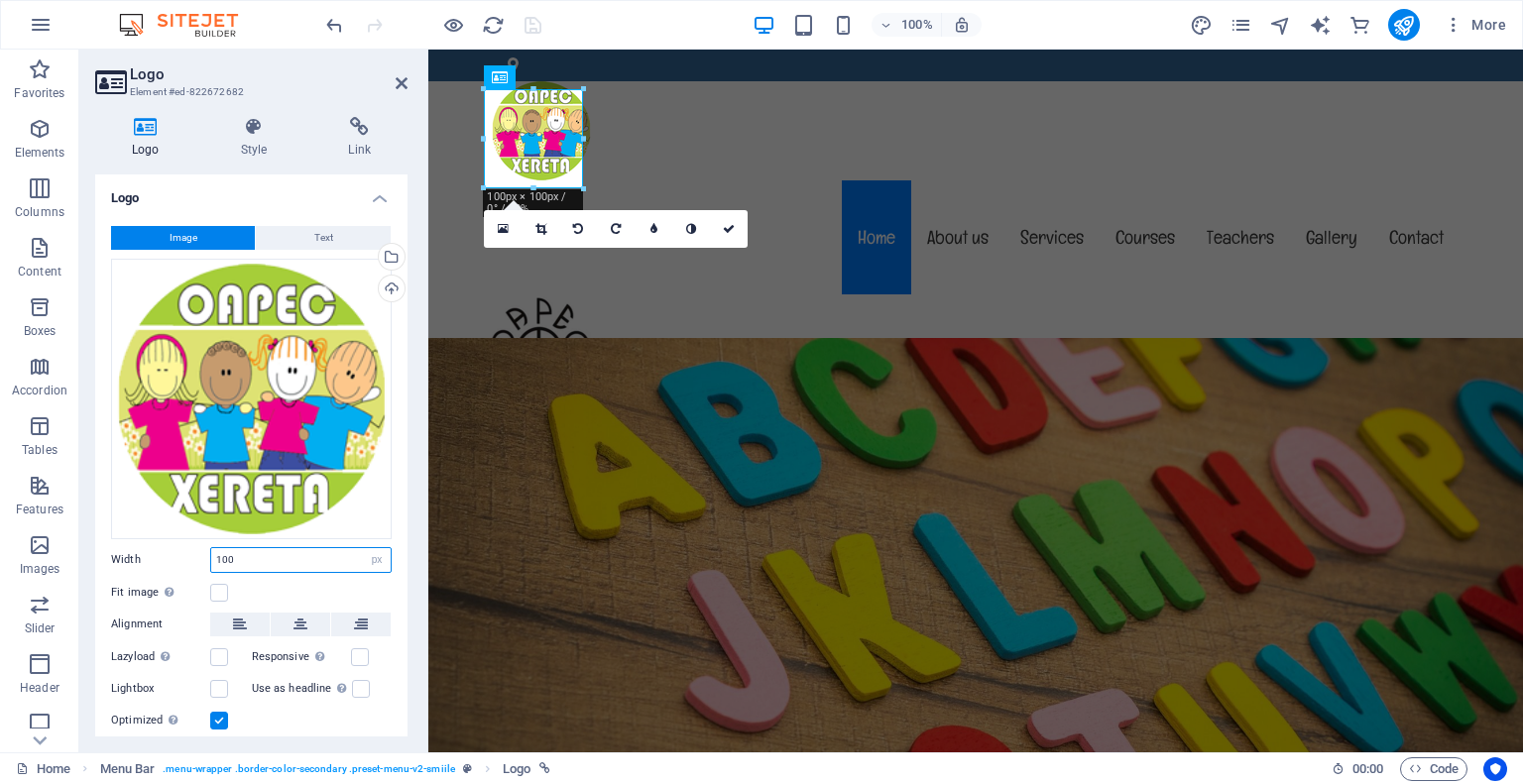 drag, startPoint x: 278, startPoint y: 554, endPoint x: 188, endPoint y: 538, distance: 91.411159 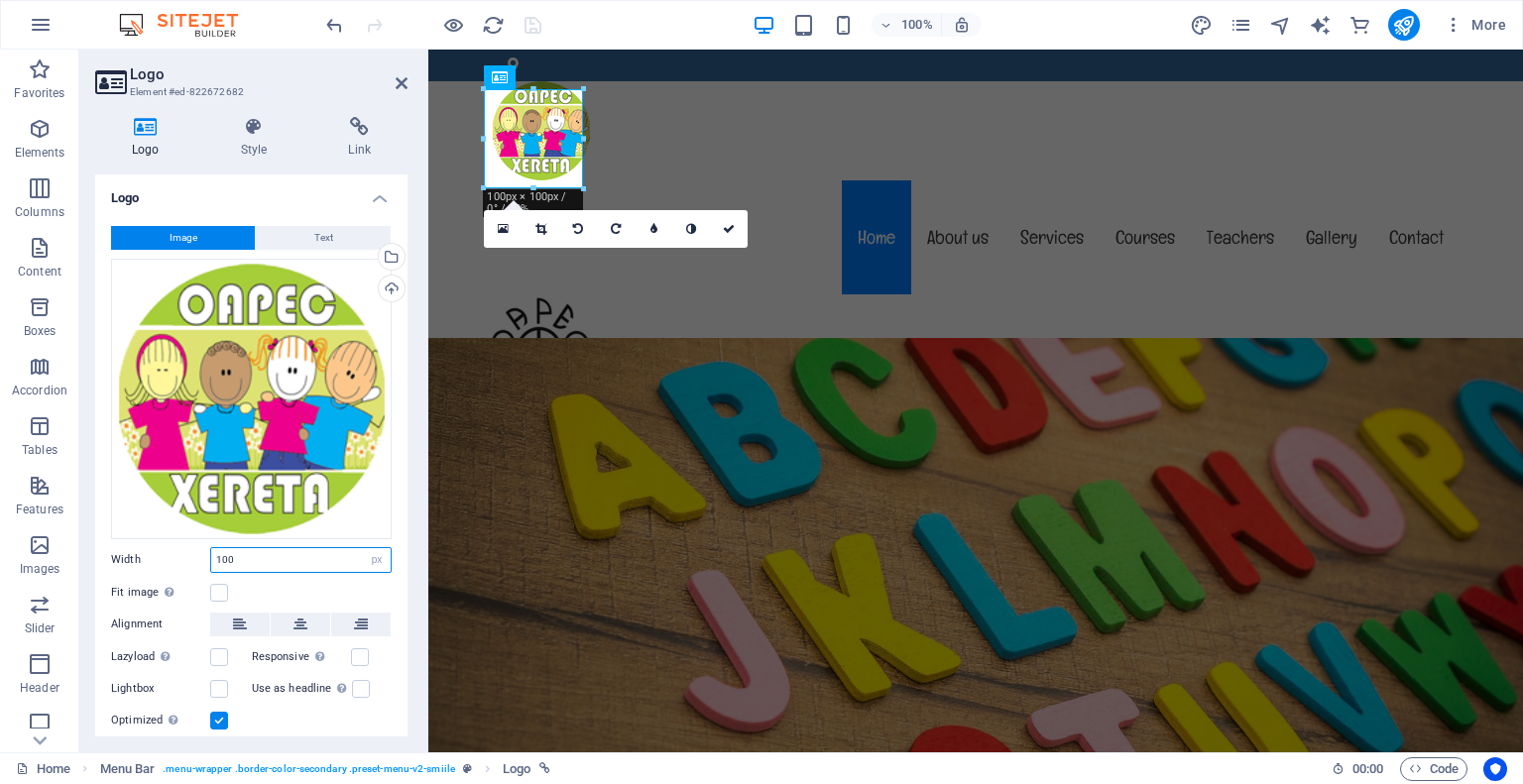 click on "Image Text Drag files here, click to choose files or select files from Files or our free stock photos & videos Select files from the file manager, stock photos, or upload file(s) Upload Width 100 Default auto px rem % em vh vw Fit image Automatically fit image to a fixed width and height Height Default auto px Alignment Lazyload Loading images after the page loads improves page speed. Responsive Automatically load retina image and smartphone optimized sizes. Lightbox Use as headline The image will be wrapped in an H1 headline tag. Useful for giving alternative text the weight of an H1 headline, e.g. for the logo. Leave unchecked if uncertain. Optimized Images are compressed to improve page speed. Position Direction Custom X offset 50 px rem % vh vw Y offset 50 px rem % vh vw Edit design" at bounding box center (251, 479) 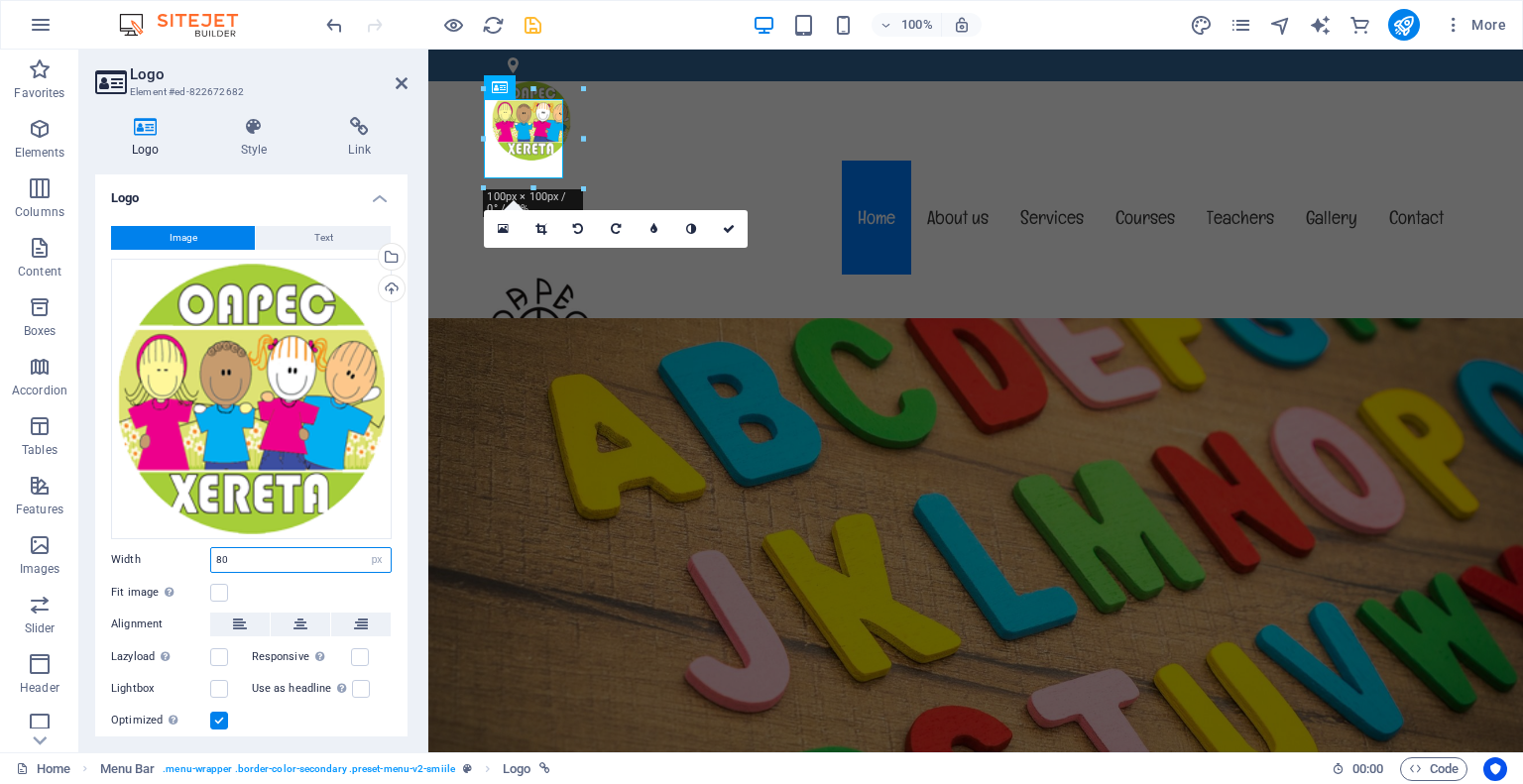 type on "80" 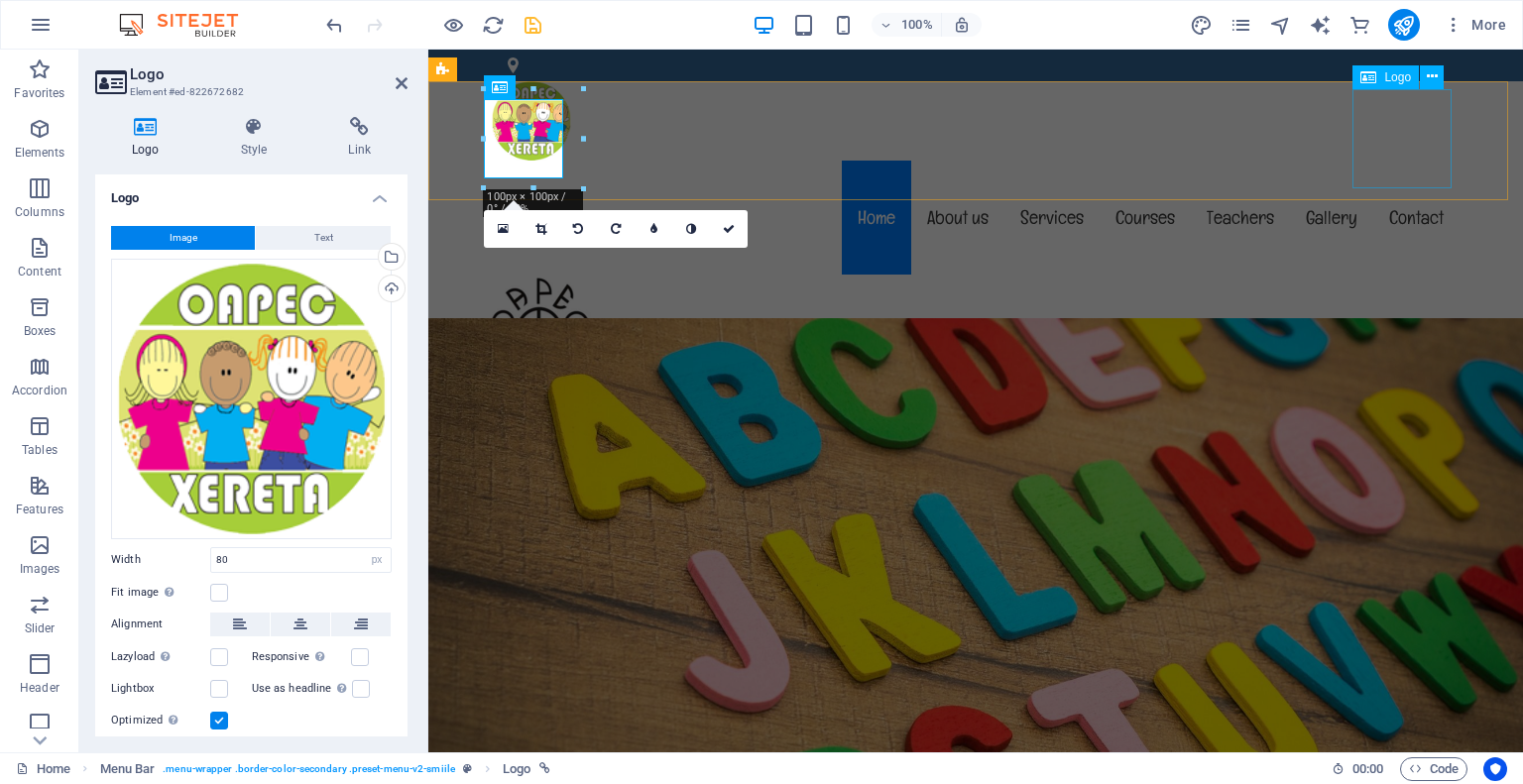 click at bounding box center (976, 324) 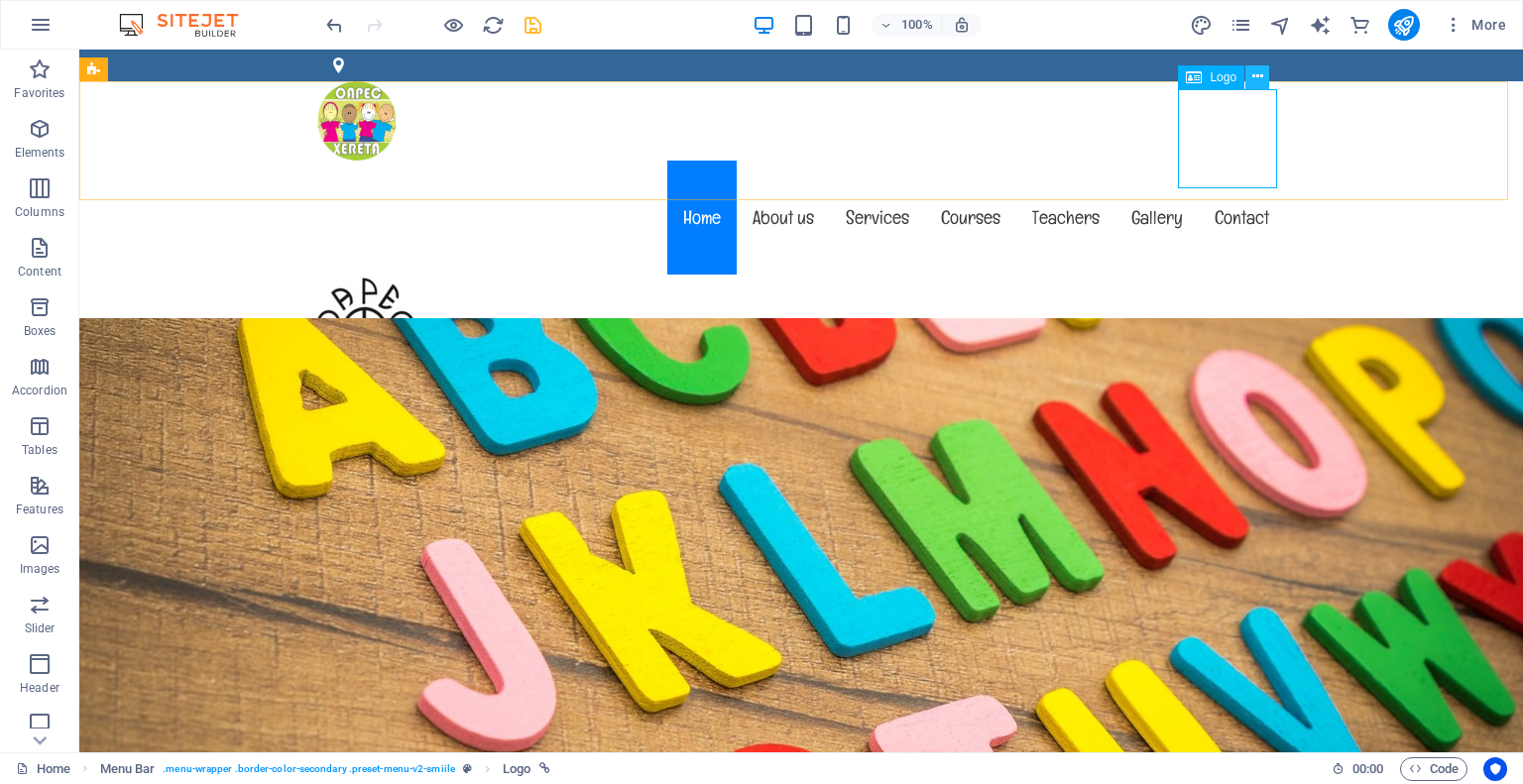 click at bounding box center [1257, 76] 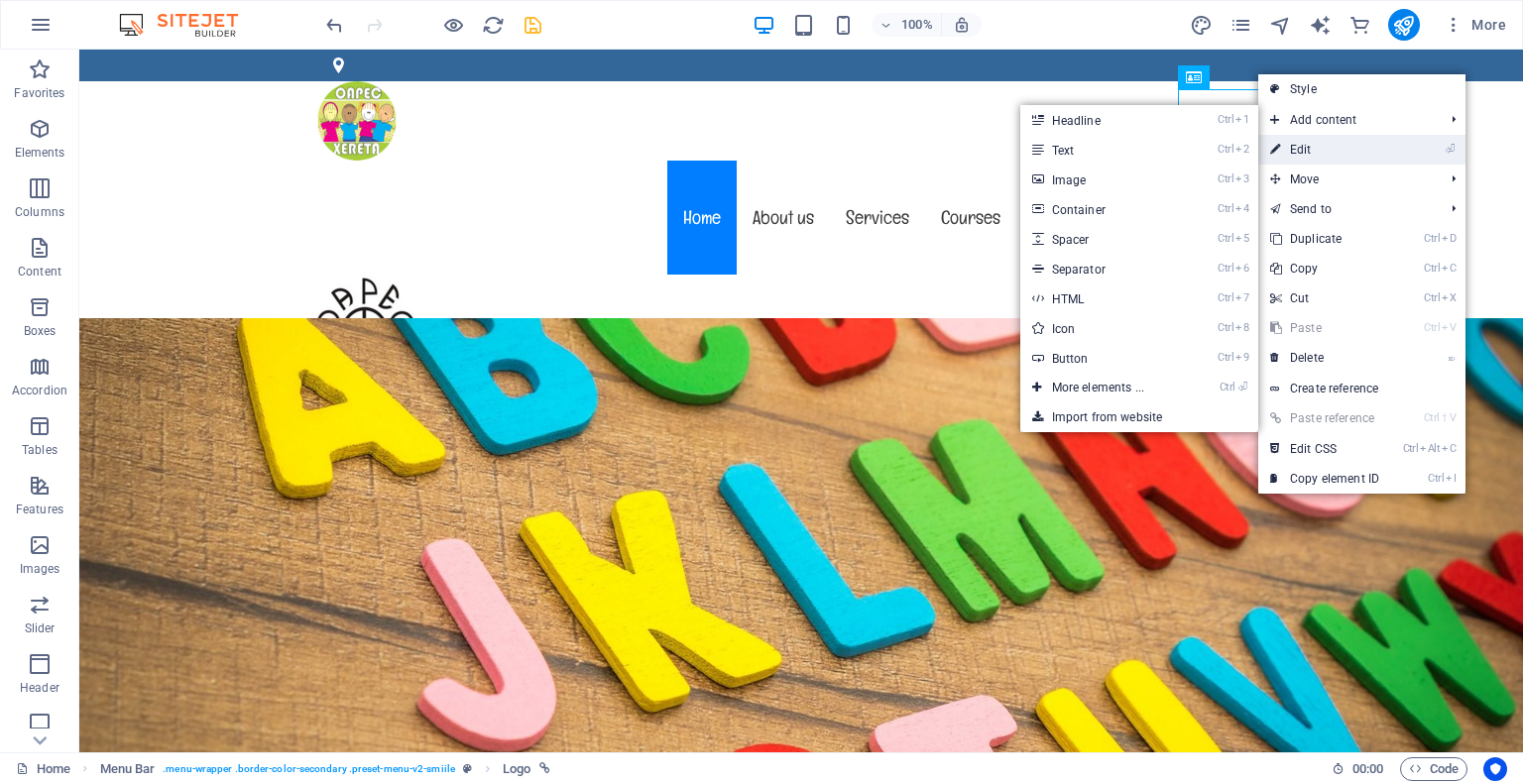 click on "⏎  Edit" at bounding box center [1325, 150] 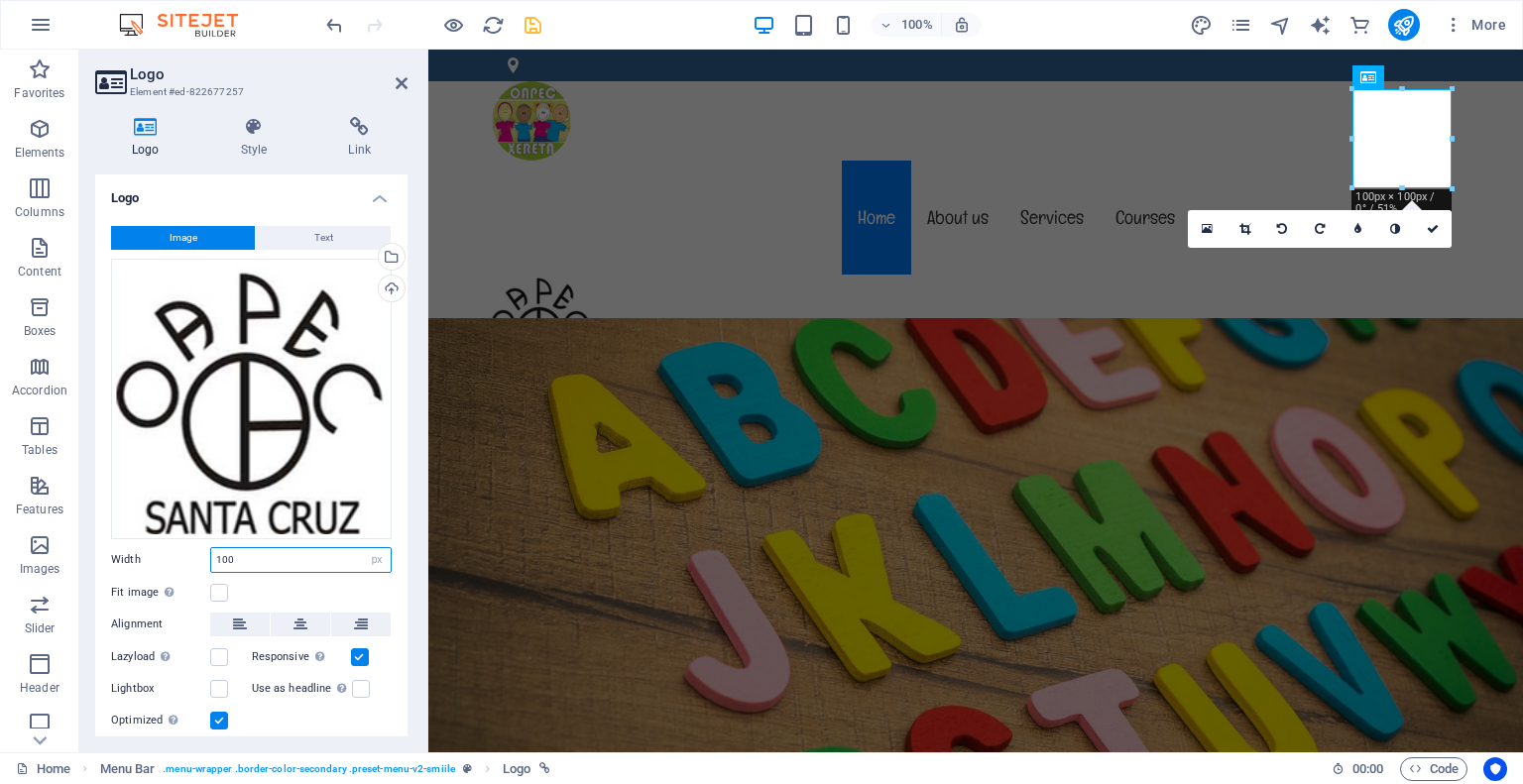 drag, startPoint x: 229, startPoint y: 568, endPoint x: 127, endPoint y: 573, distance: 102.122475 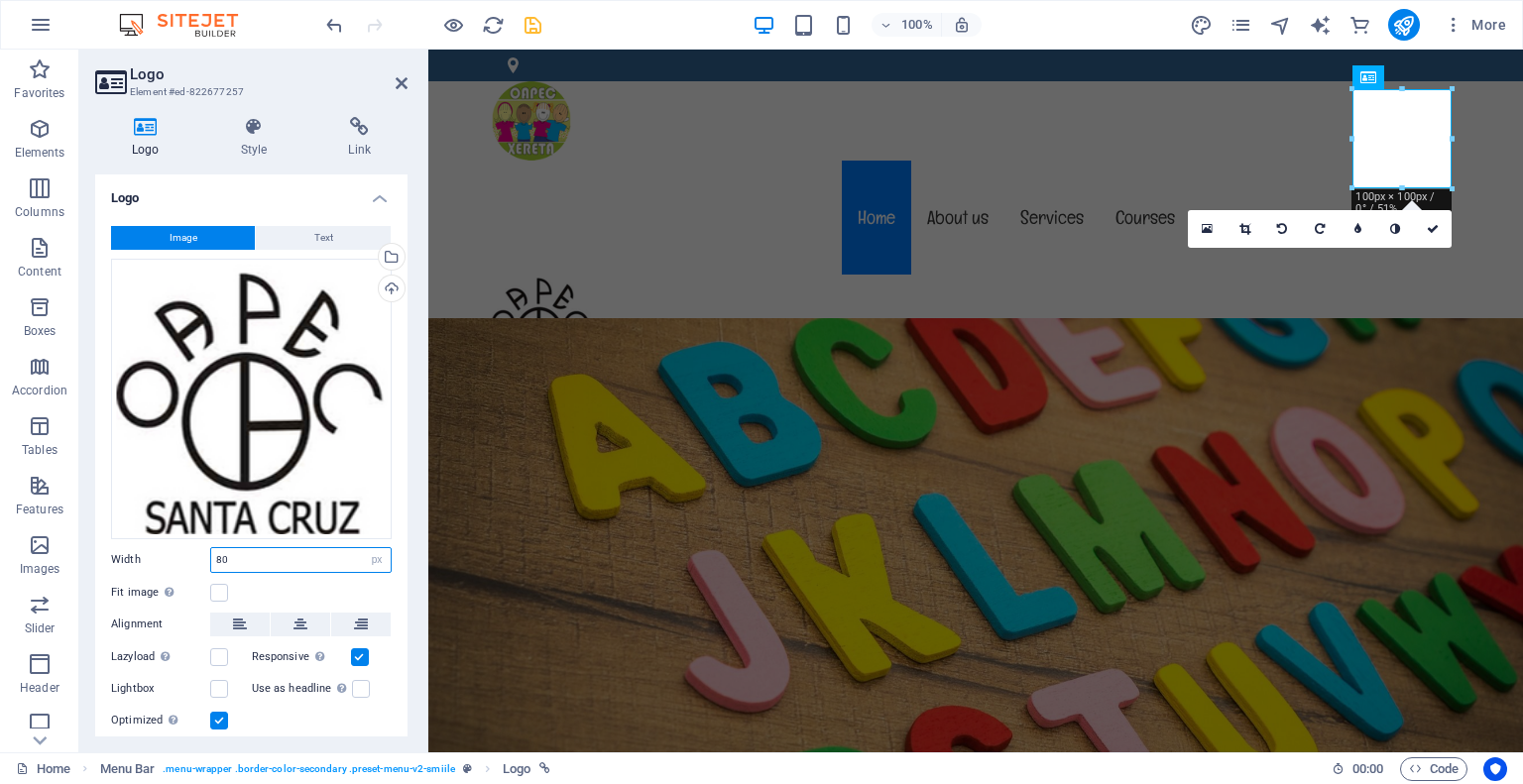 type on "80" 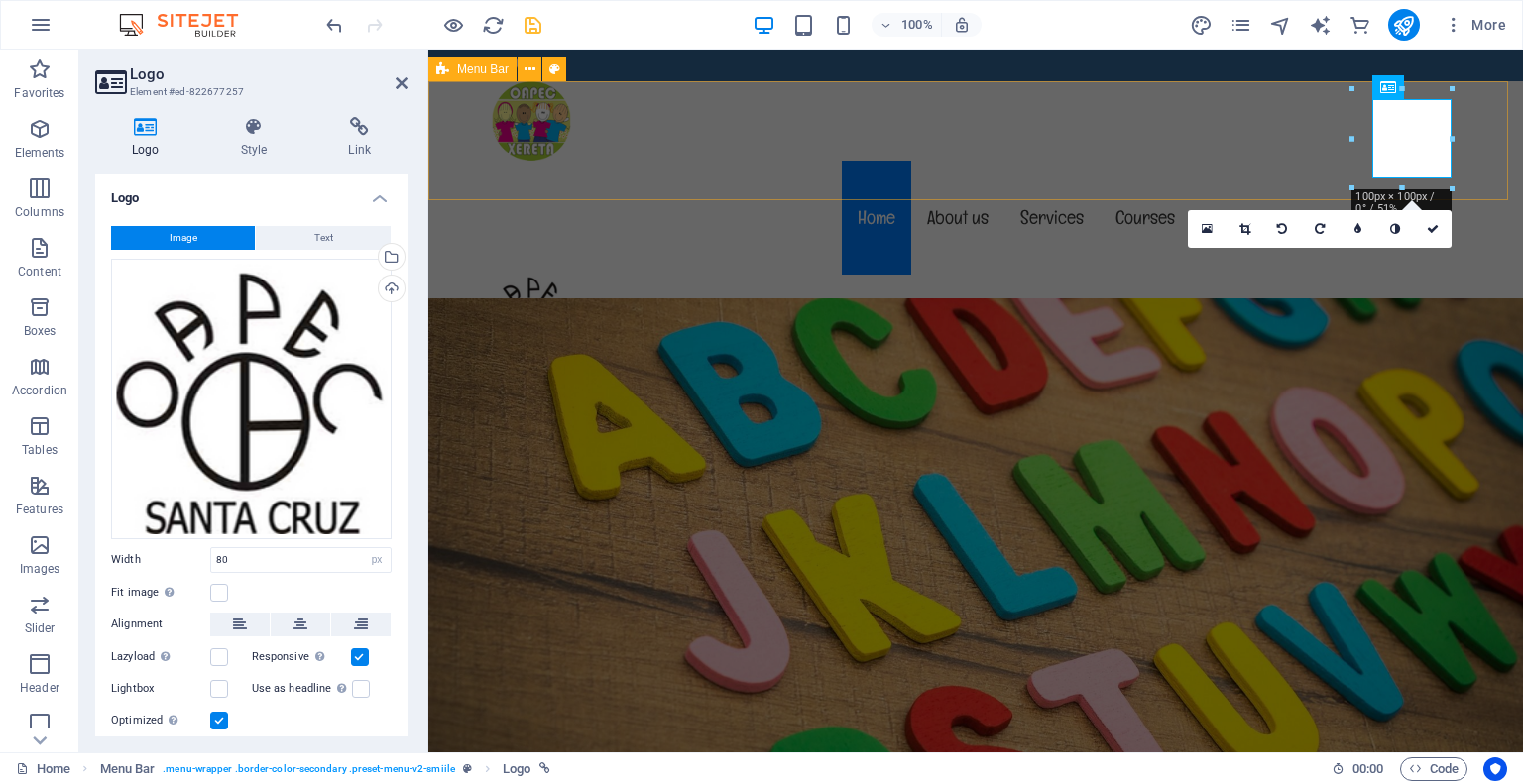 click on "Menu Home About us Services Courses Teachers Gallery Contact" at bounding box center [976, 220] 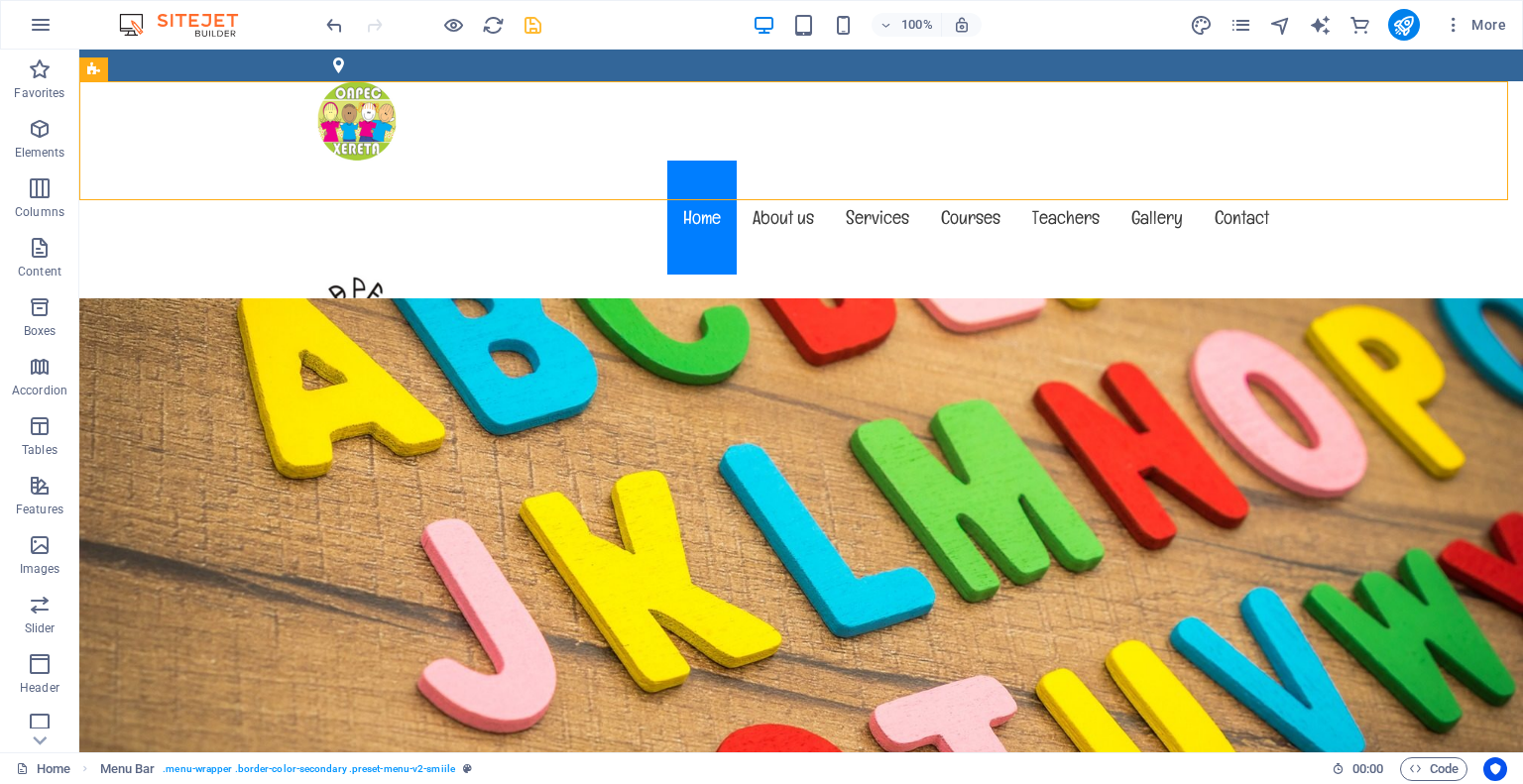 click on "100% More" at bounding box center [918, 25] 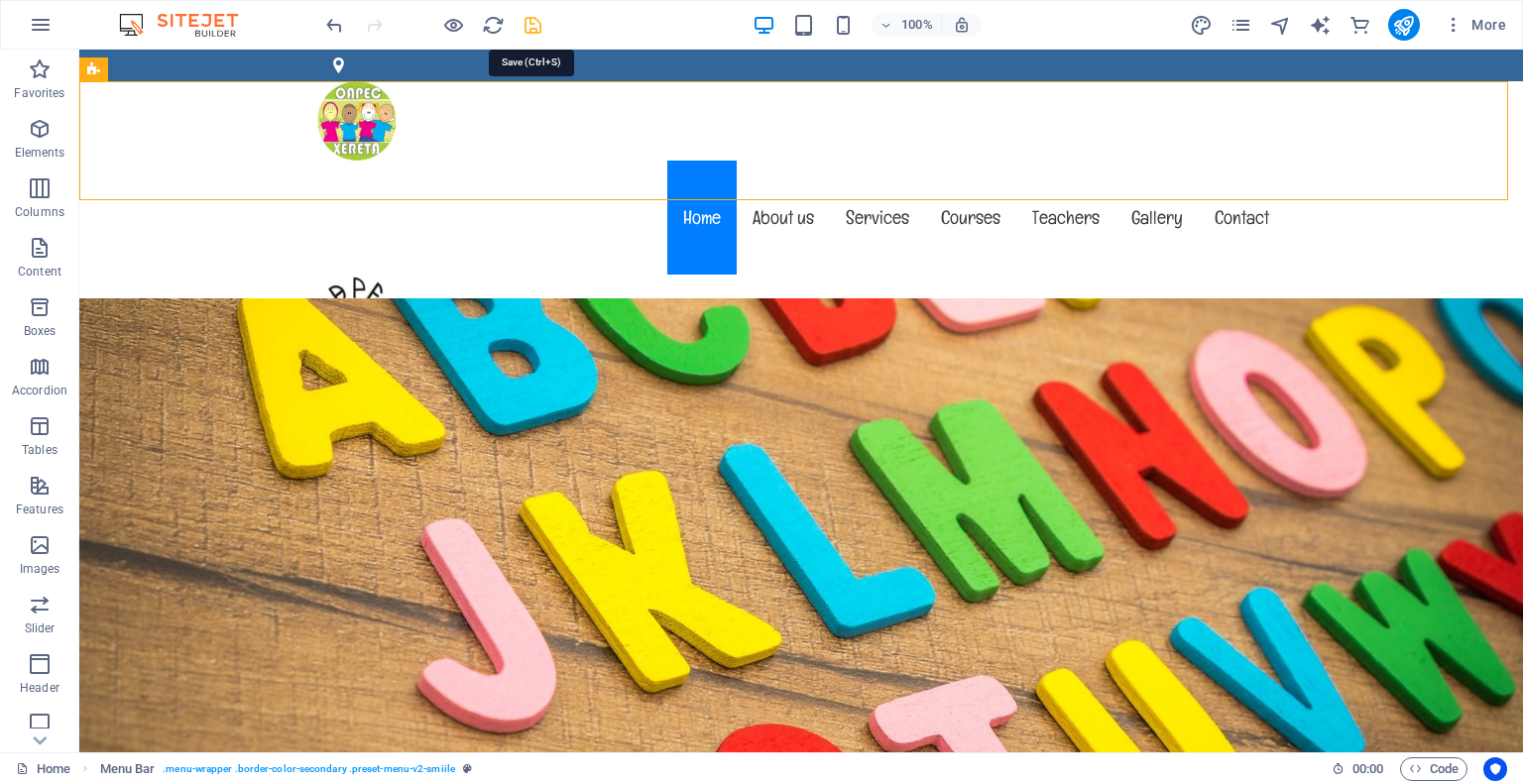click at bounding box center (532, 25) 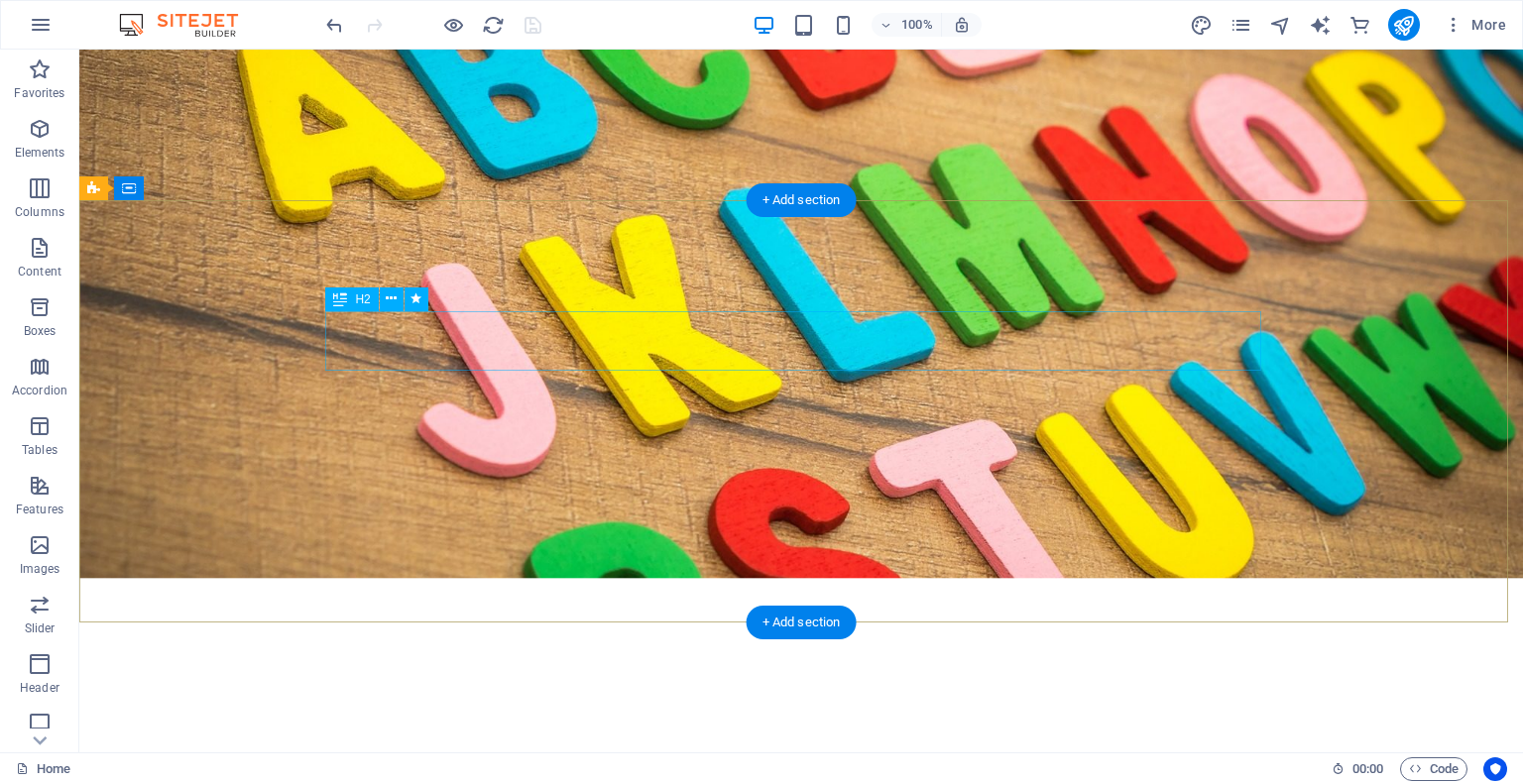 scroll, scrollTop: 0, scrollLeft: 0, axis: both 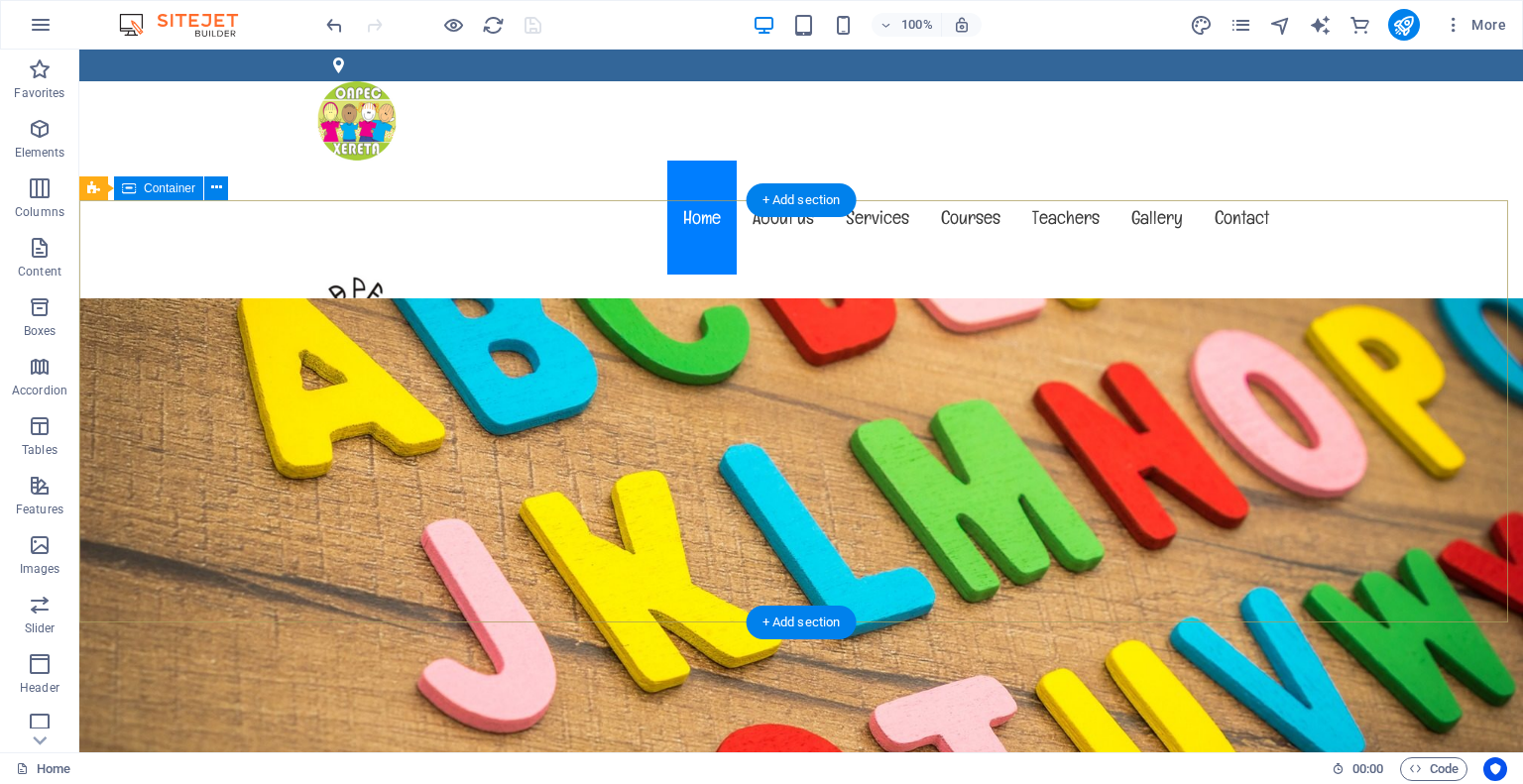 click on "Welcome to exemplo.oapec.com.br The friendly kindergarten in [STATE] Learn more" at bounding box center [801, 1073] 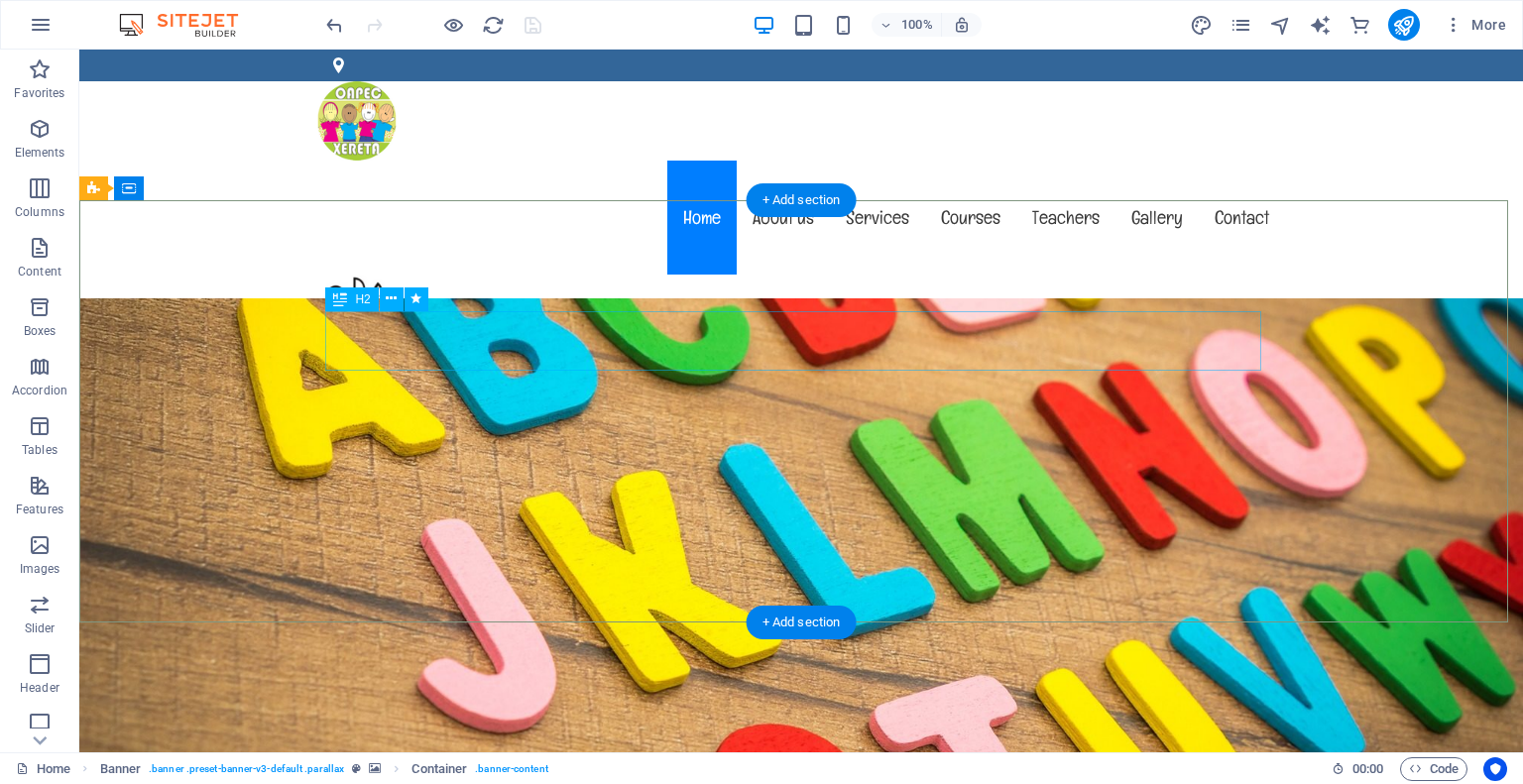 click on "Welcome to exemplo.oapec.com.br" at bounding box center (801, 1003) 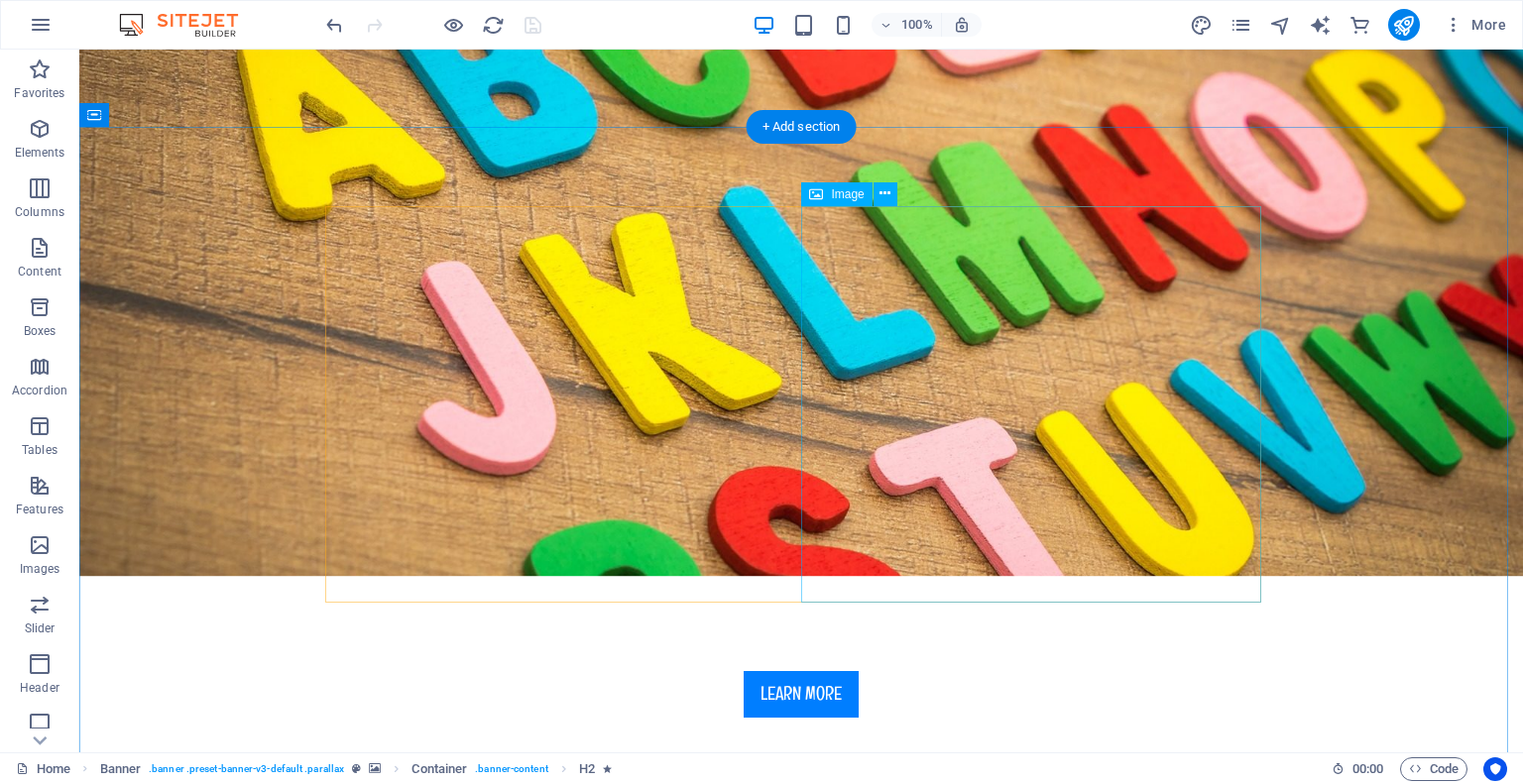 scroll, scrollTop: 496, scrollLeft: 0, axis: vertical 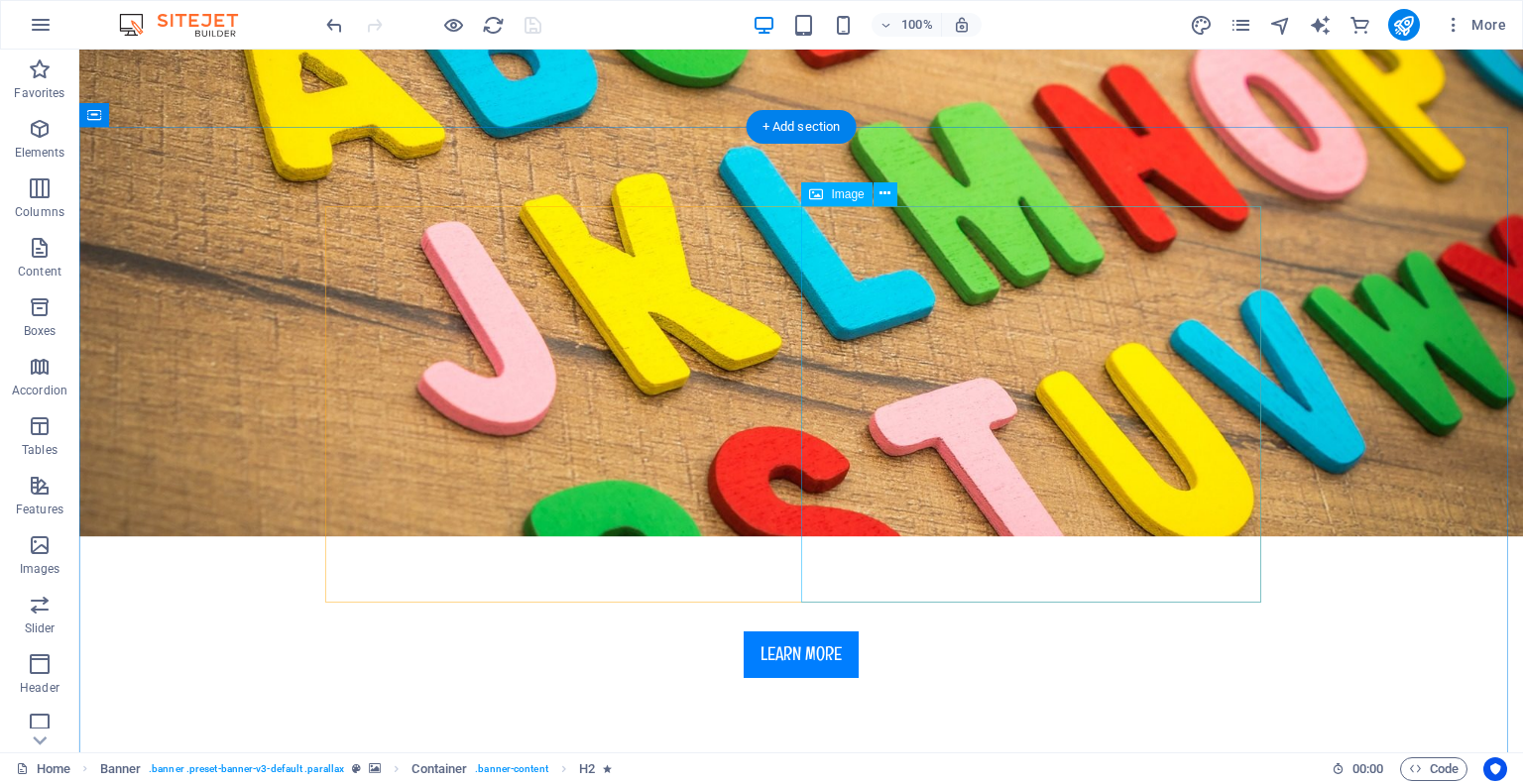 click at bounding box center [476, 1181] 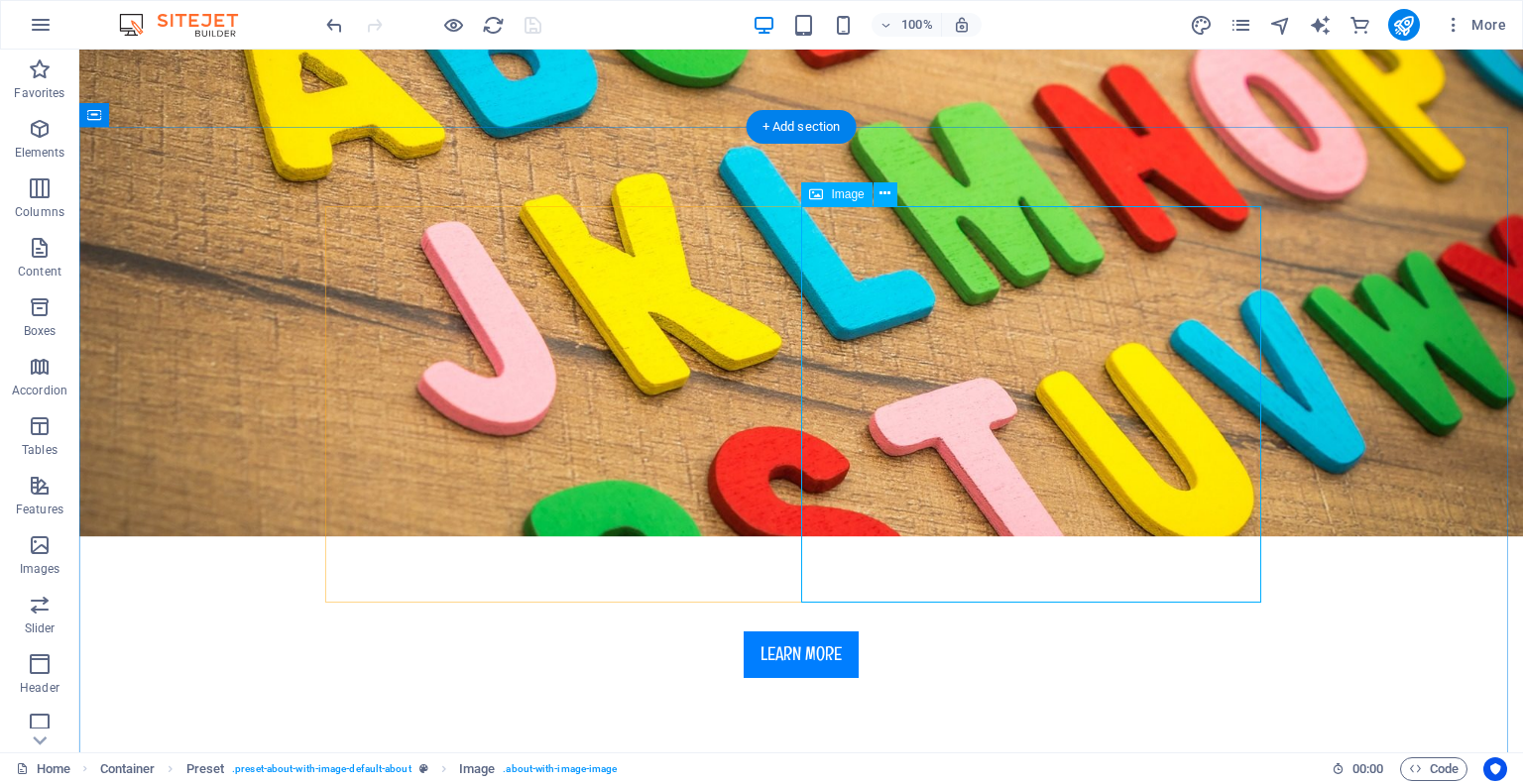click at bounding box center (476, 1181) 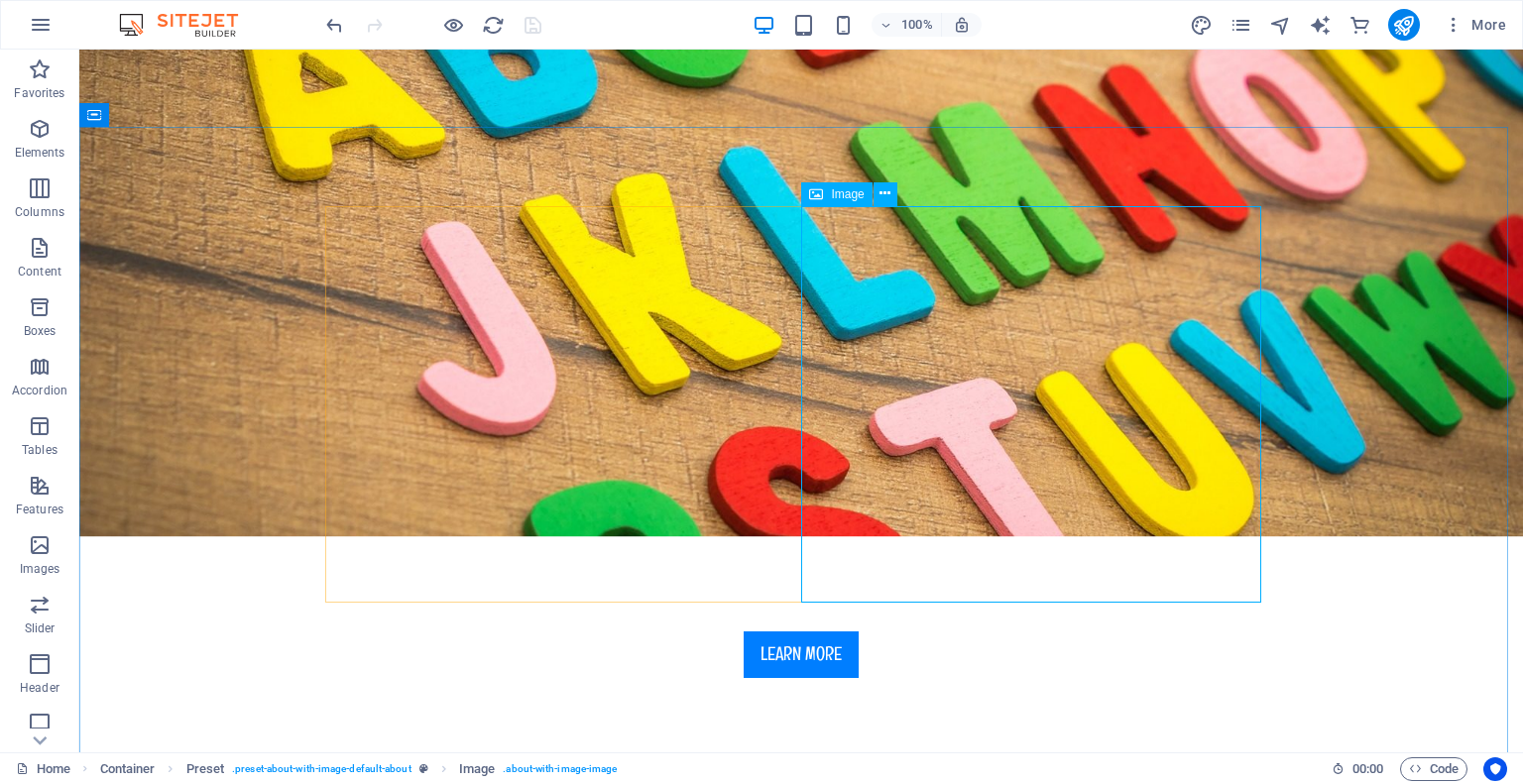 drag, startPoint x: 853, startPoint y: 195, endPoint x: 817, endPoint y: 340, distance: 149.40214 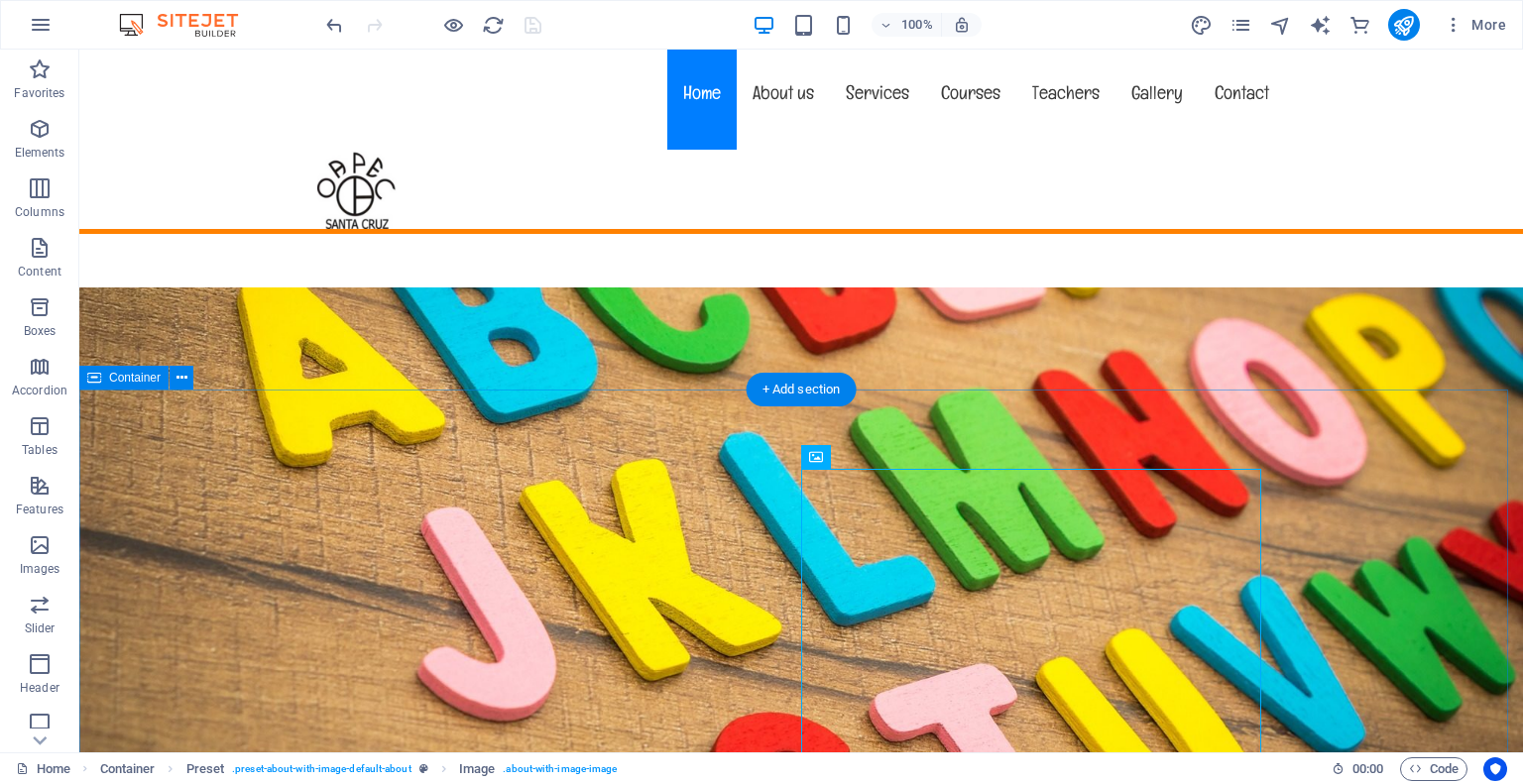 scroll, scrollTop: 0, scrollLeft: 0, axis: both 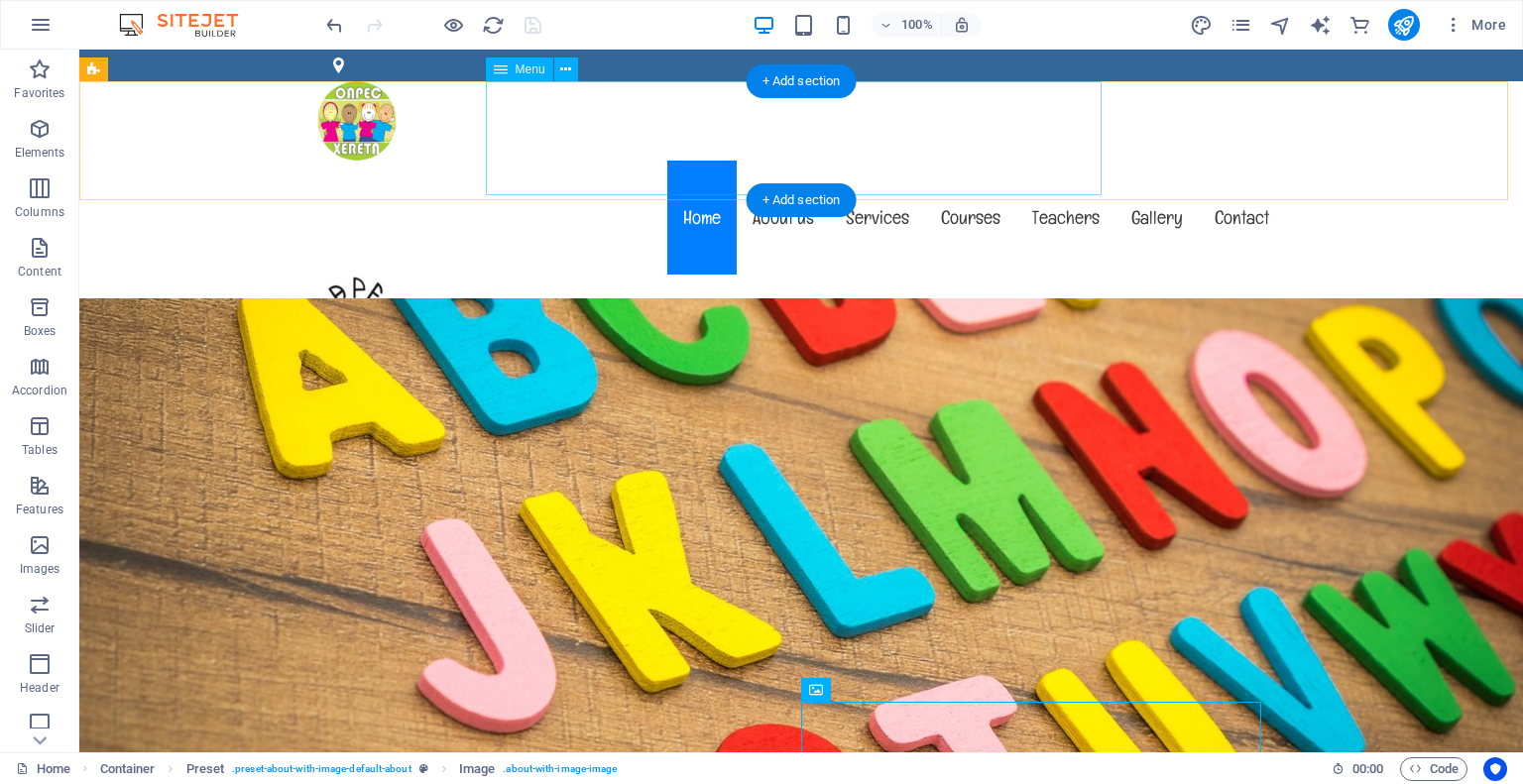 click on "Home About us Services Courses Teachers Gallery Contact" at bounding box center (801, 217) 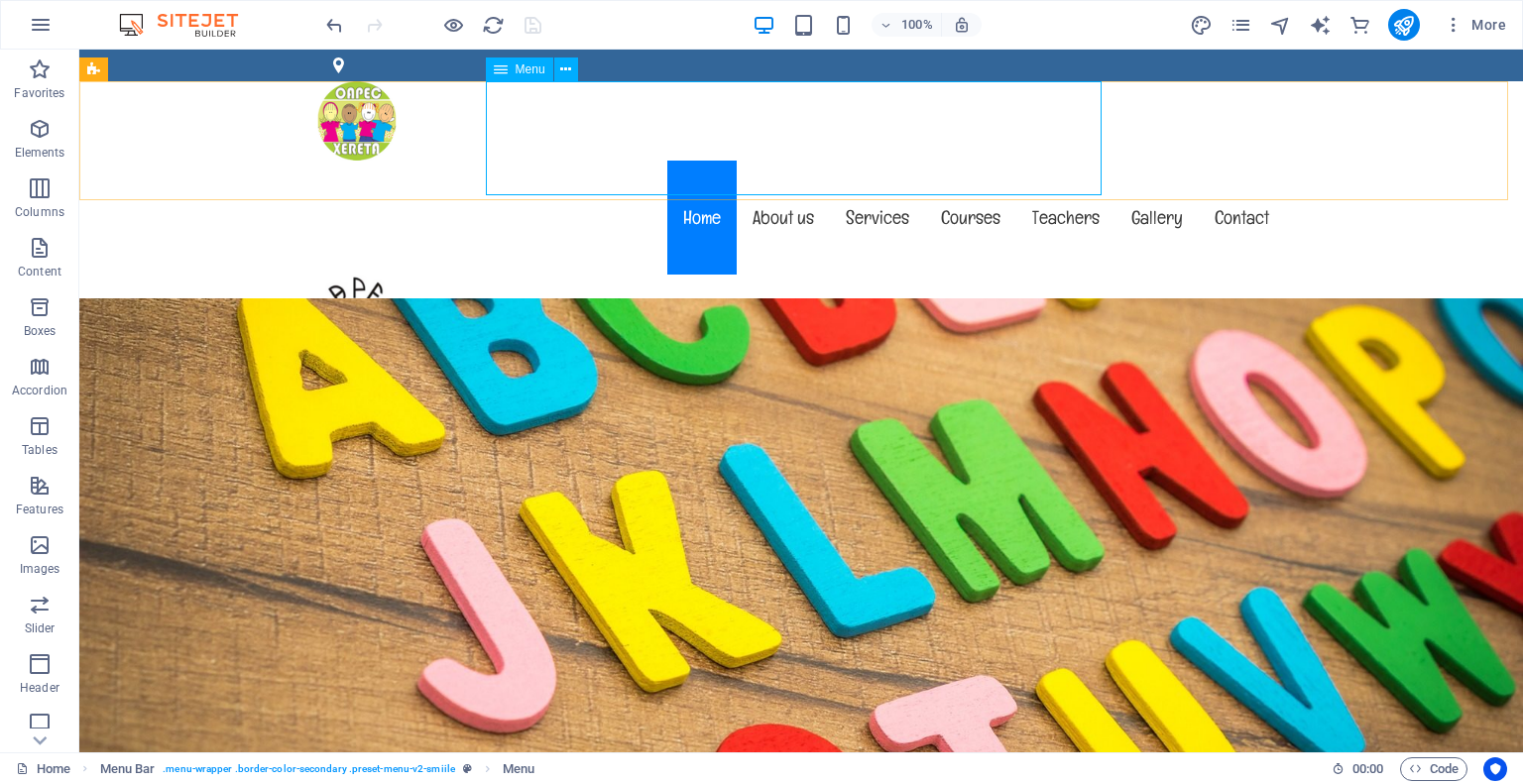 click on "Menu" at bounding box center (530, 69) 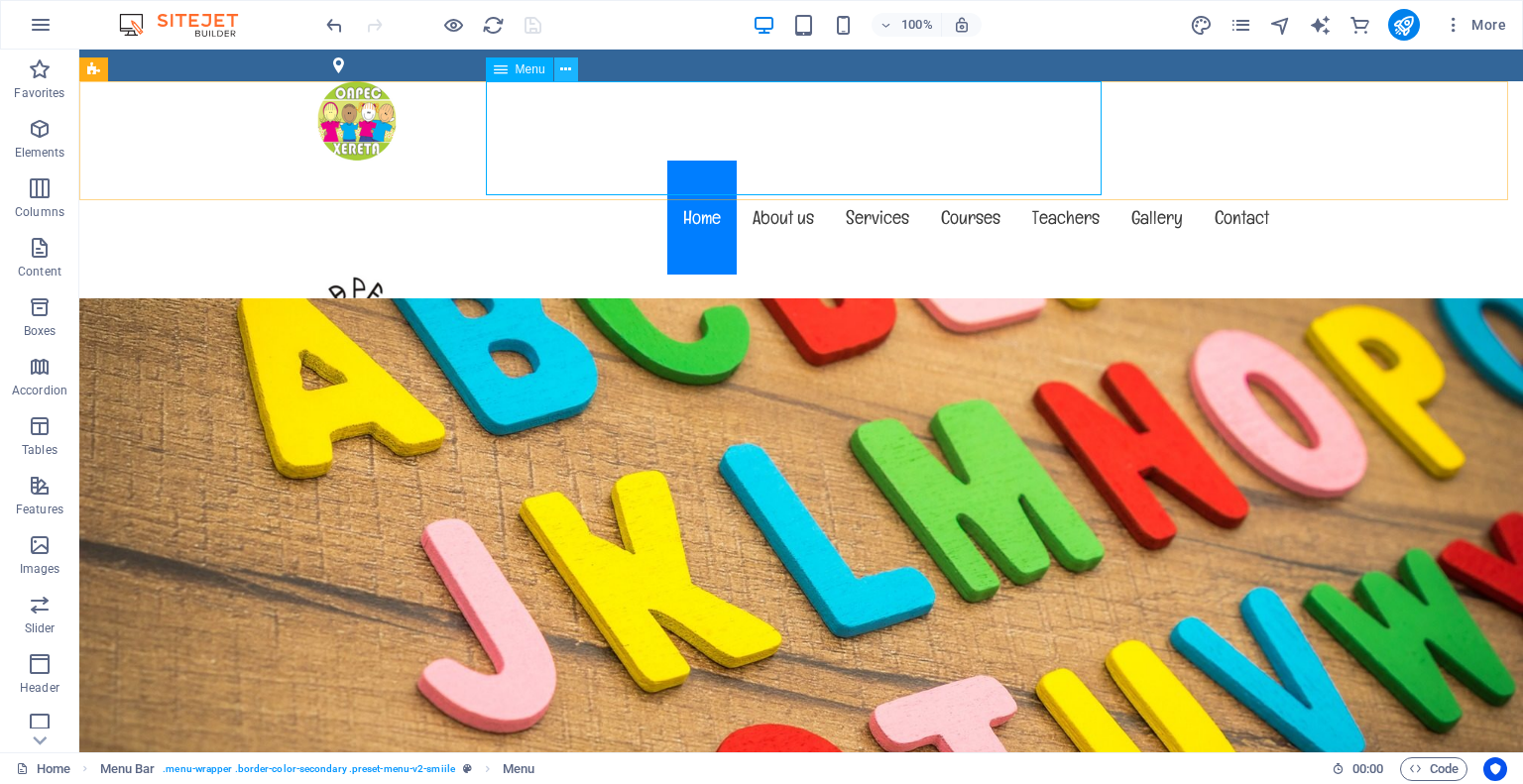 click at bounding box center (565, 69) 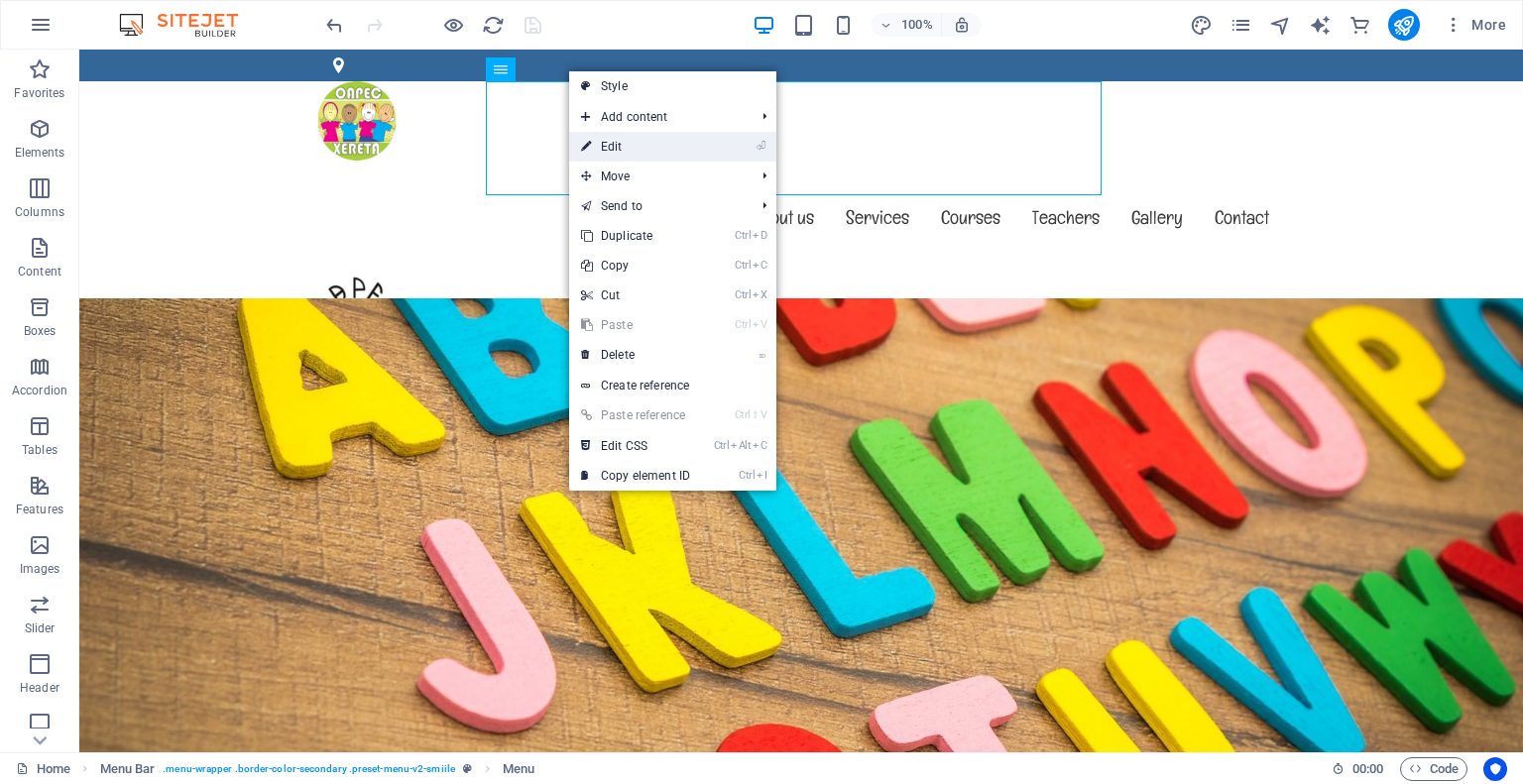 drag, startPoint x: 632, startPoint y: 144, endPoint x: 293, endPoint y: 279, distance: 364.89176 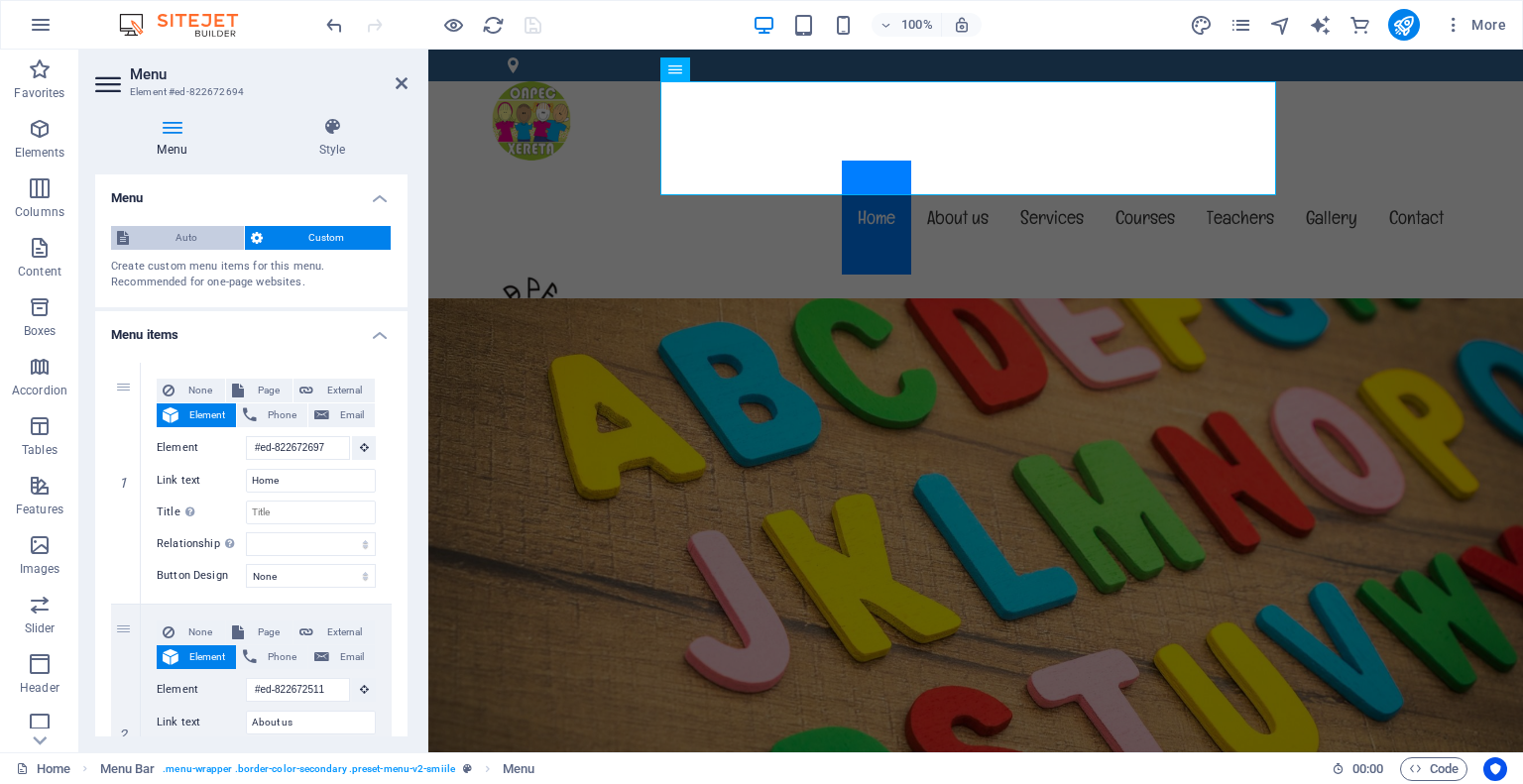 click on "Auto" at bounding box center (186, 238) 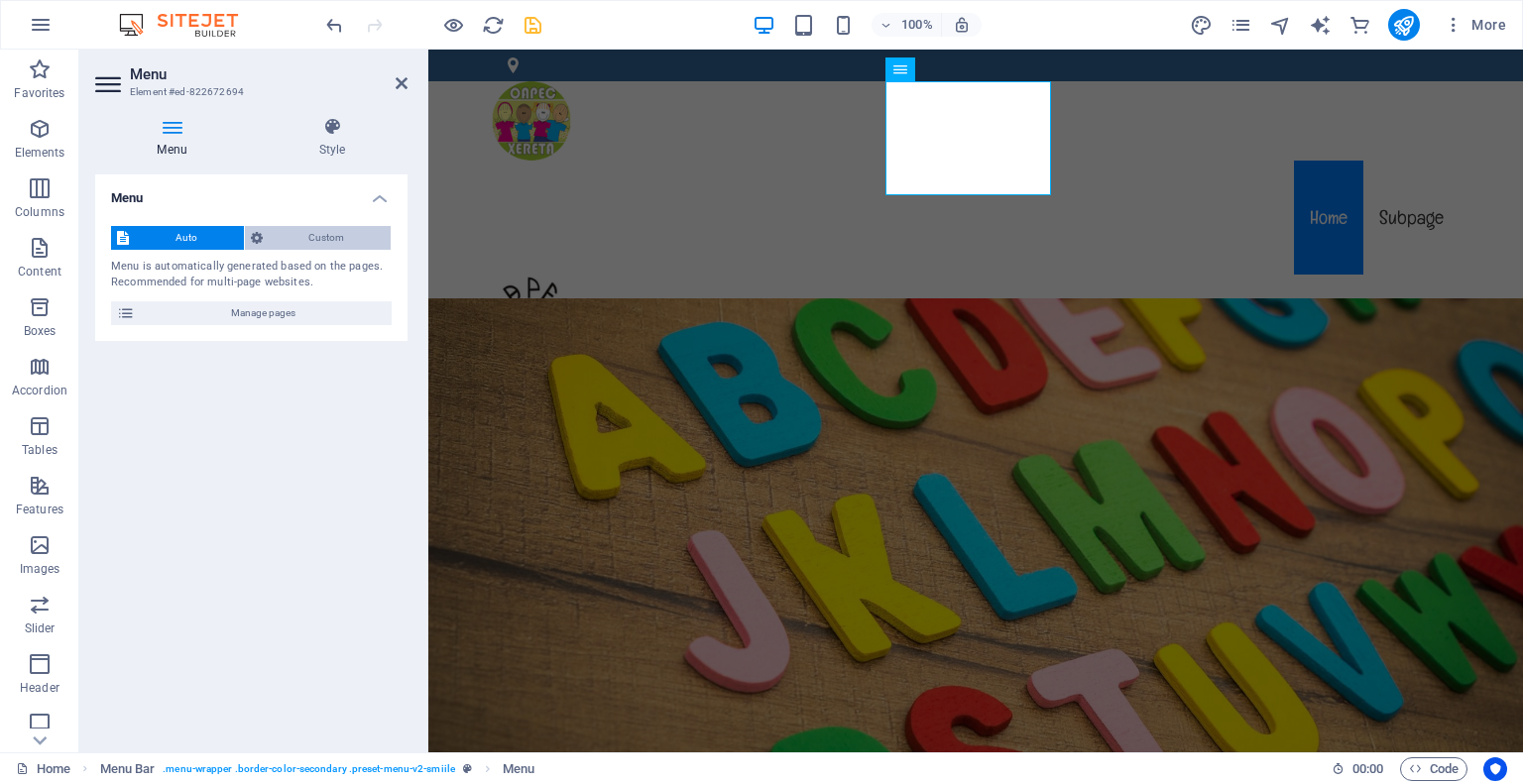 click on "Custom" at bounding box center [327, 238] 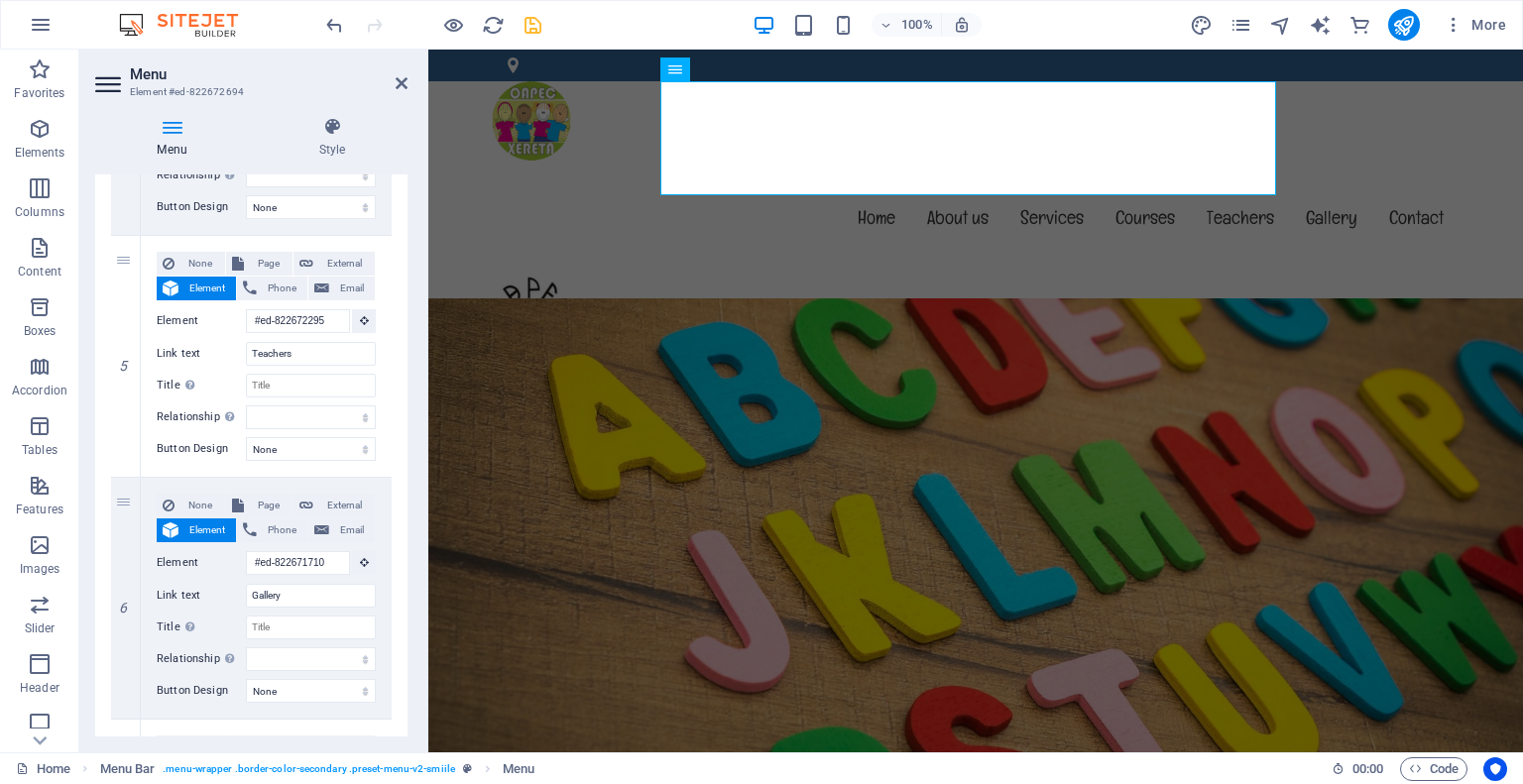 scroll, scrollTop: 1372, scrollLeft: 0, axis: vertical 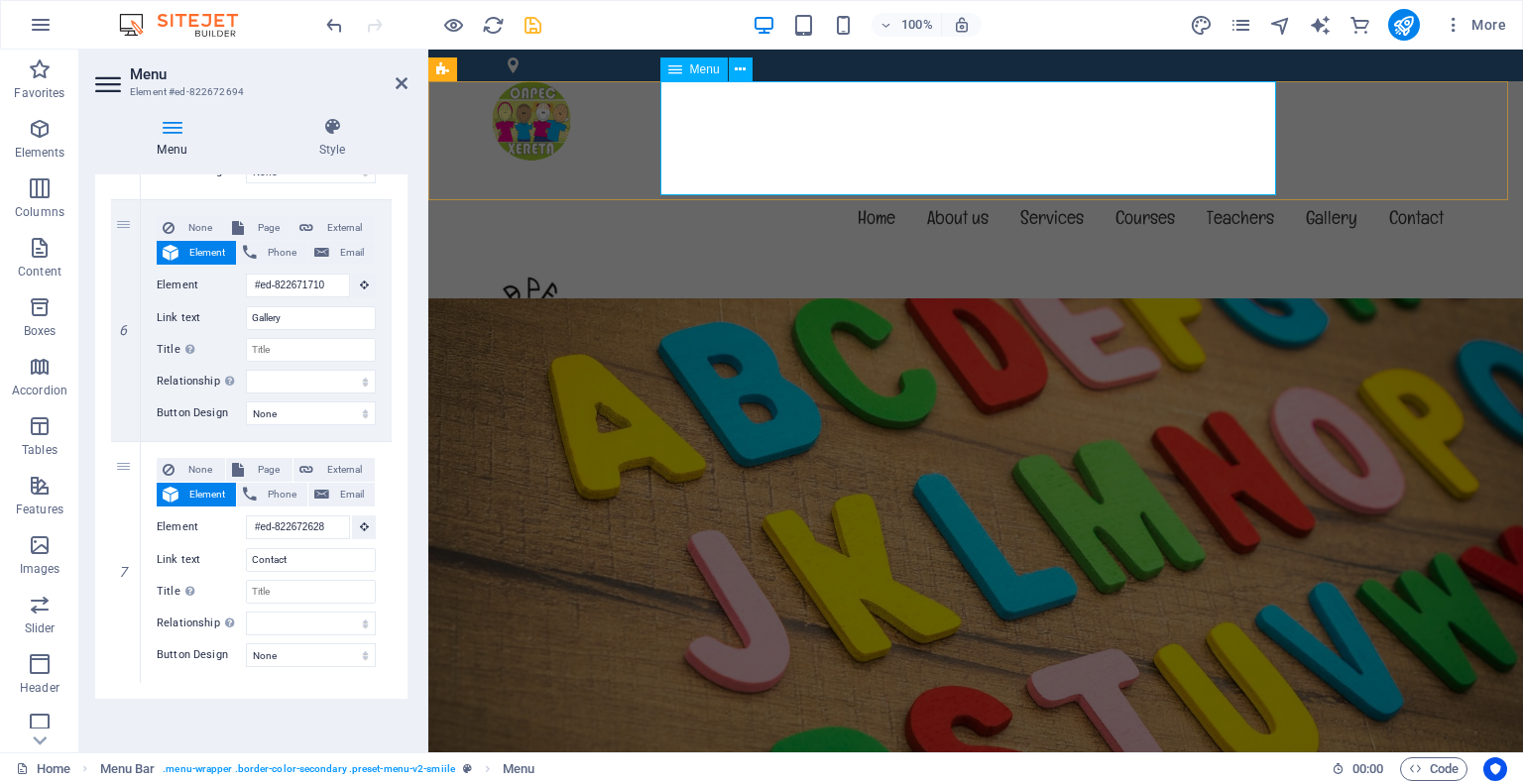 click on "Home About us Services Courses Teachers Gallery Contact" at bounding box center [976, 217] 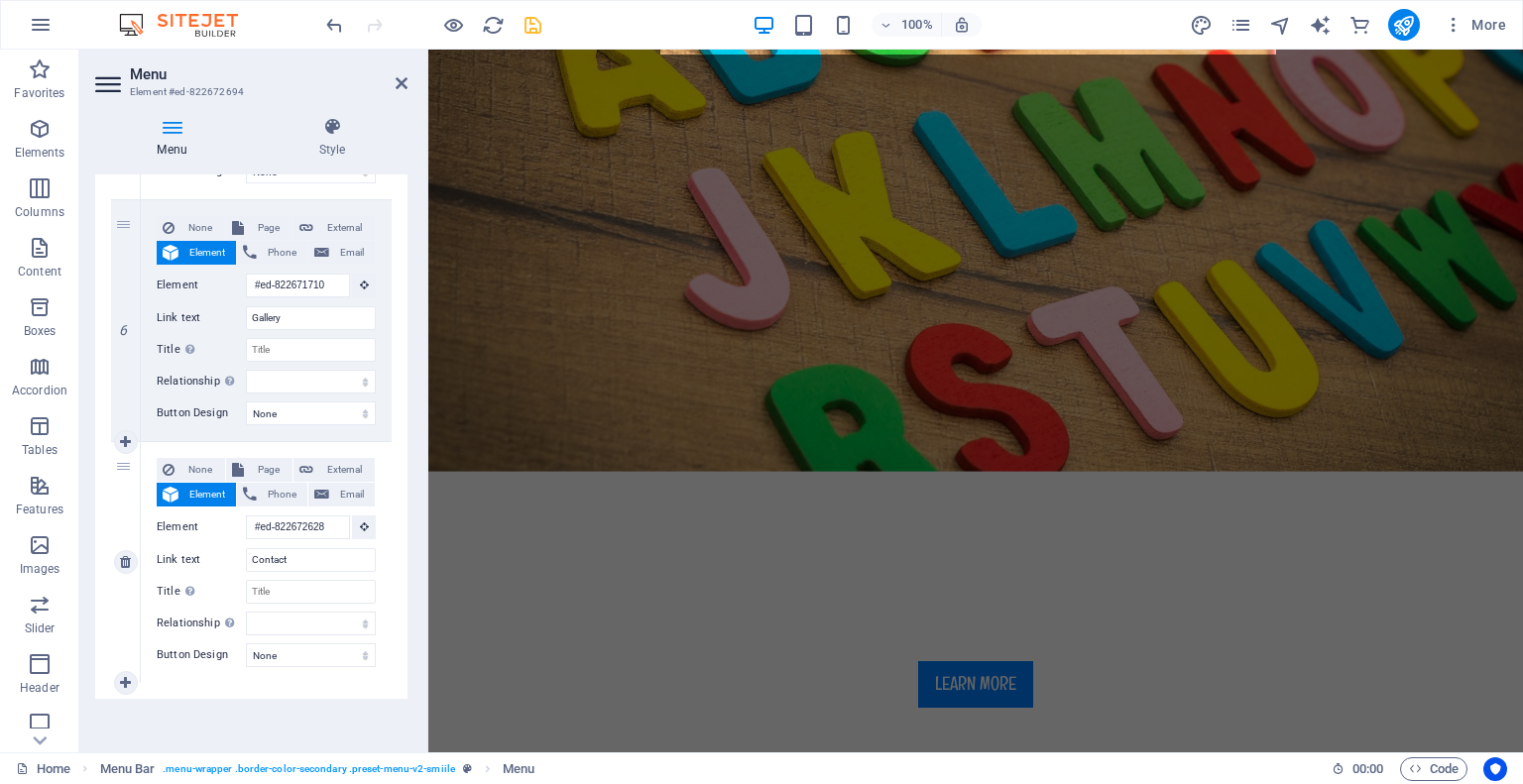 scroll, scrollTop: 0, scrollLeft: 0, axis: both 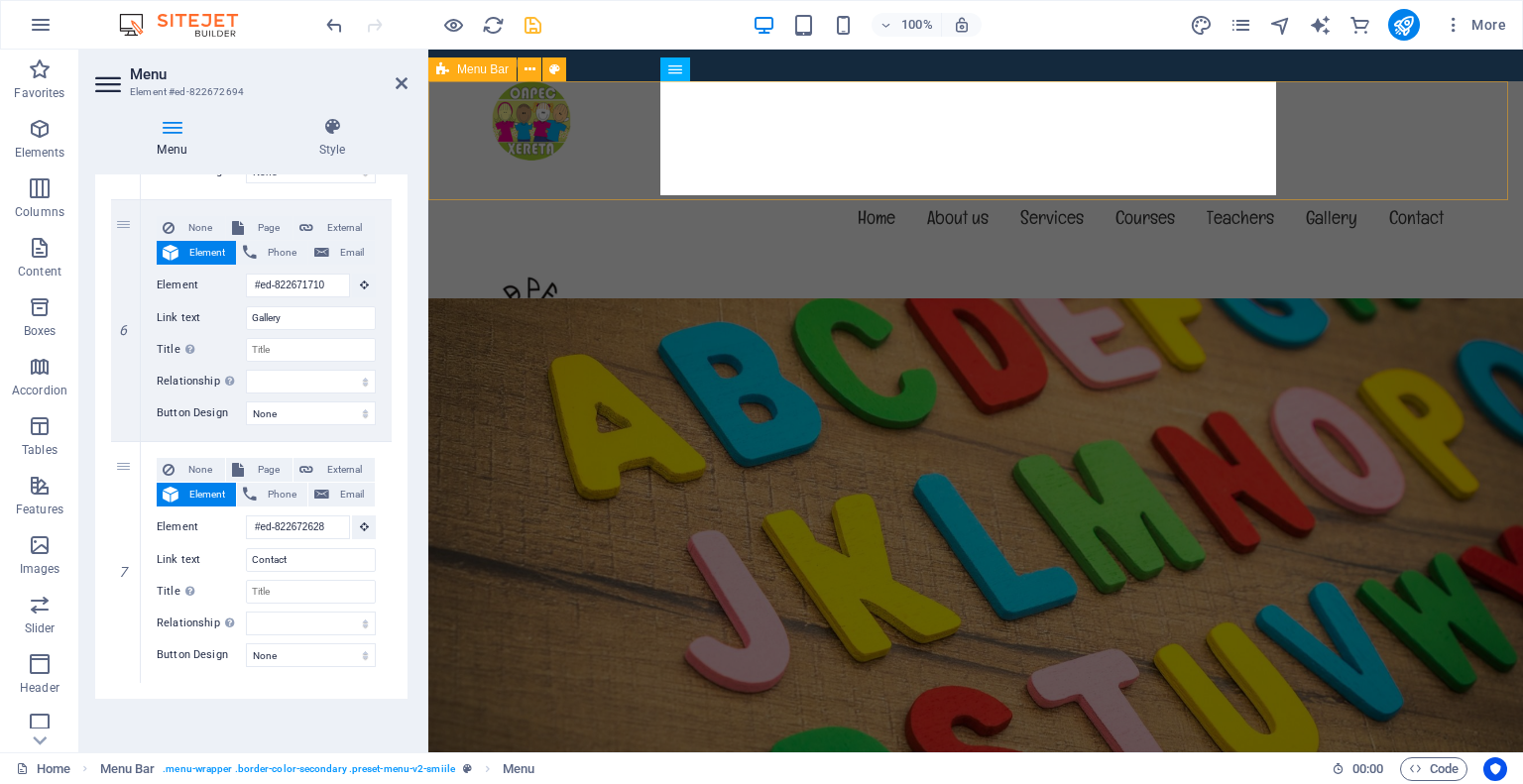 click on "Menu Home About us Services Courses Teachers Gallery Contact" at bounding box center [976, 220] 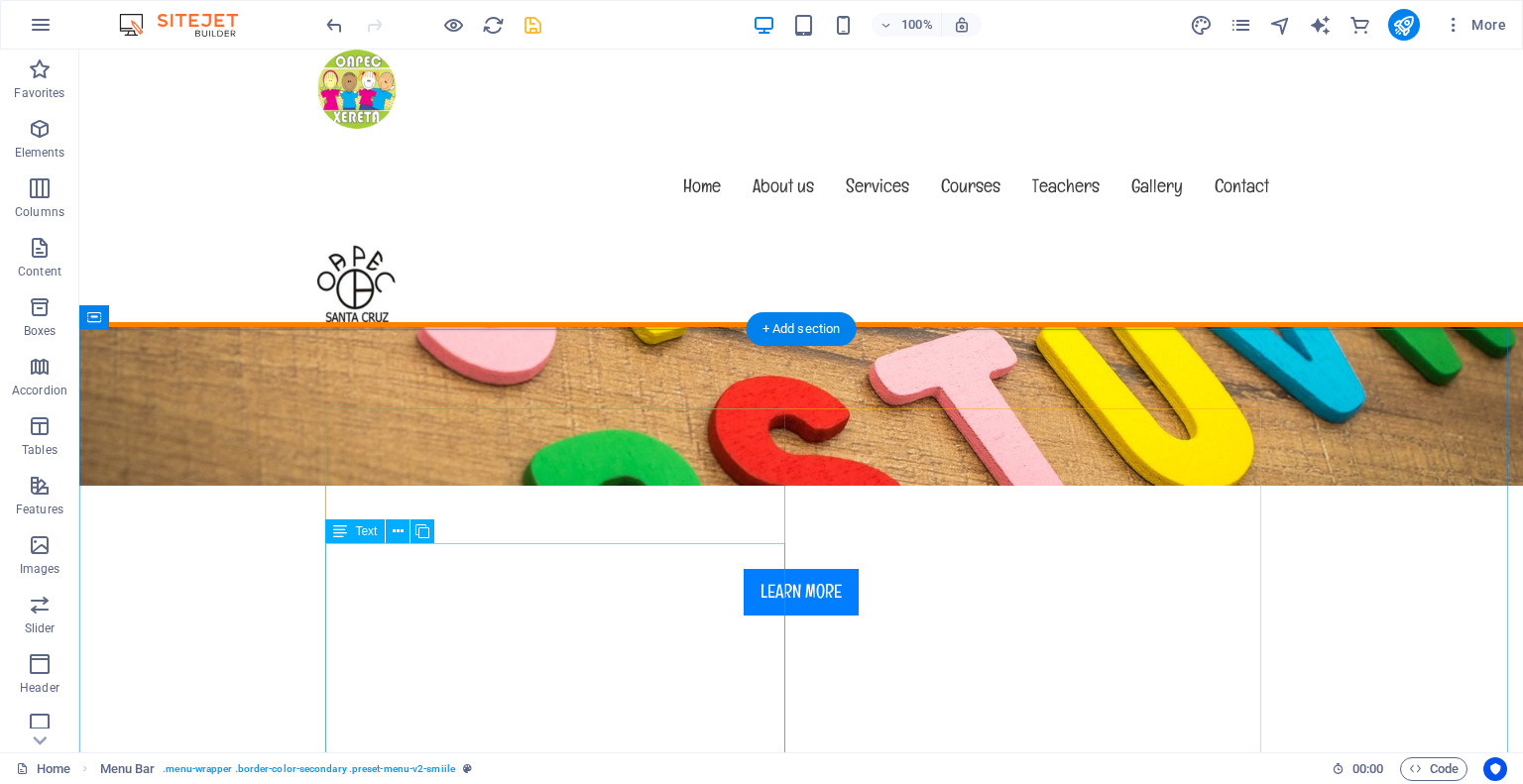 scroll, scrollTop: 793, scrollLeft: 0, axis: vertical 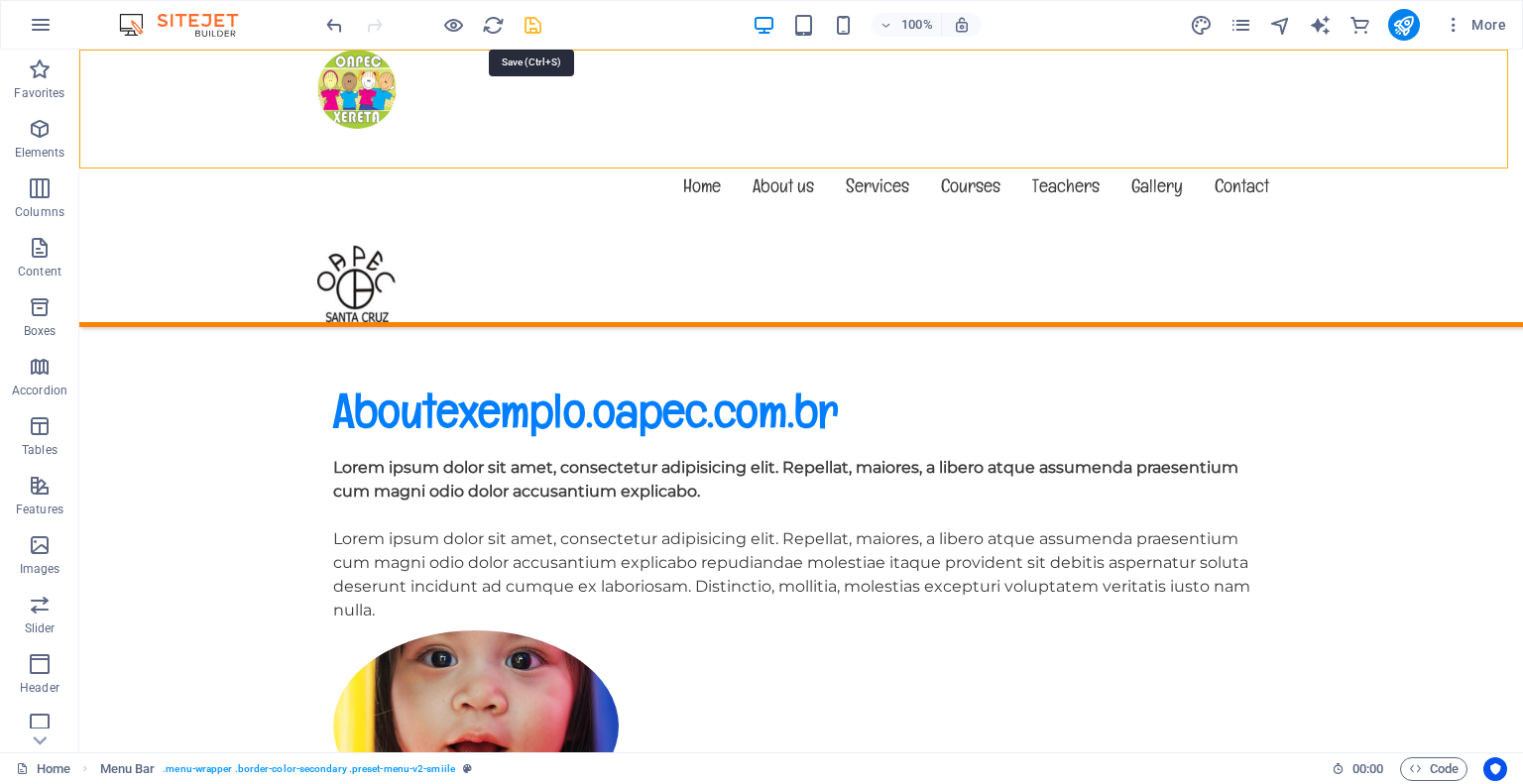 click at bounding box center (532, 25) 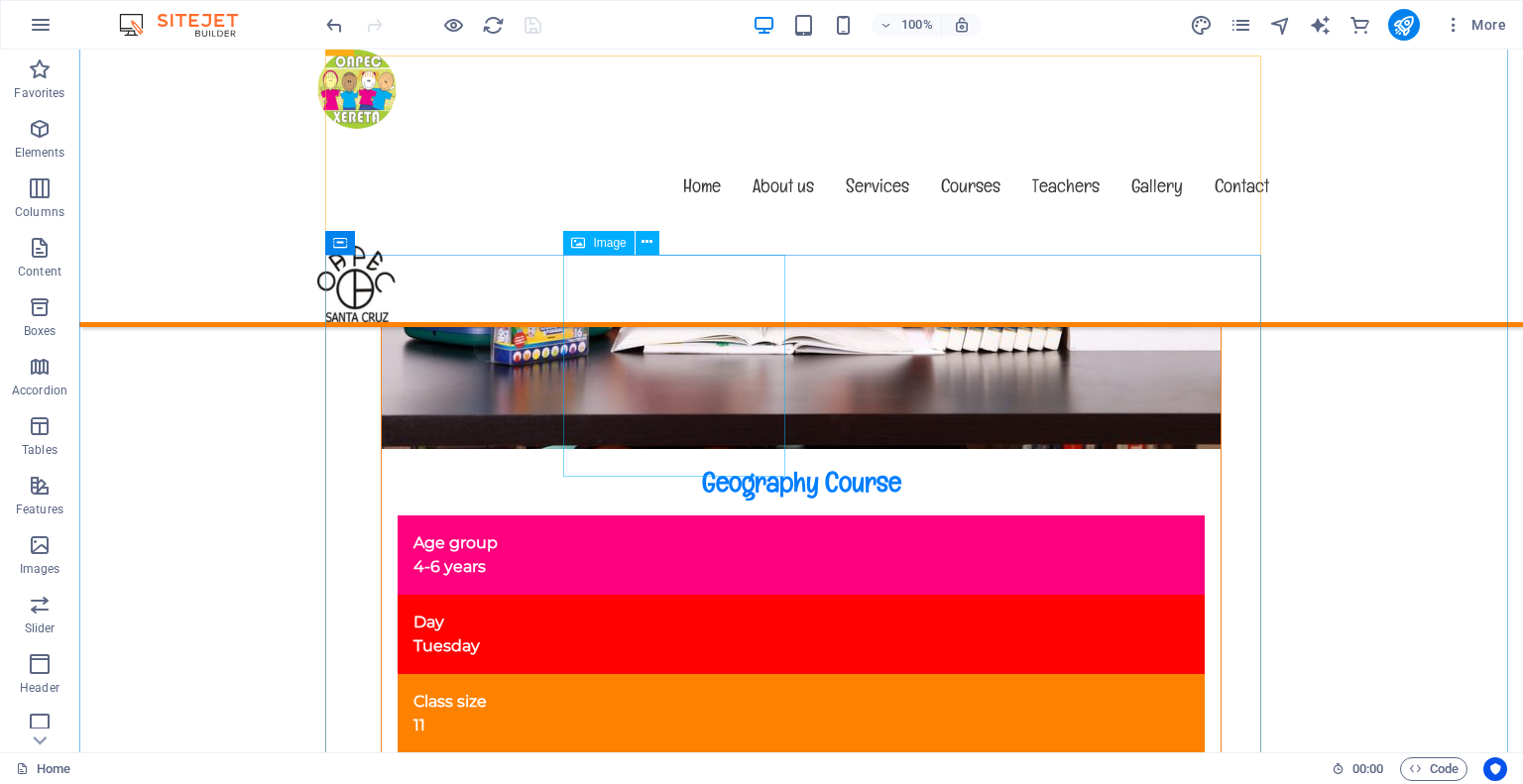 scroll, scrollTop: 17048, scrollLeft: 0, axis: vertical 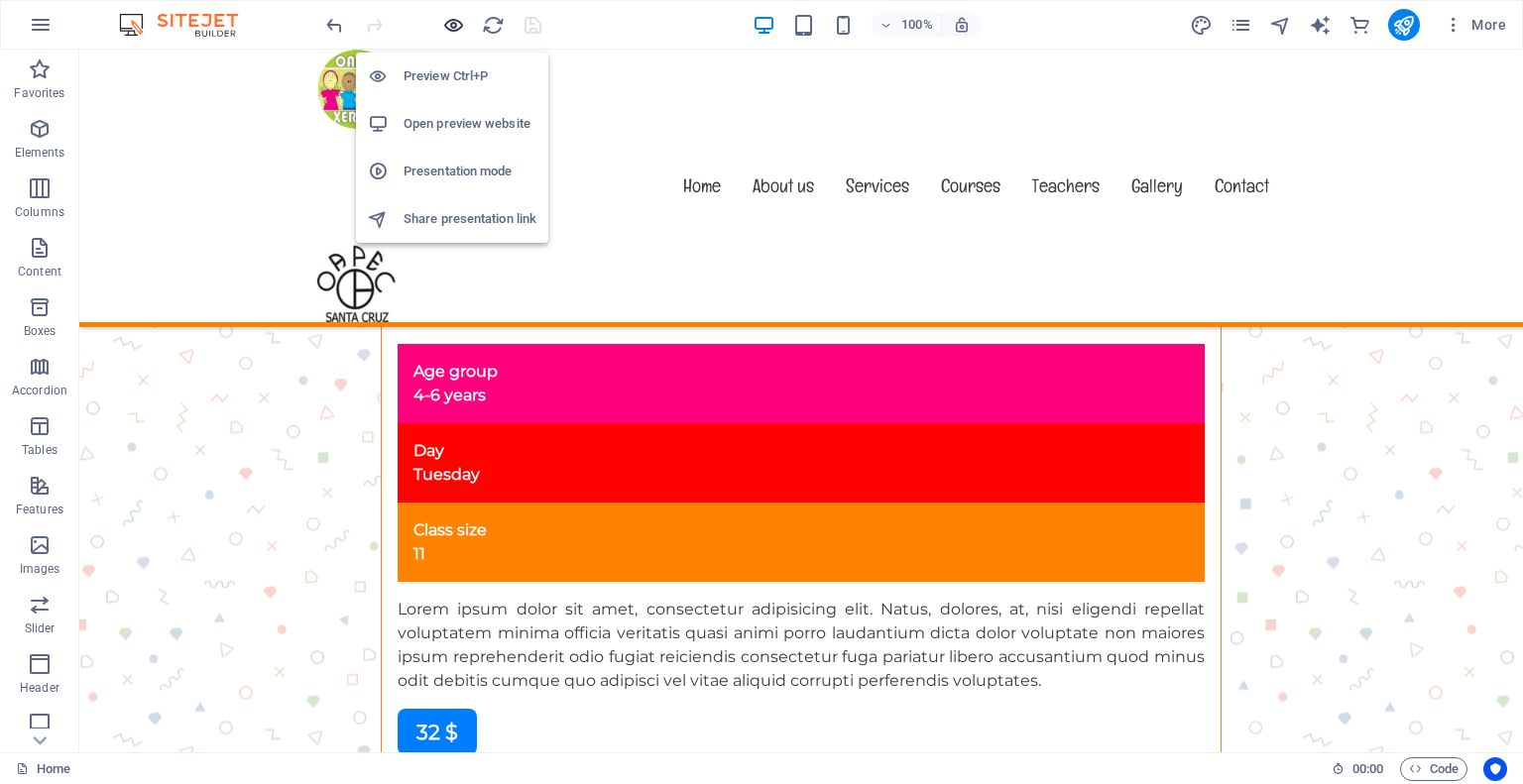 click at bounding box center [453, 25] 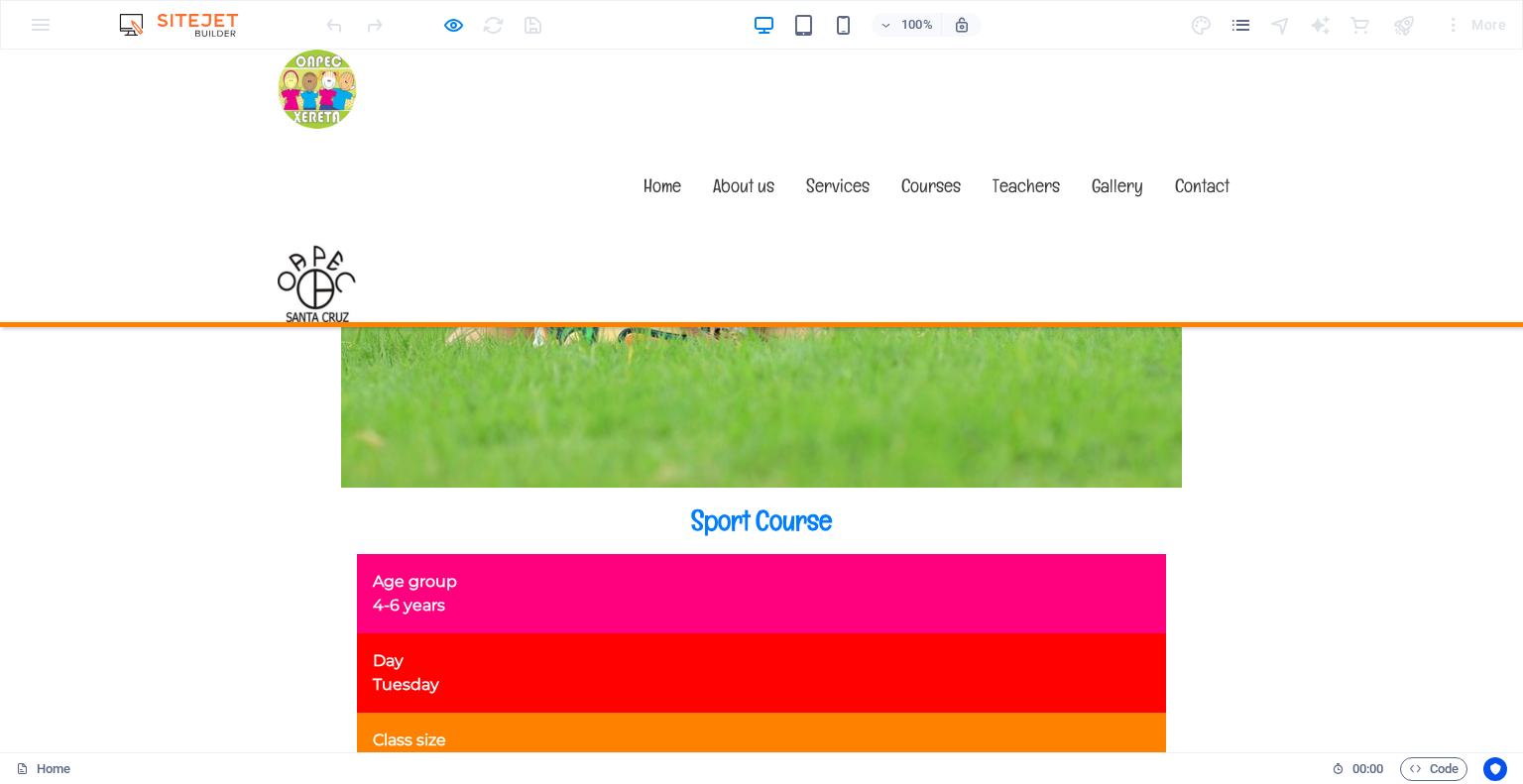 scroll, scrollTop: 10608, scrollLeft: 0, axis: vertical 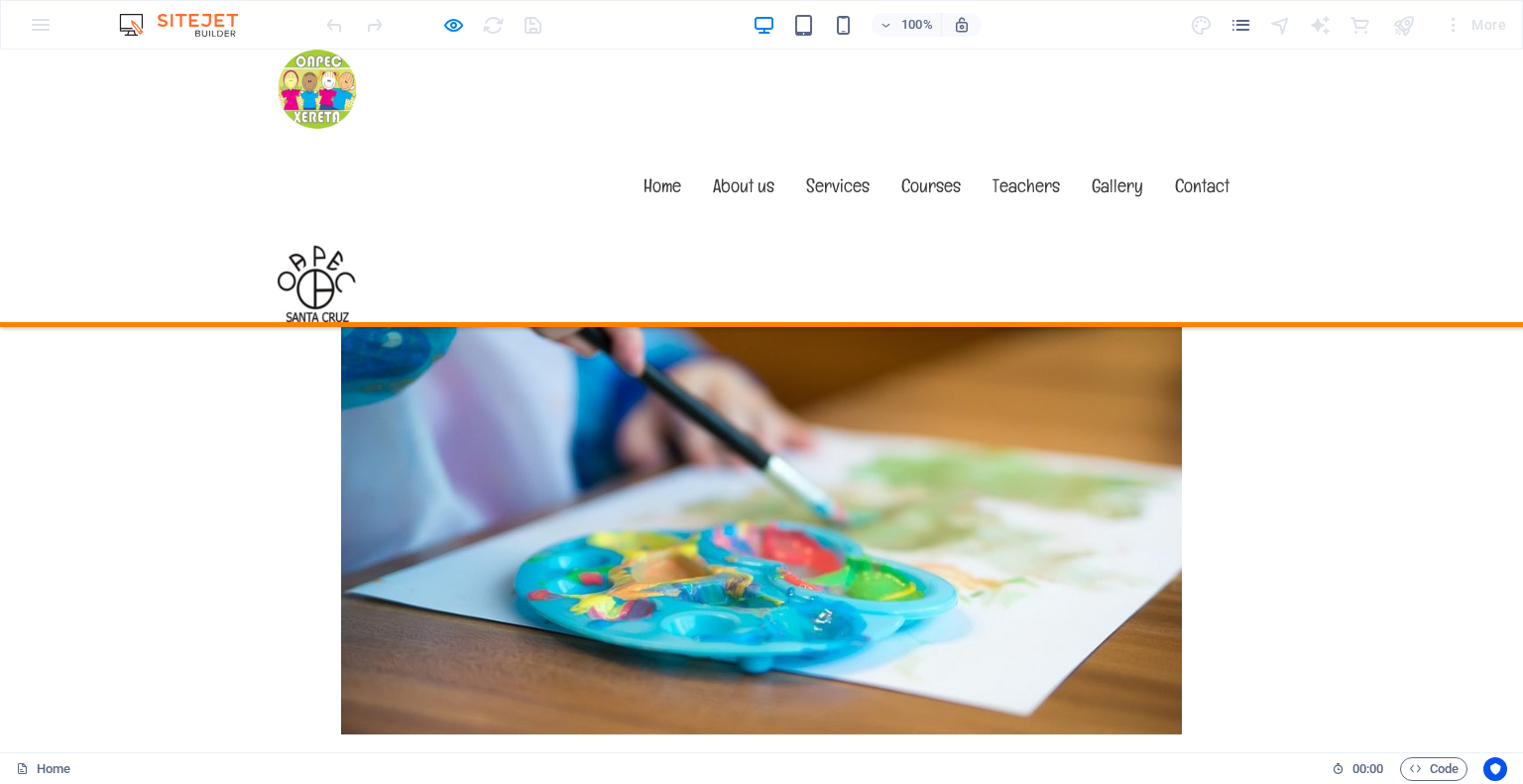 click on "32 $" at bounding box center (397, 5434) 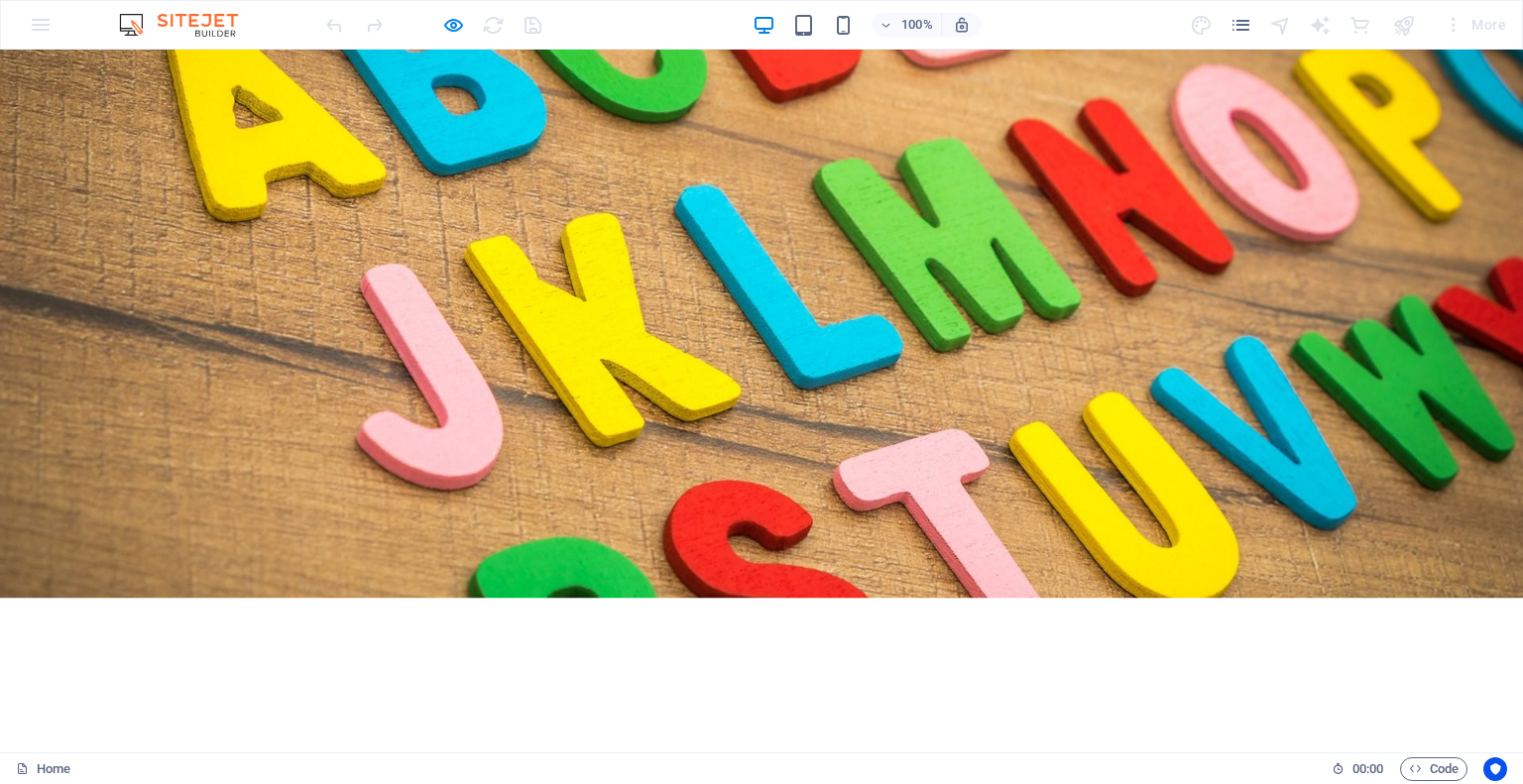 scroll, scrollTop: 0, scrollLeft: 0, axis: both 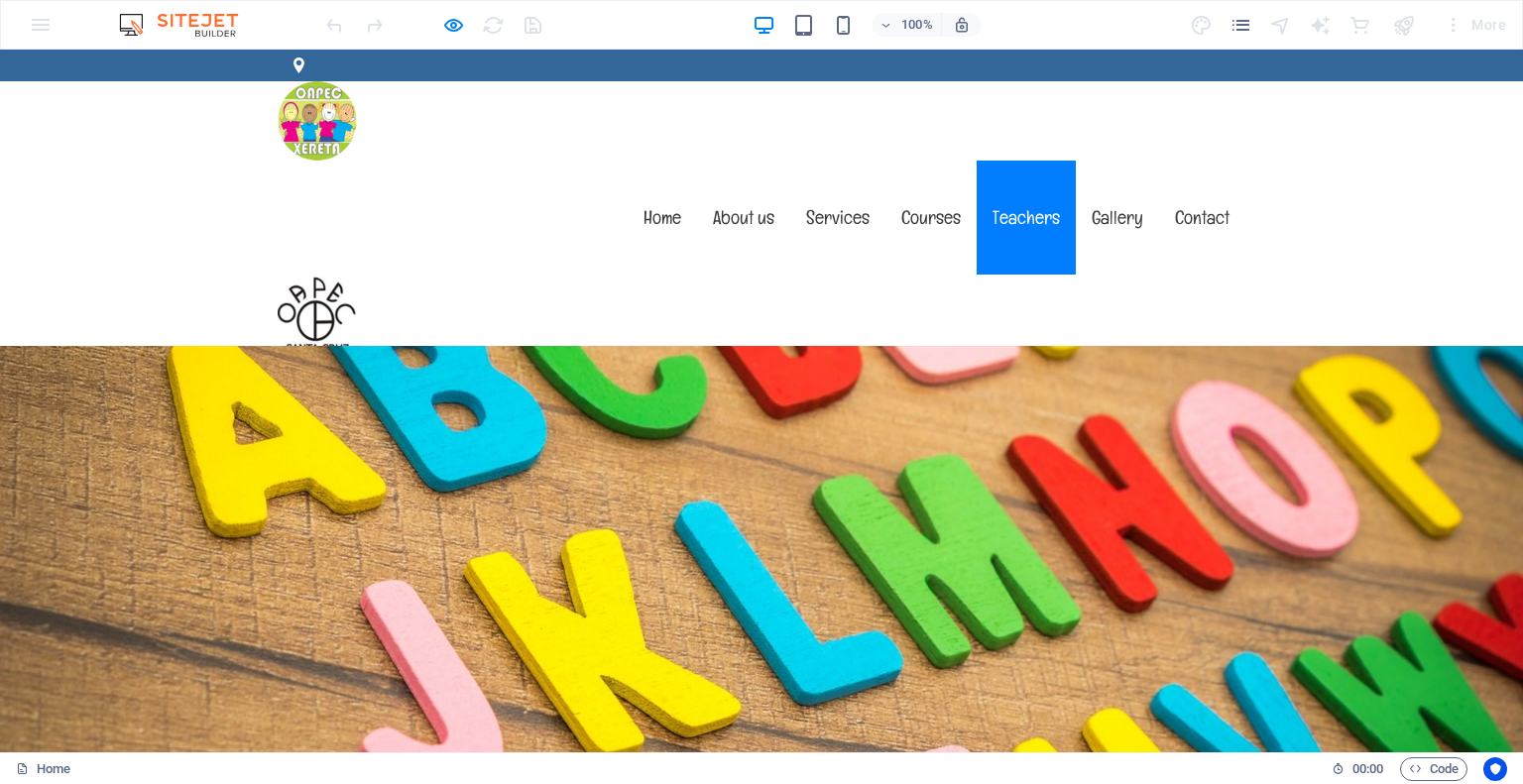 click on "Teachers" at bounding box center [1026, 217] 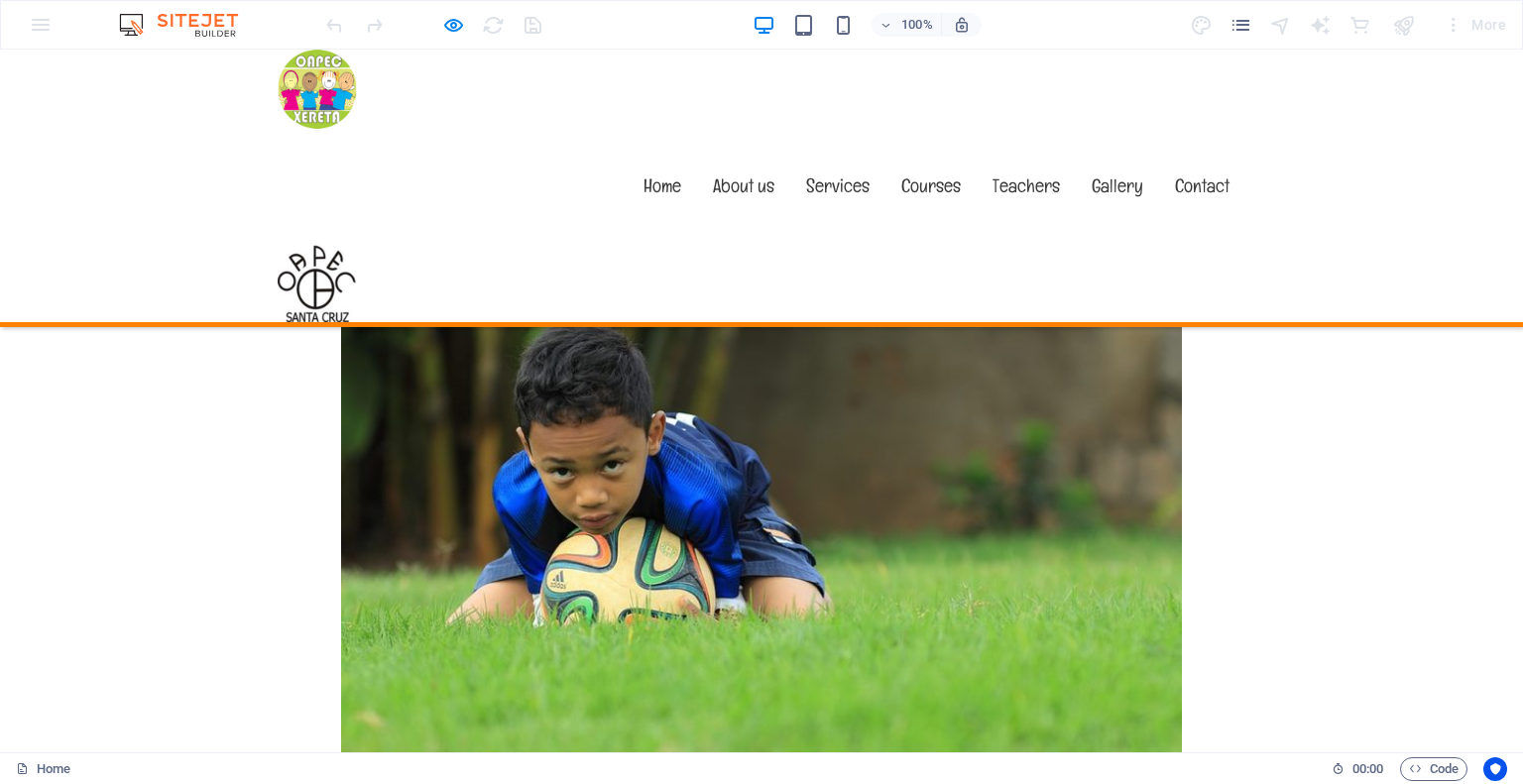scroll, scrollTop: 11279, scrollLeft: 0, axis: vertical 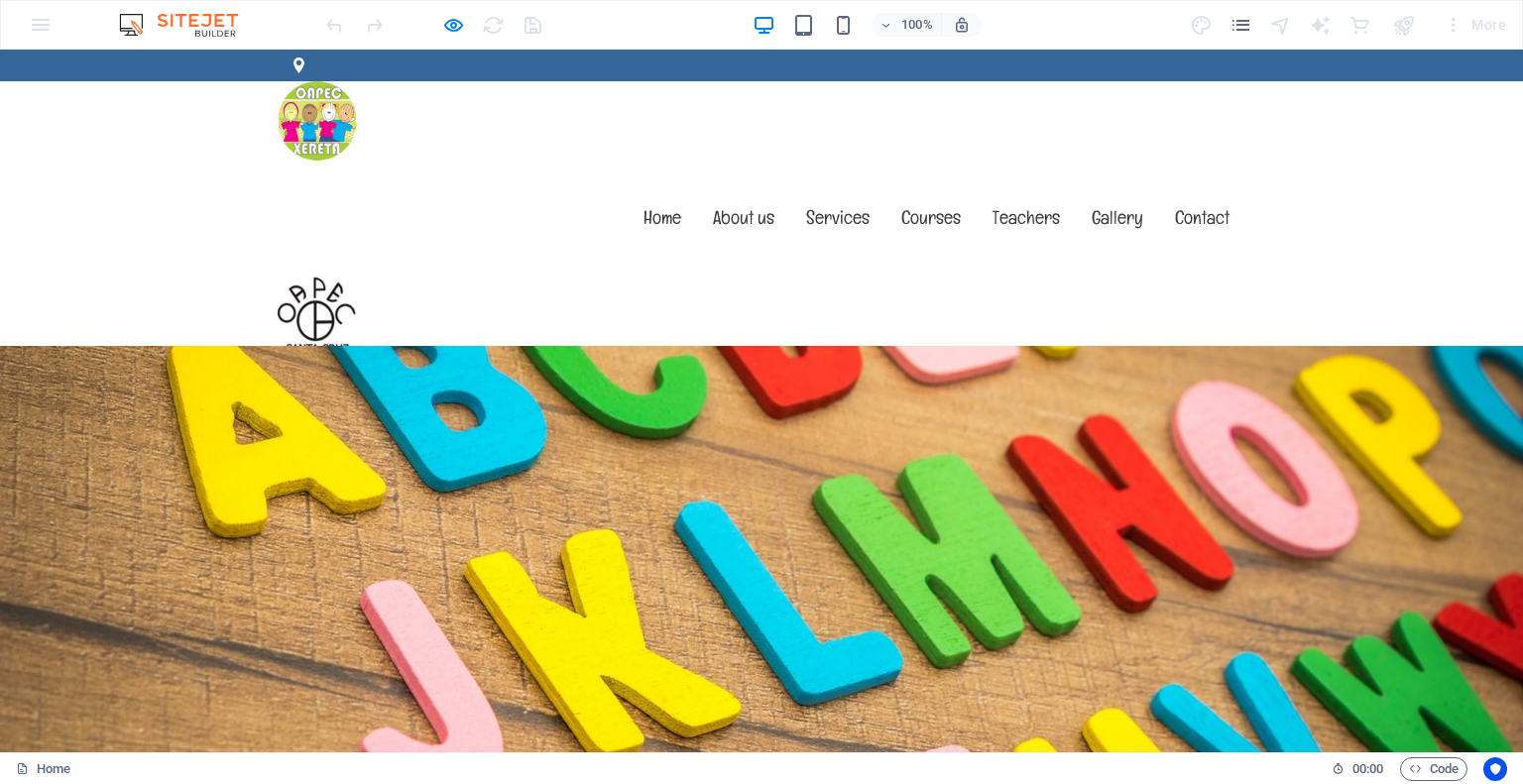 click on "Welcome to exemplo.oapec.com.br The friendly kindergarten in [STATE] Learn more" at bounding box center (762, 1106) 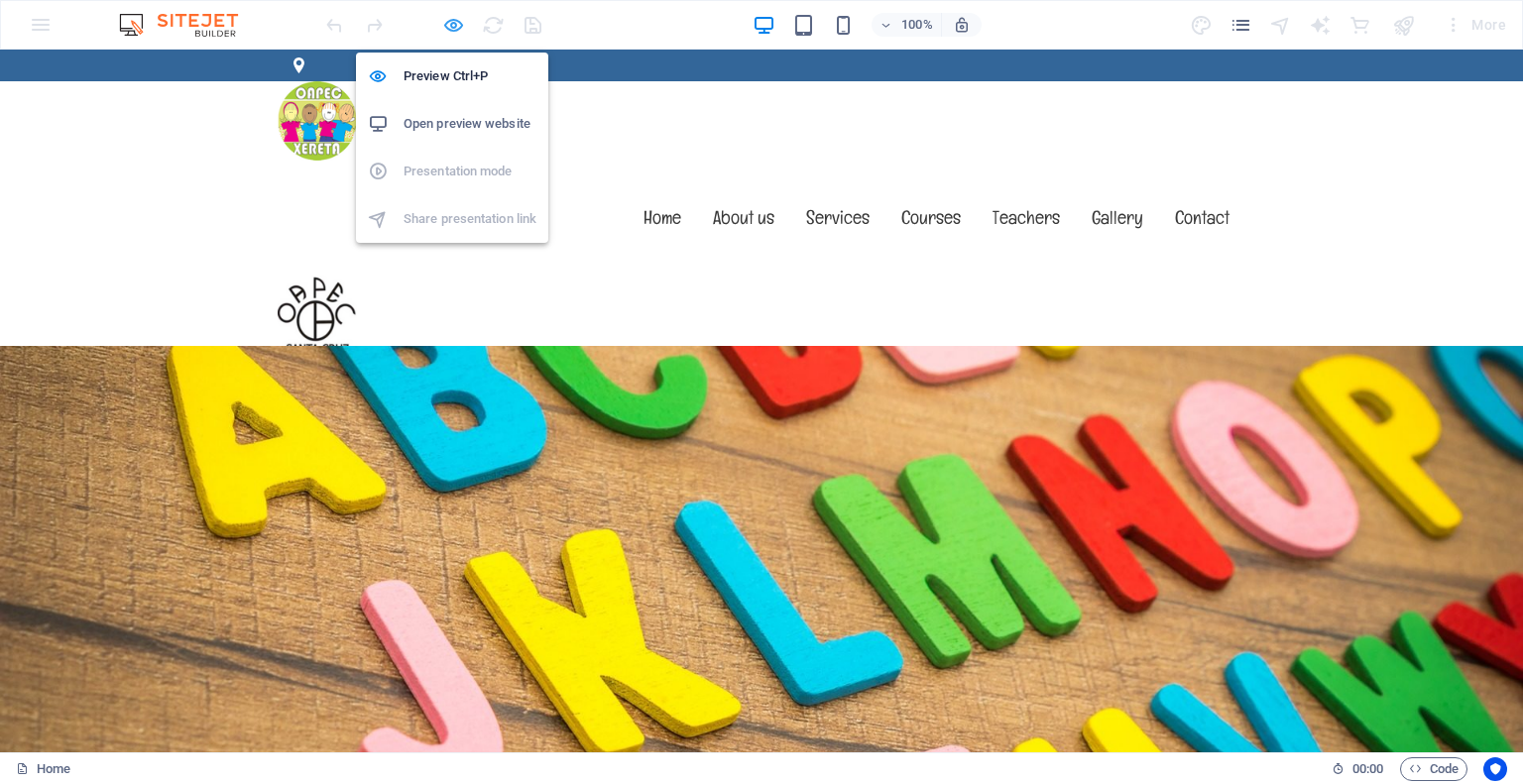click at bounding box center (453, 25) 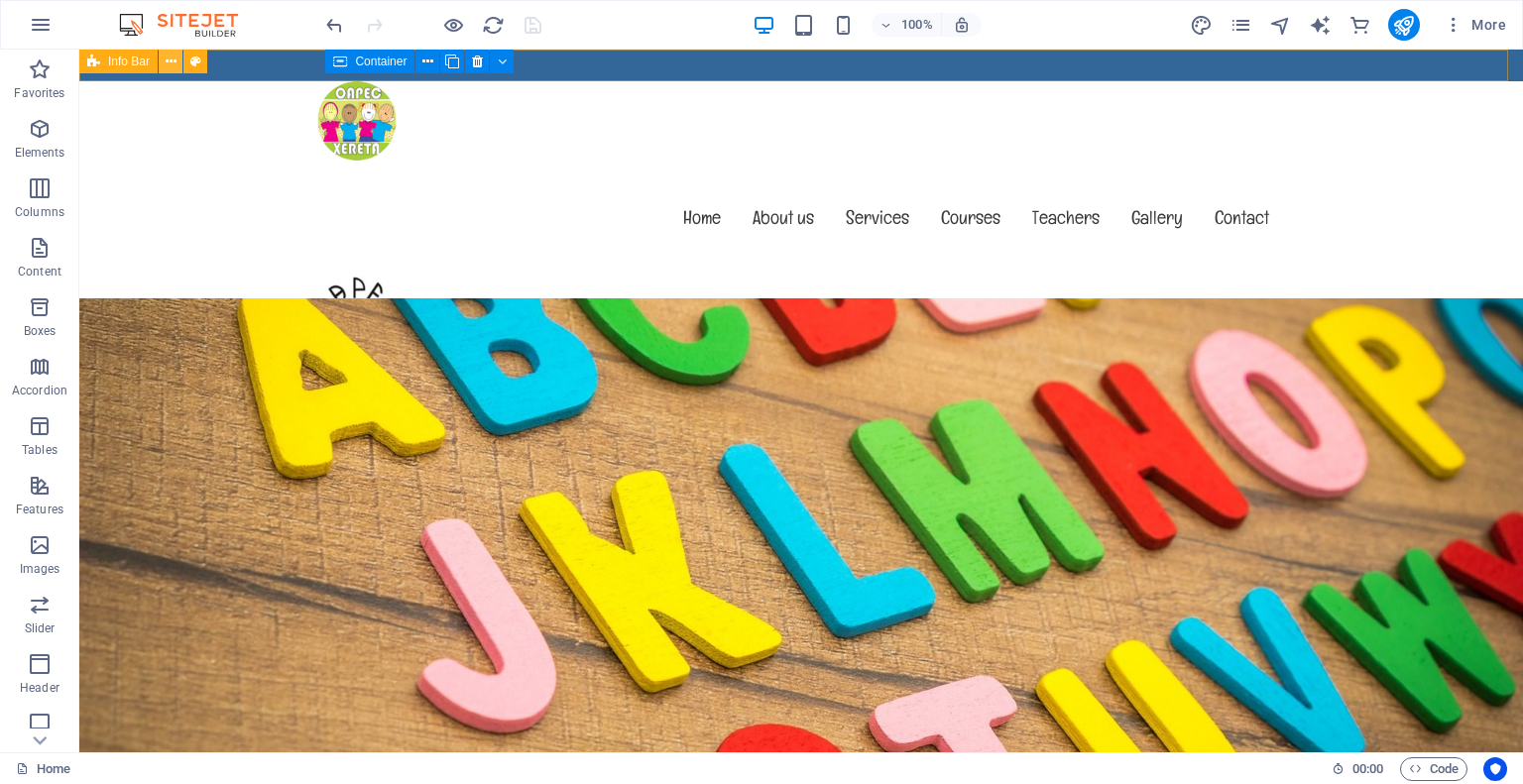 click at bounding box center [171, 61] 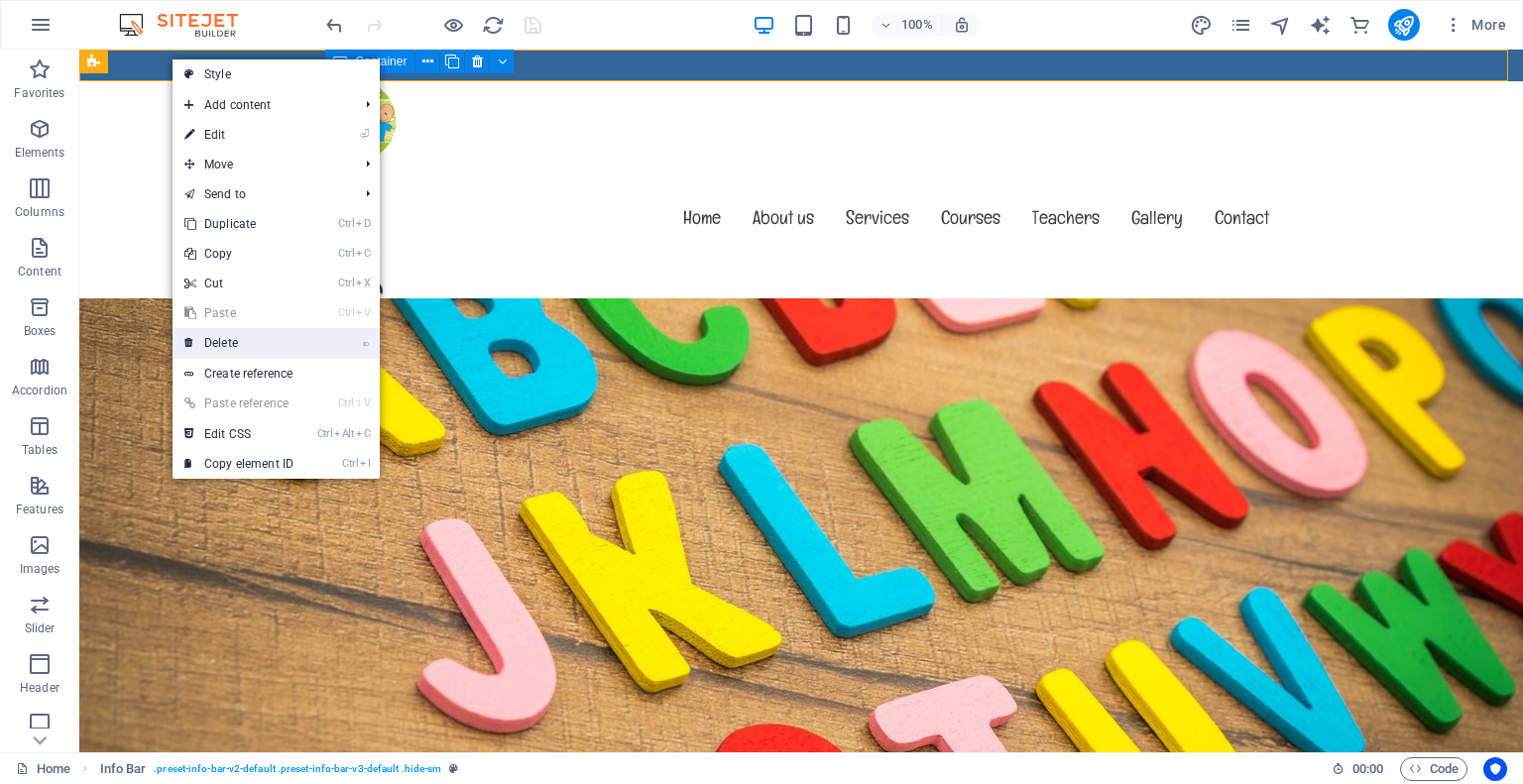 click on "⌦  Delete" at bounding box center [239, 343] 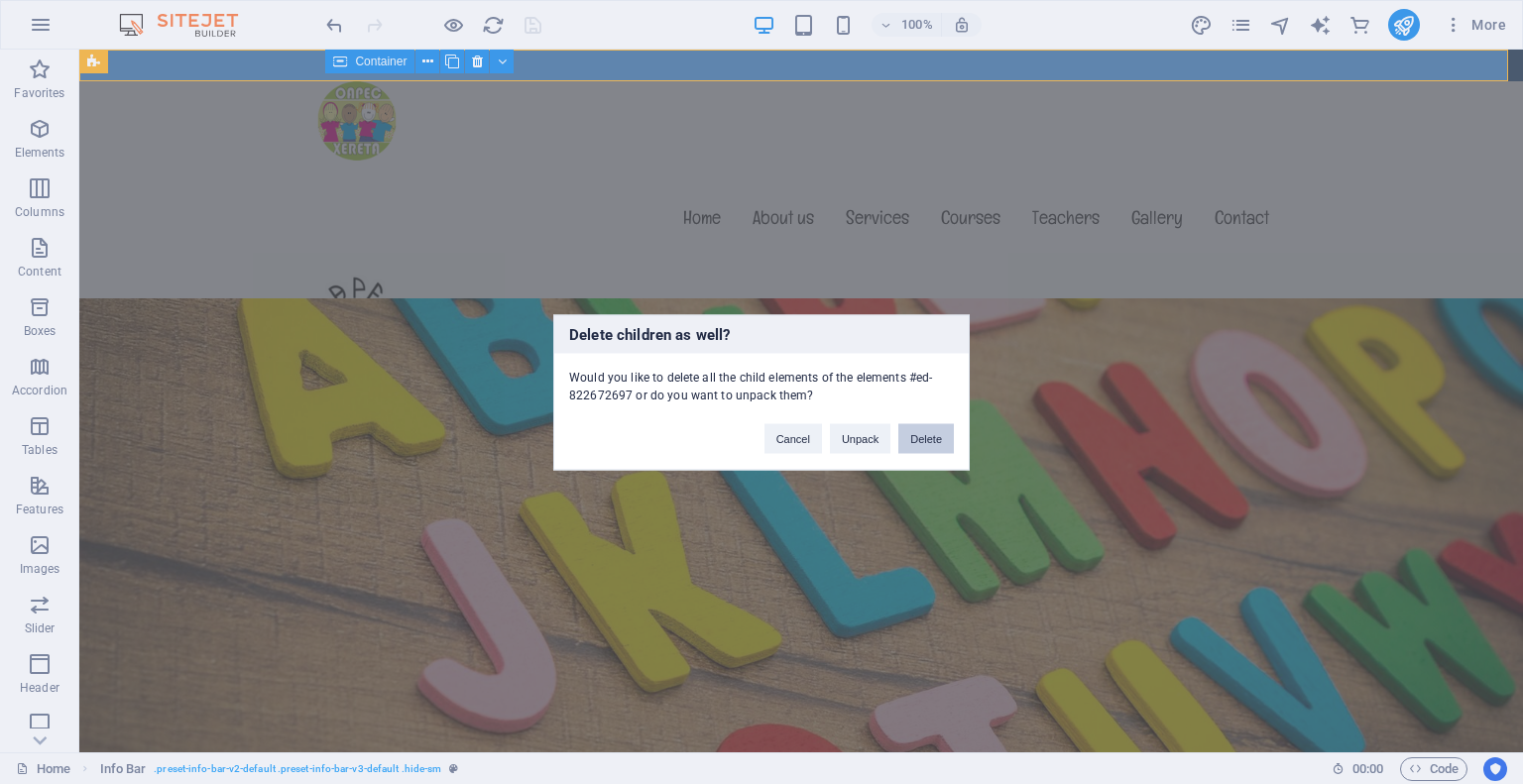 drag, startPoint x: 932, startPoint y: 439, endPoint x: 853, endPoint y: 391, distance: 92.439169 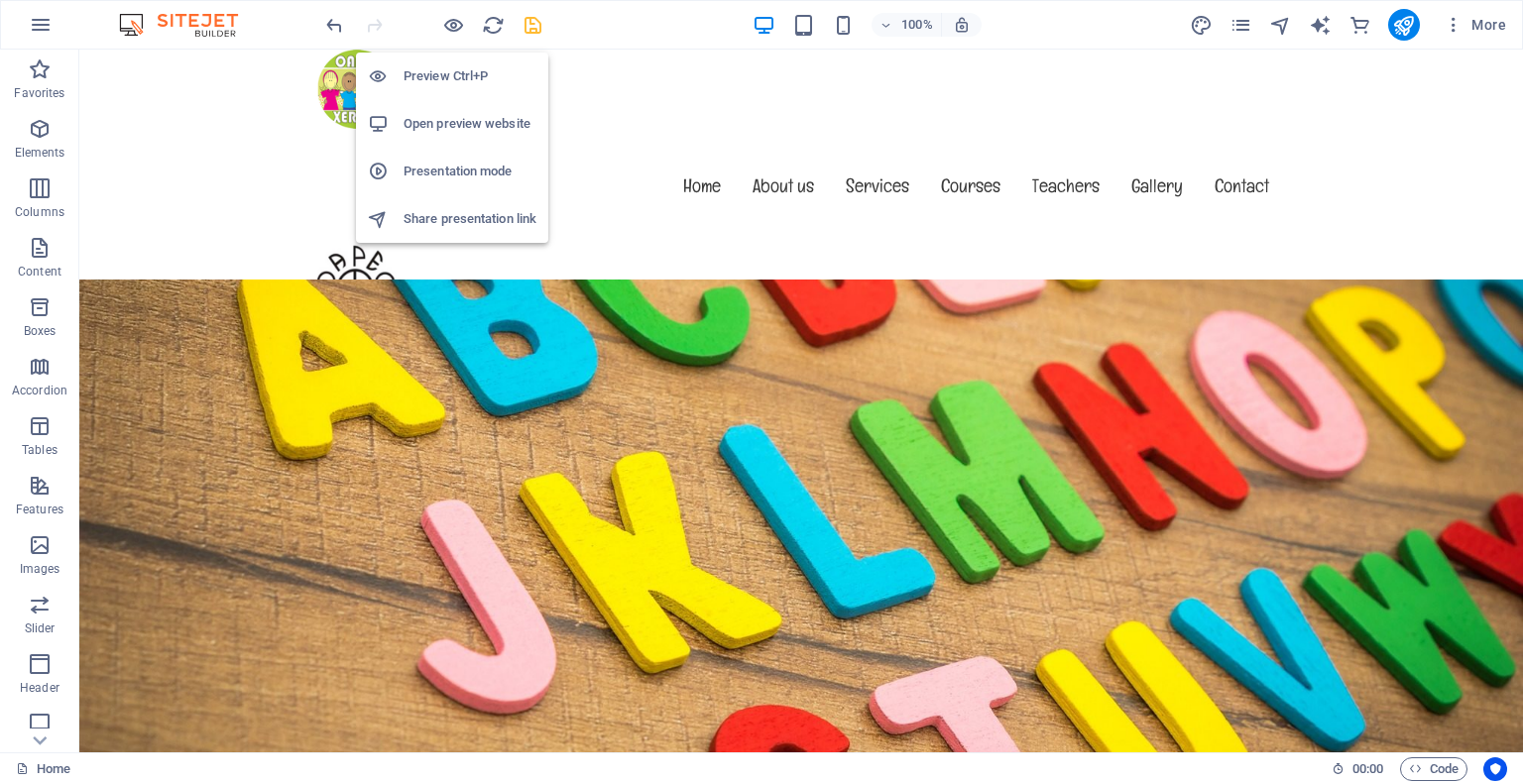 drag, startPoint x: 452, startPoint y: 15, endPoint x: 434, endPoint y: 43, distance: 33.286634 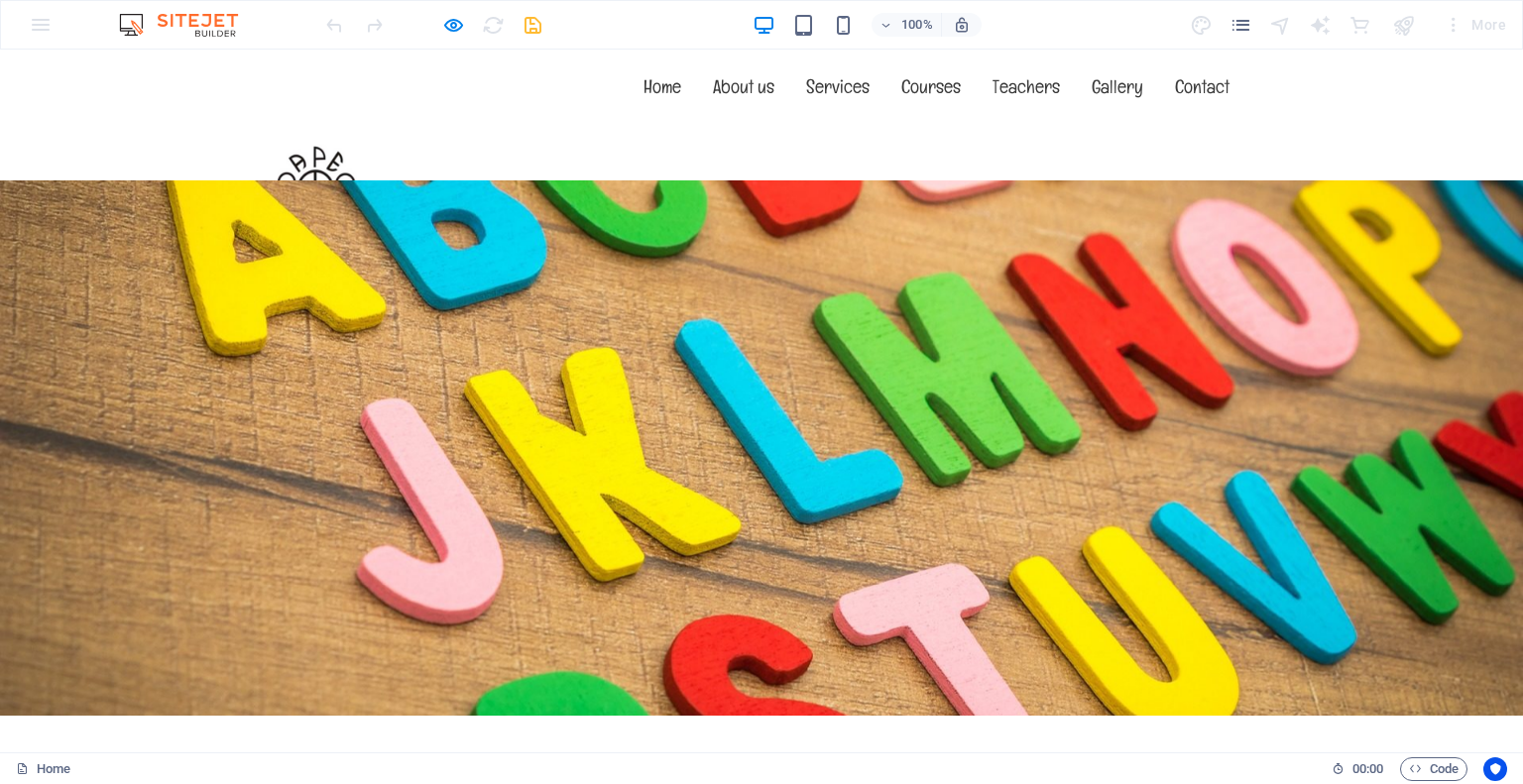 scroll, scrollTop: 0, scrollLeft: 0, axis: both 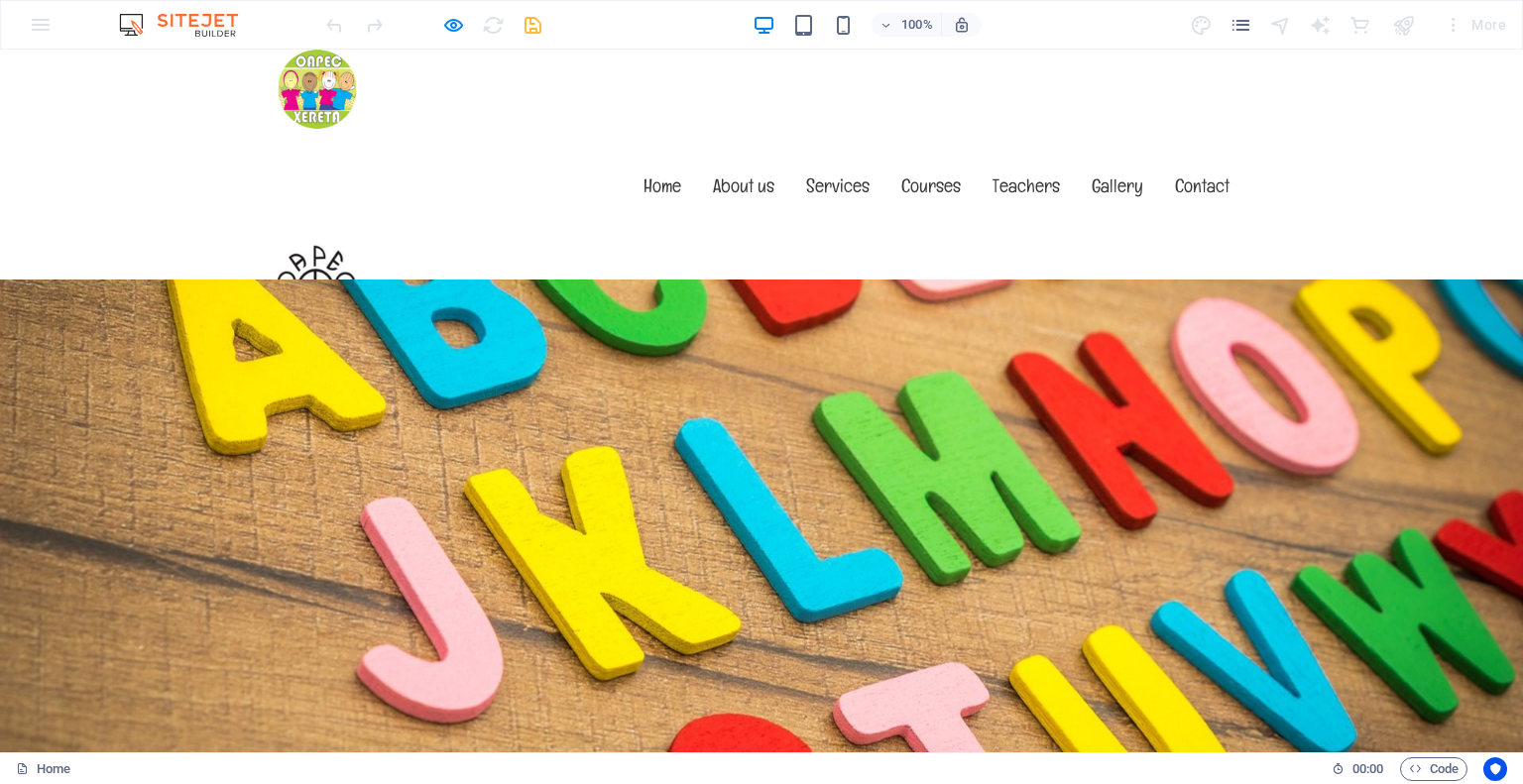 click at bounding box center (188, 25) 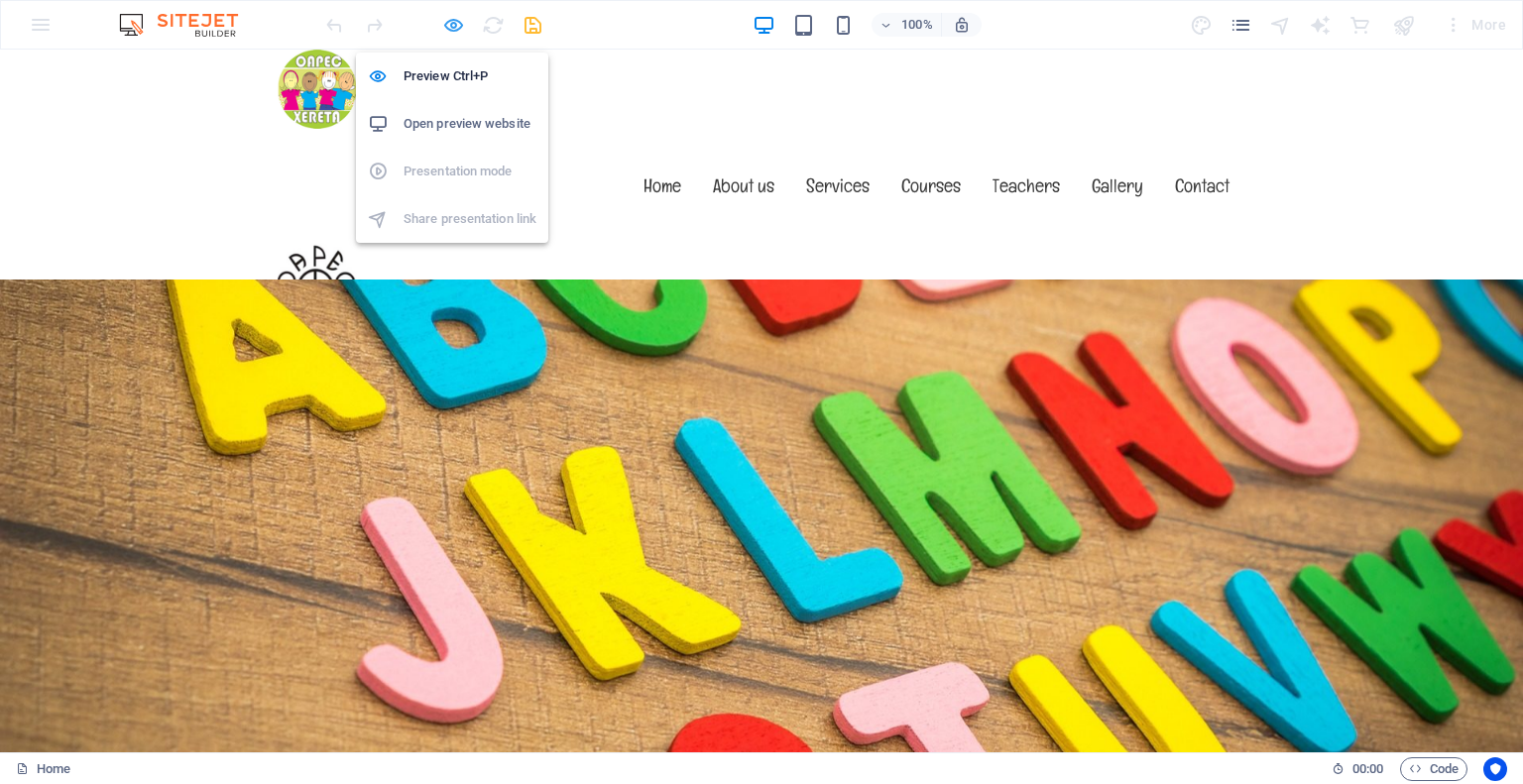 click at bounding box center [453, 25] 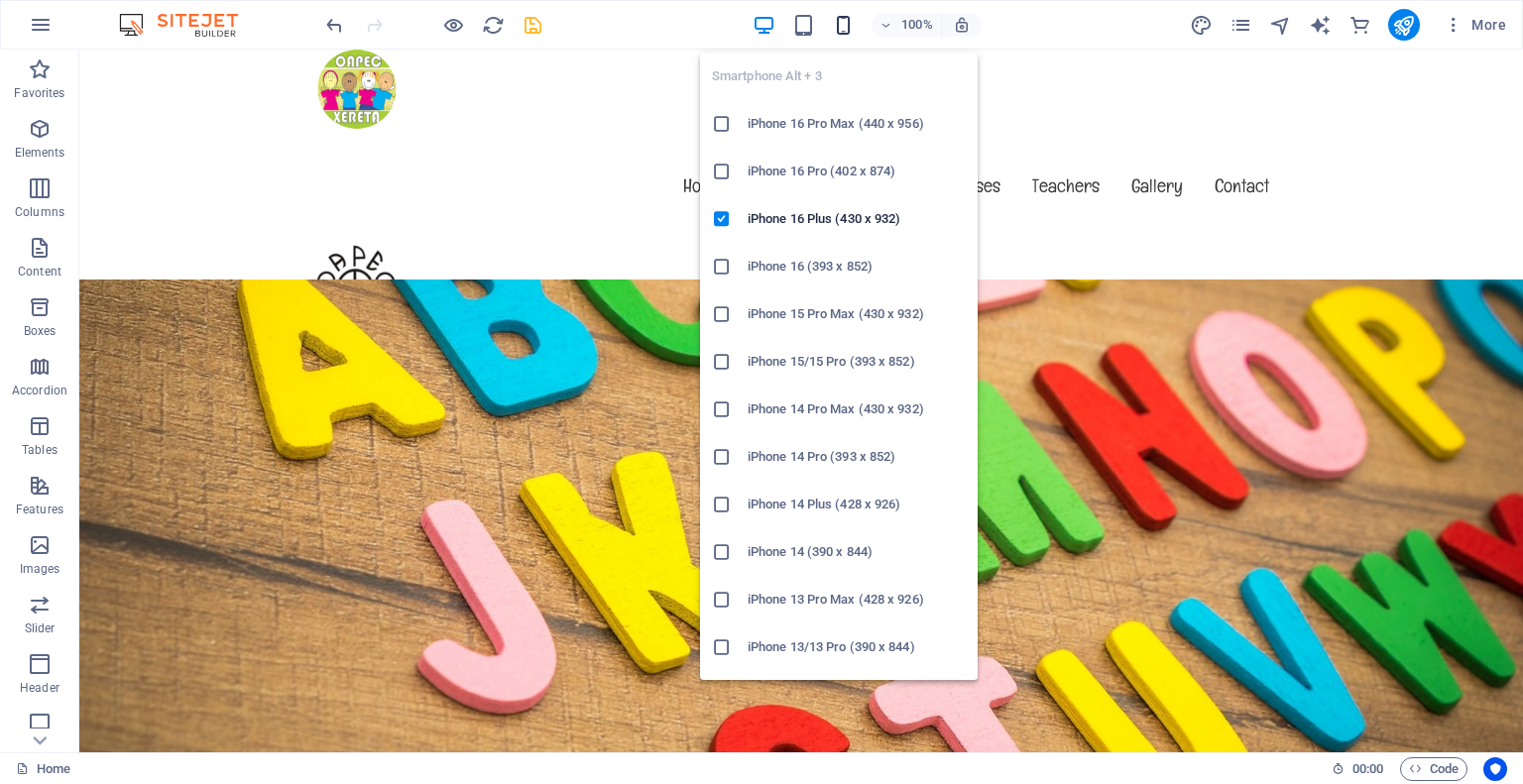 click at bounding box center [843, 25] 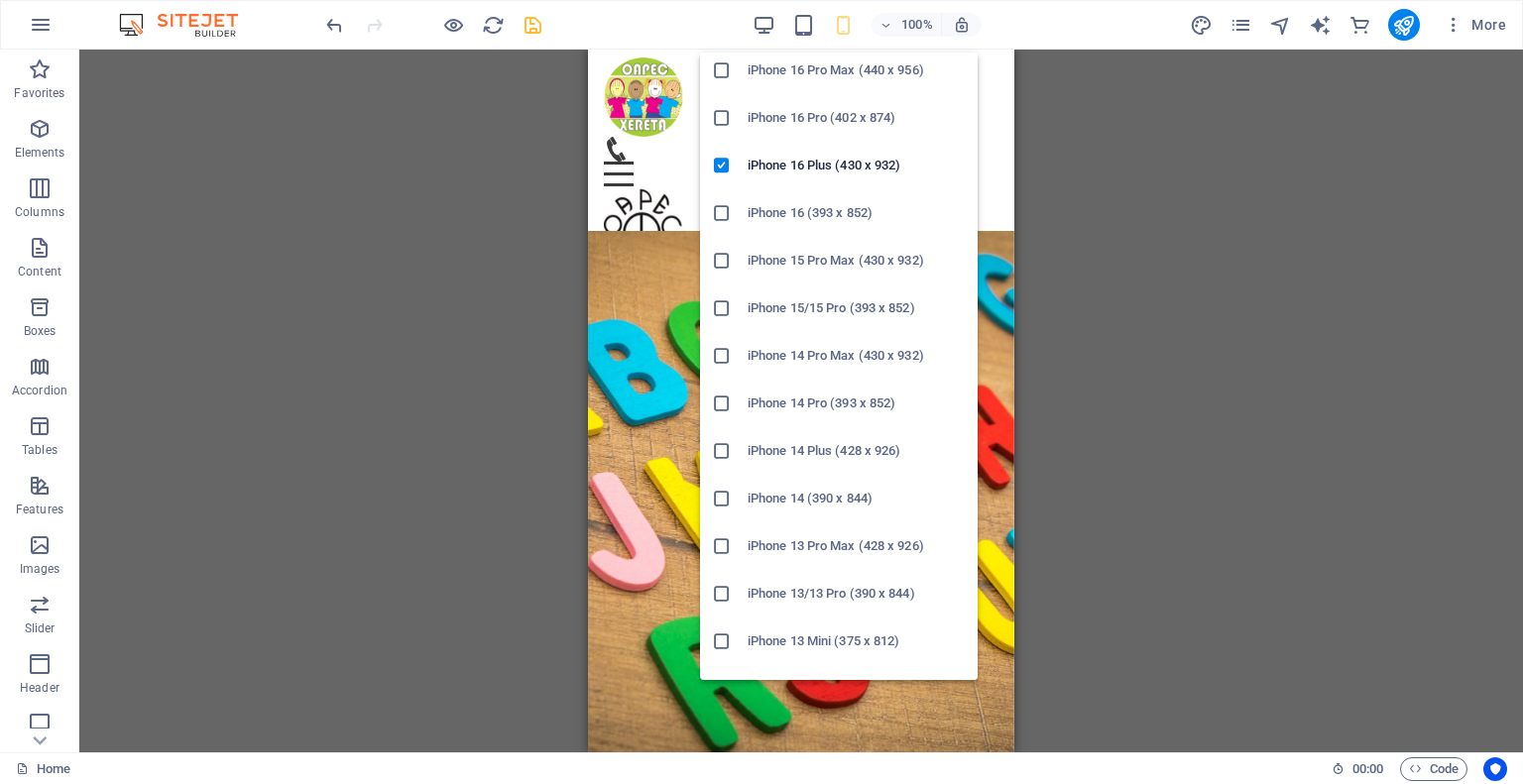 scroll, scrollTop: 0, scrollLeft: 0, axis: both 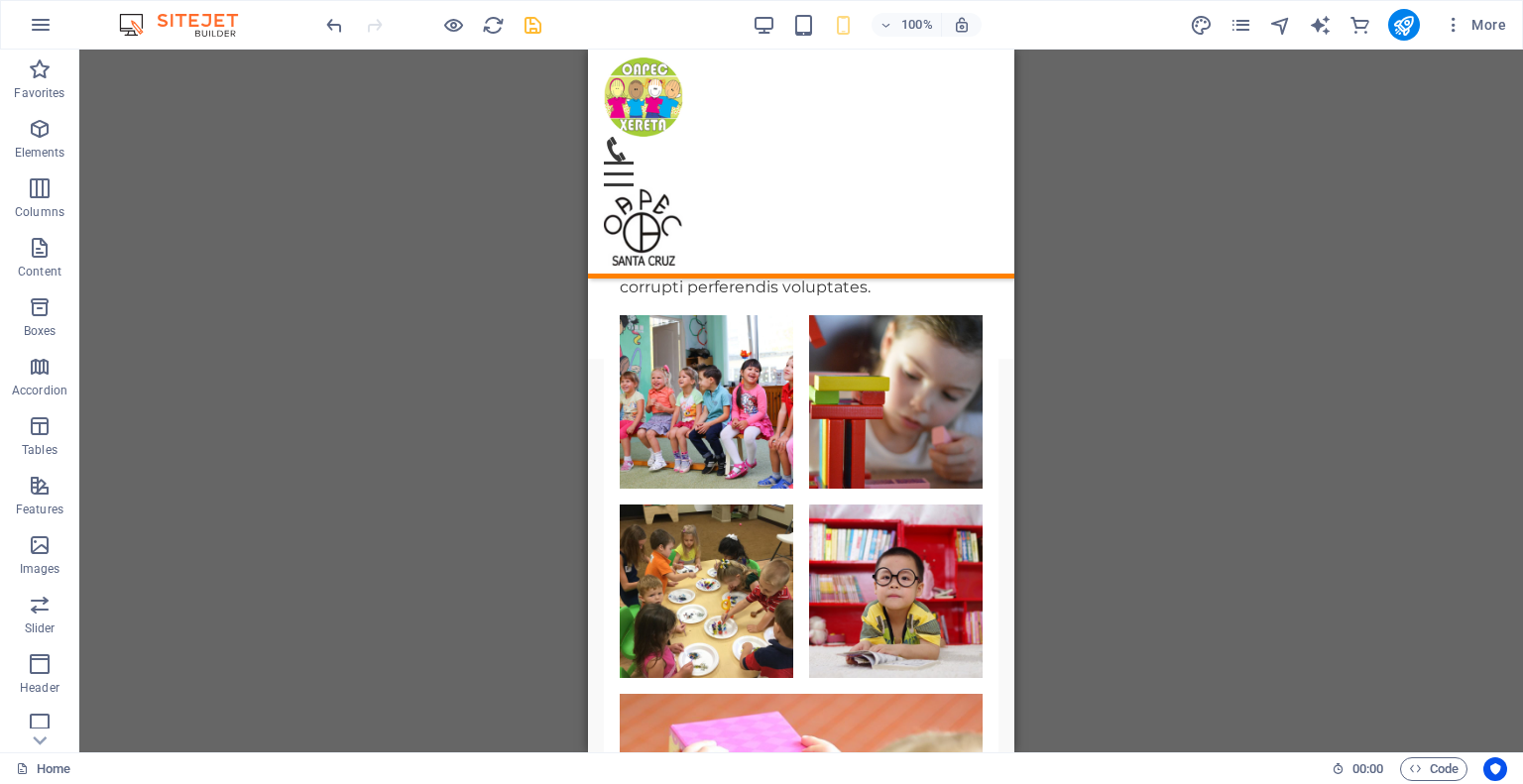 click on "H2   Banner   Banner   Container   H1   Menu Bar   Logo   Button   Container   Text   Info Bar   Info Bar   Container   Spacer   Container   Spacer   Preset   Preset   Container   Image   Menu   Text   Container   Container   Text   Container   Icon   Icon   Preset   Container   H2   Text   H3   Preset   Preset   Container   Container   H3   Container   Container   Logo   Logo   Spacer   Container   Preset   Container   Preset   Container   Preset   Container   Image   Container   Preset   Container   Container   Preset   Container   Preset   Container   Preset   Gallery   Container   Container   Preset   Container   Container   Preset   Text   Button   Spacer   Text   Container   Container   Text   Icon   Preset   Icon   Icon   Container   Container   H3   Container   Container   H3   Preset   Container   Container   Container   H3   Preset   Container   Container   Text   Spacer   Preset   Gallery   Preset   H3   Container   Container   Icon   Container   H3   Text   Preset   Gallery" at bounding box center (801, 400) 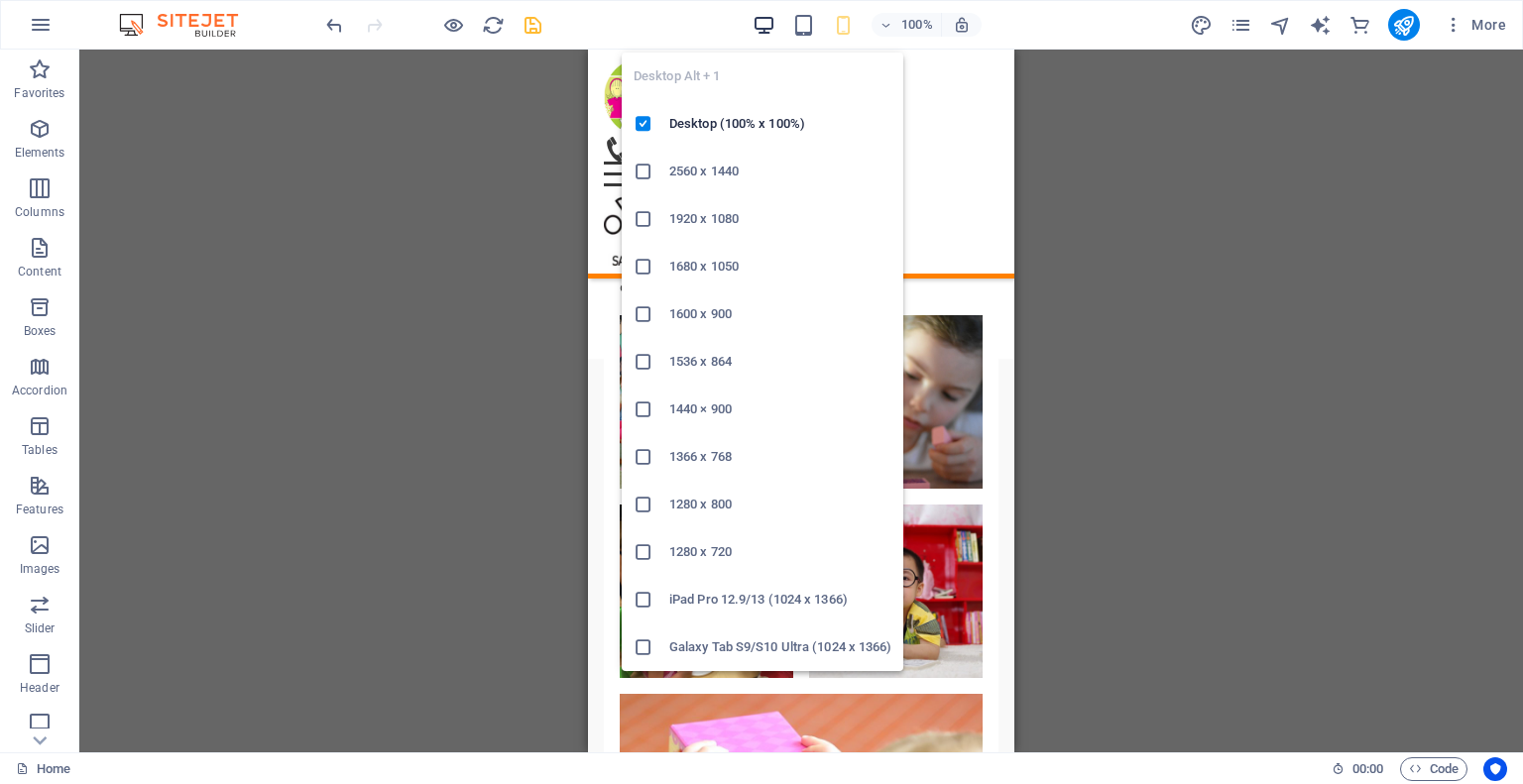 click at bounding box center (763, 25) 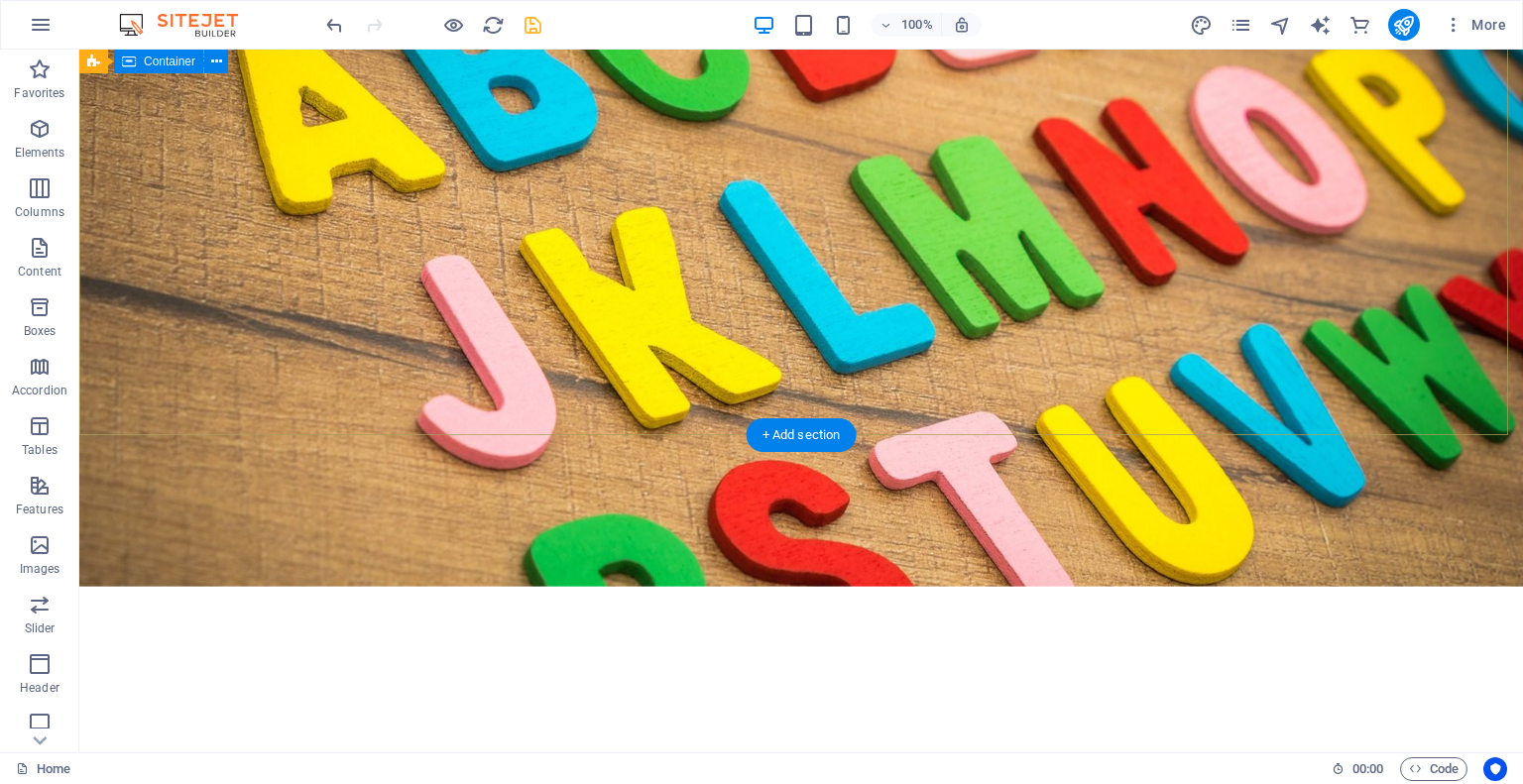 scroll, scrollTop: 0, scrollLeft: 0, axis: both 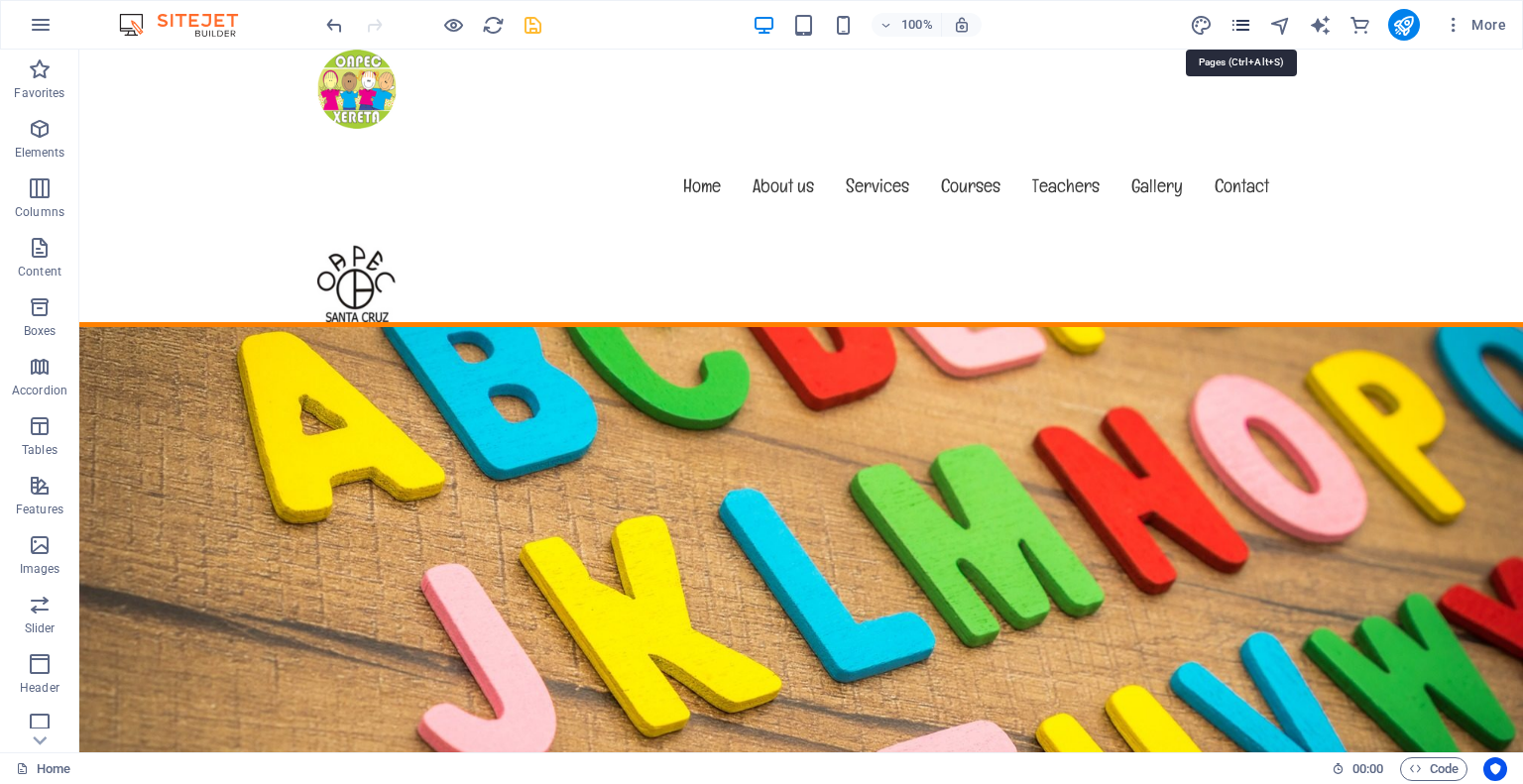 click at bounding box center (1240, 25) 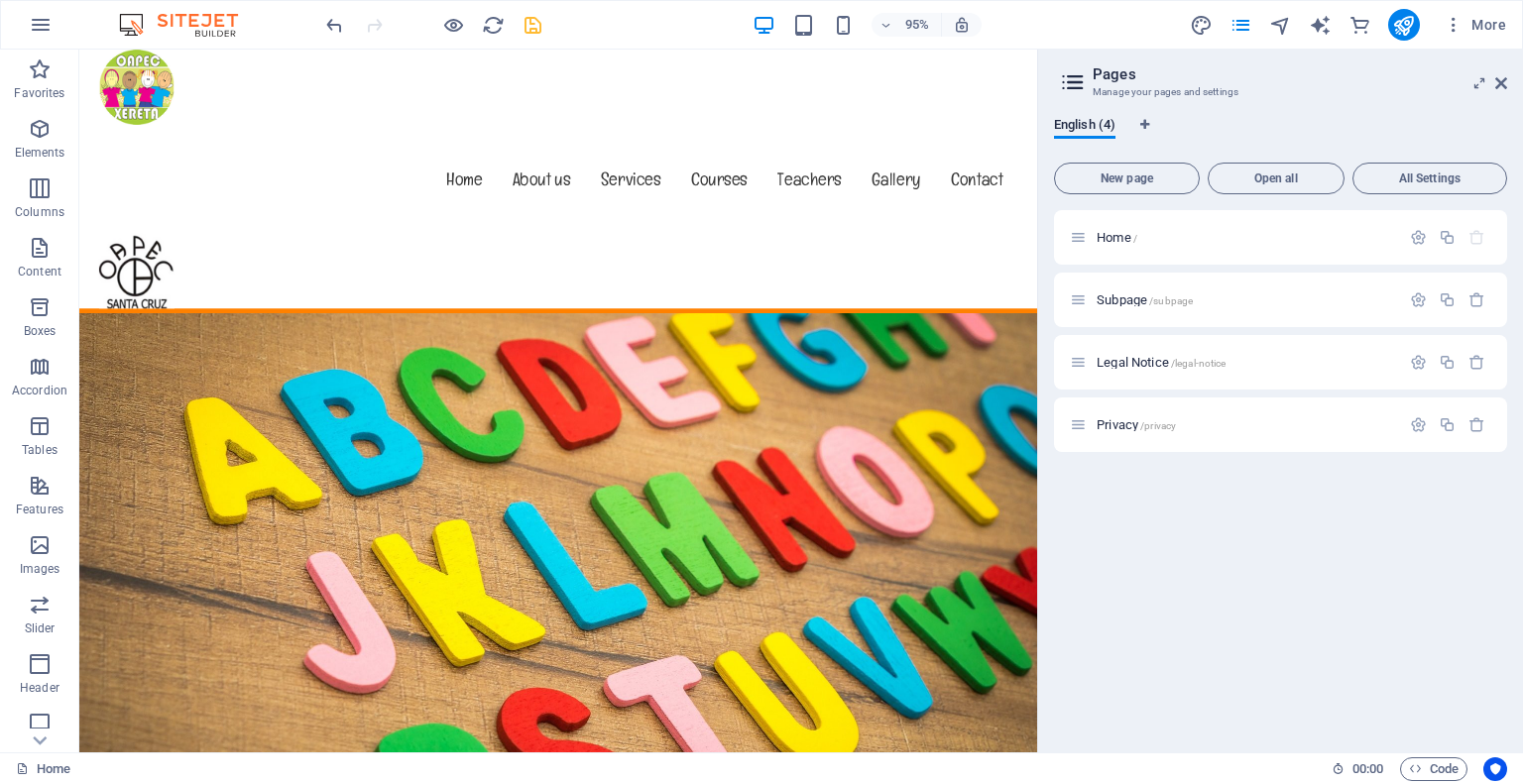 click on "Home / Subpage /subpage Legal Notice /legal-notice Privacy /privacy" at bounding box center (1280, 473) 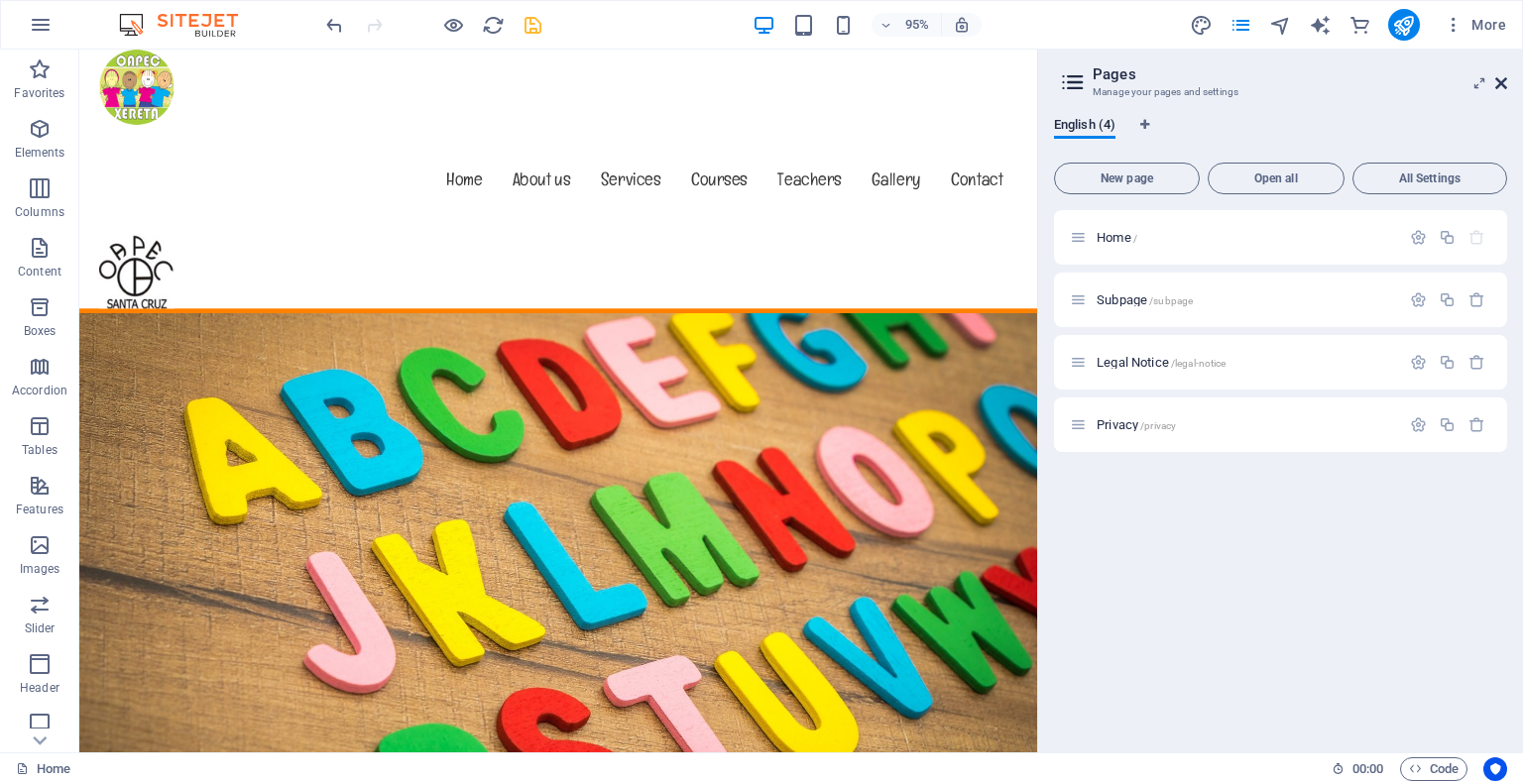 click at bounding box center (1501, 83) 